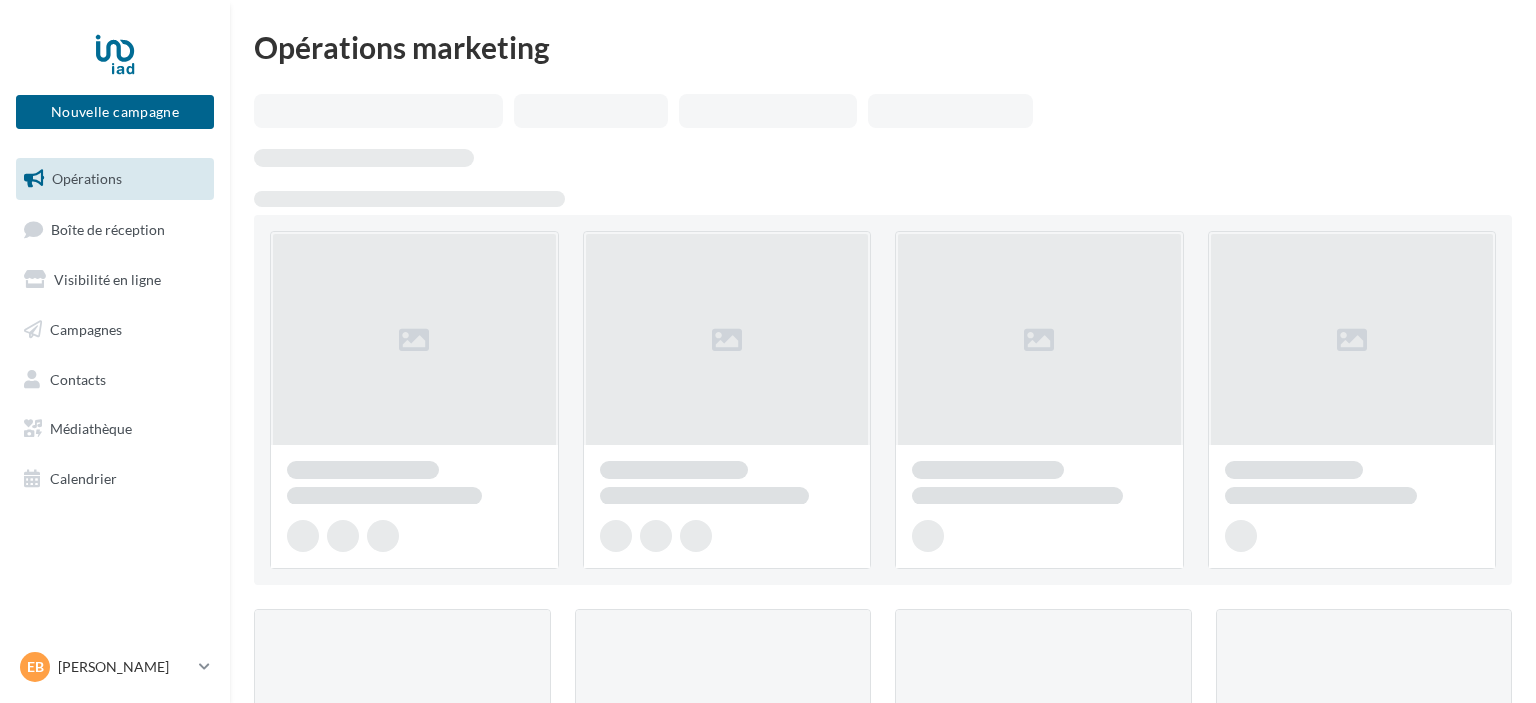 scroll, scrollTop: 0, scrollLeft: 0, axis: both 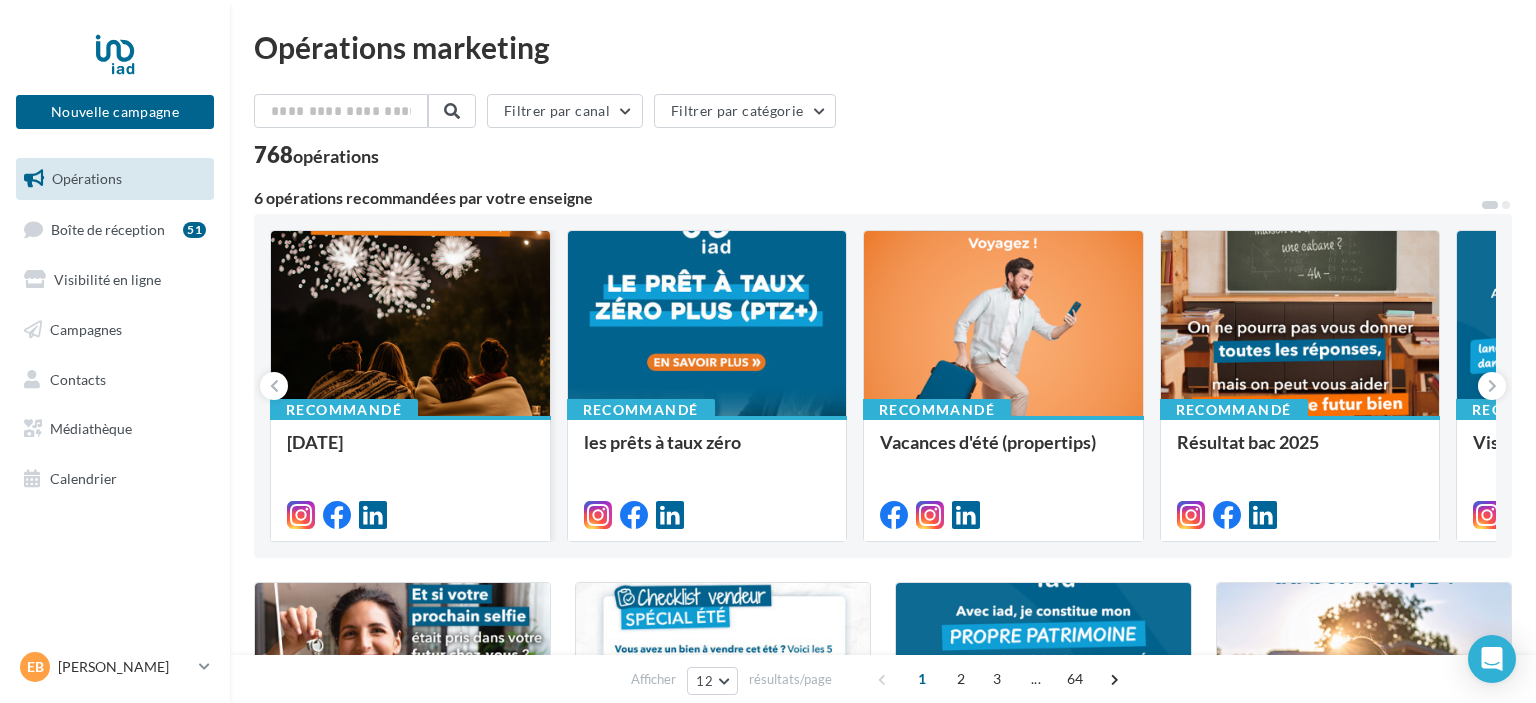 click at bounding box center [410, 324] 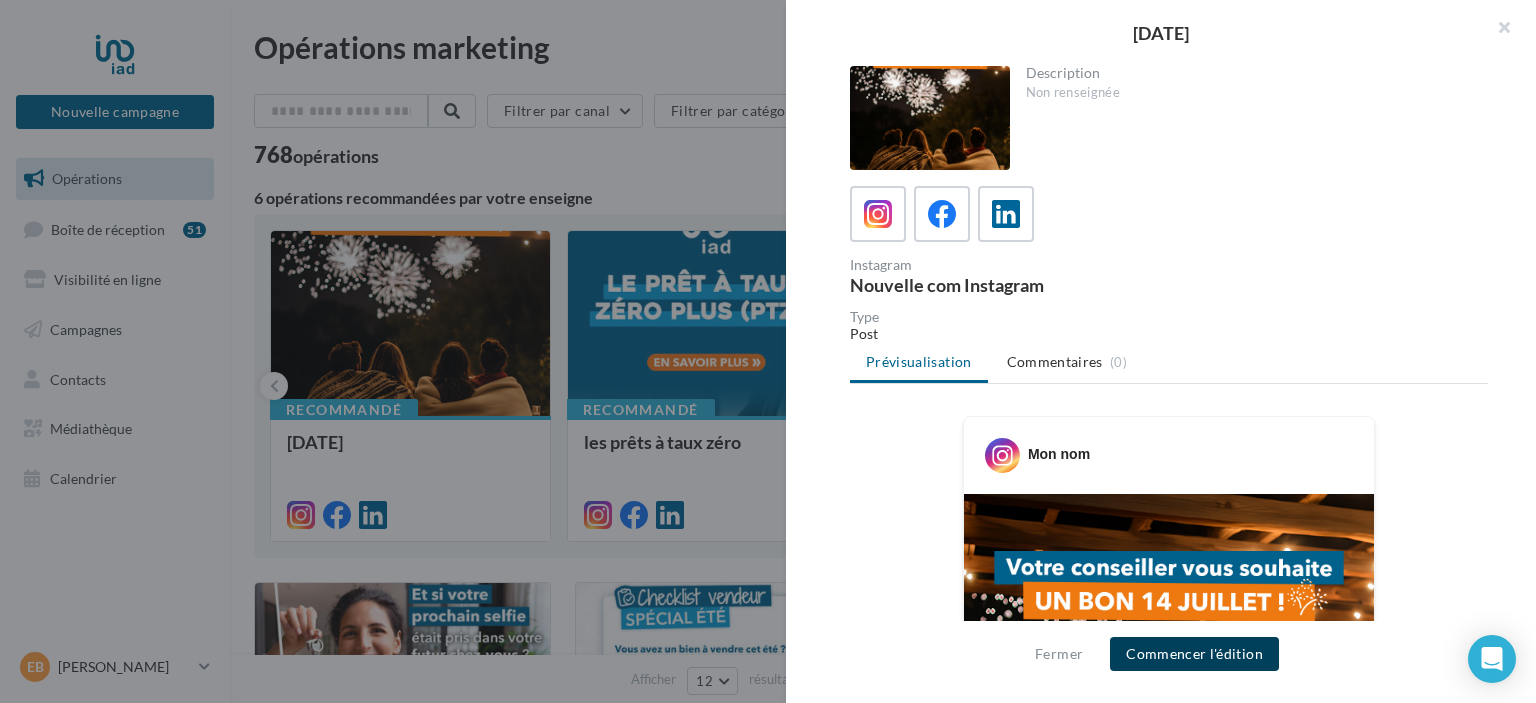 click on "Commencer l'édition" at bounding box center (1194, 654) 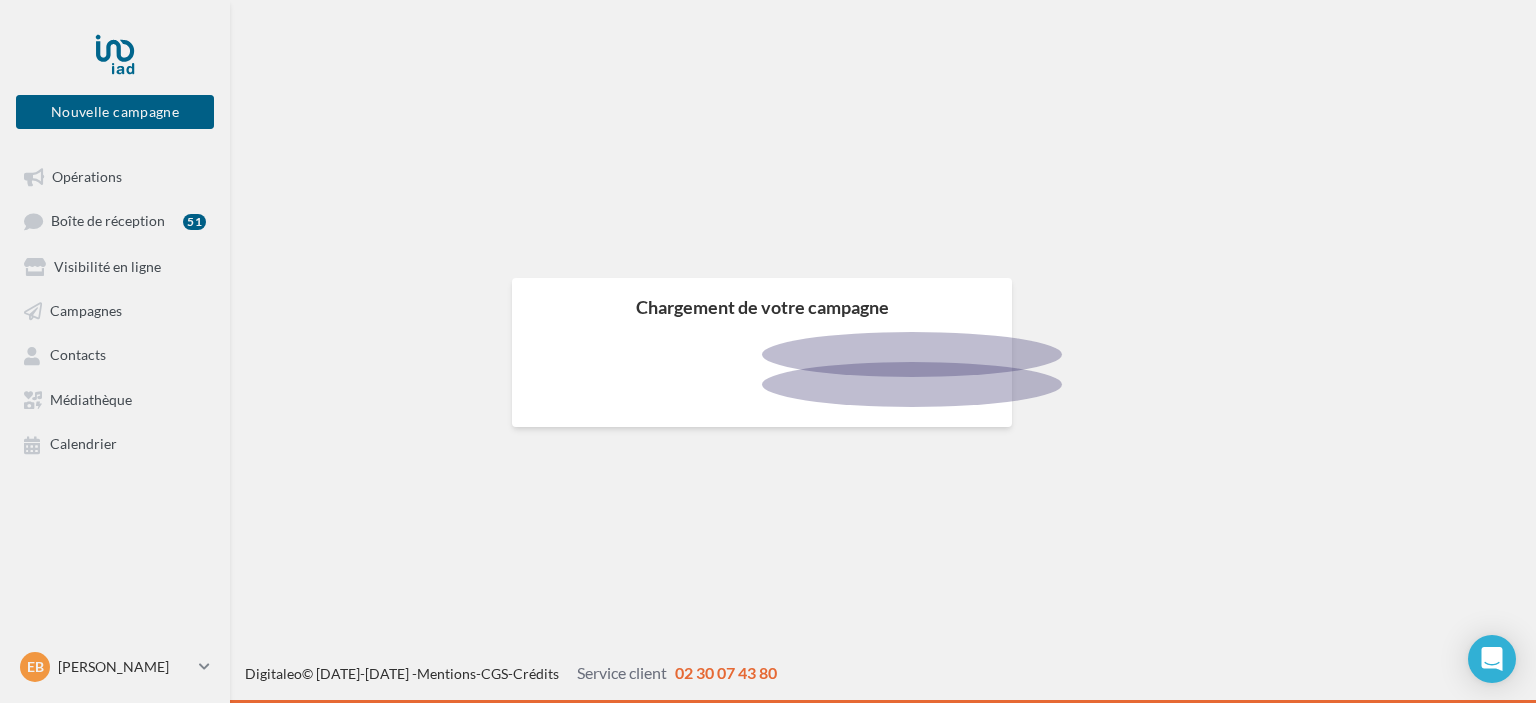 scroll, scrollTop: 0, scrollLeft: 0, axis: both 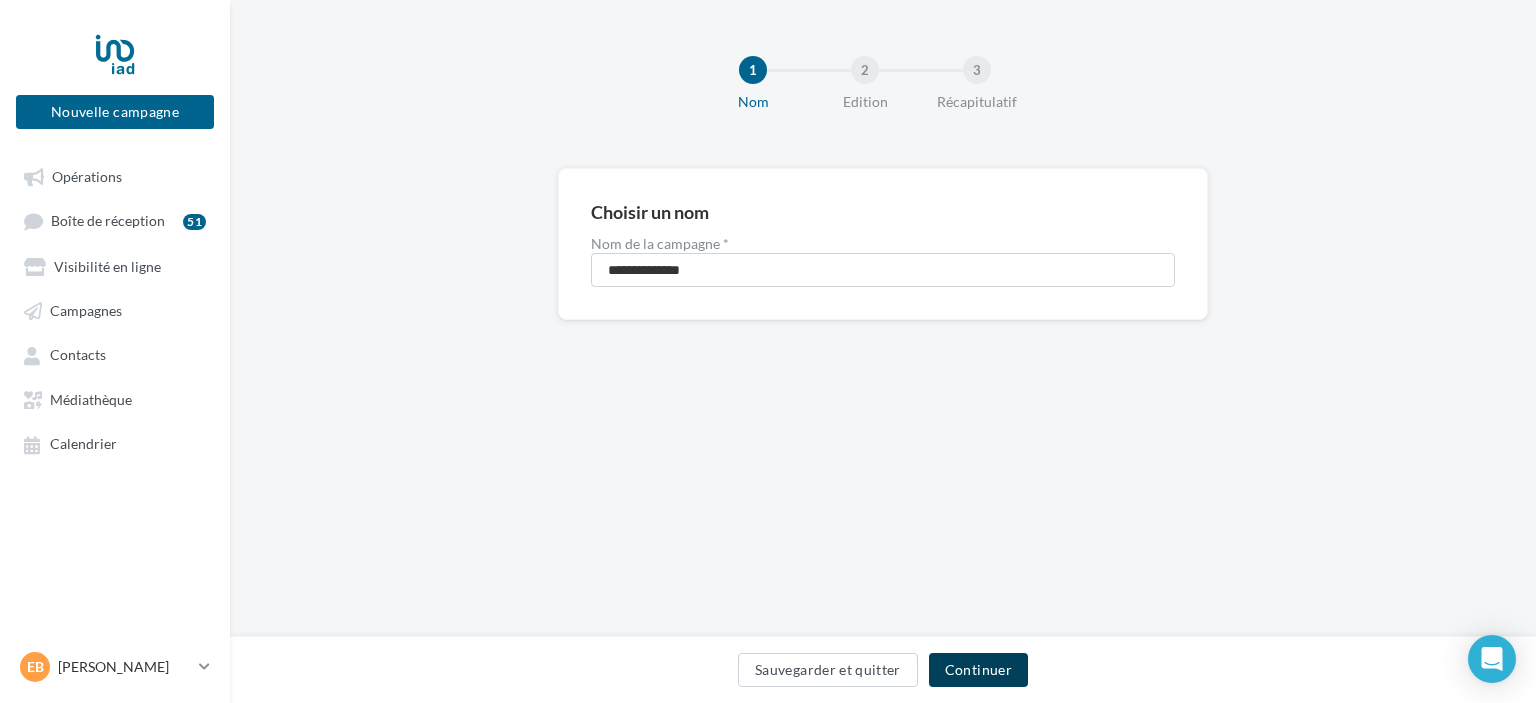 click on "Continuer" at bounding box center (978, 670) 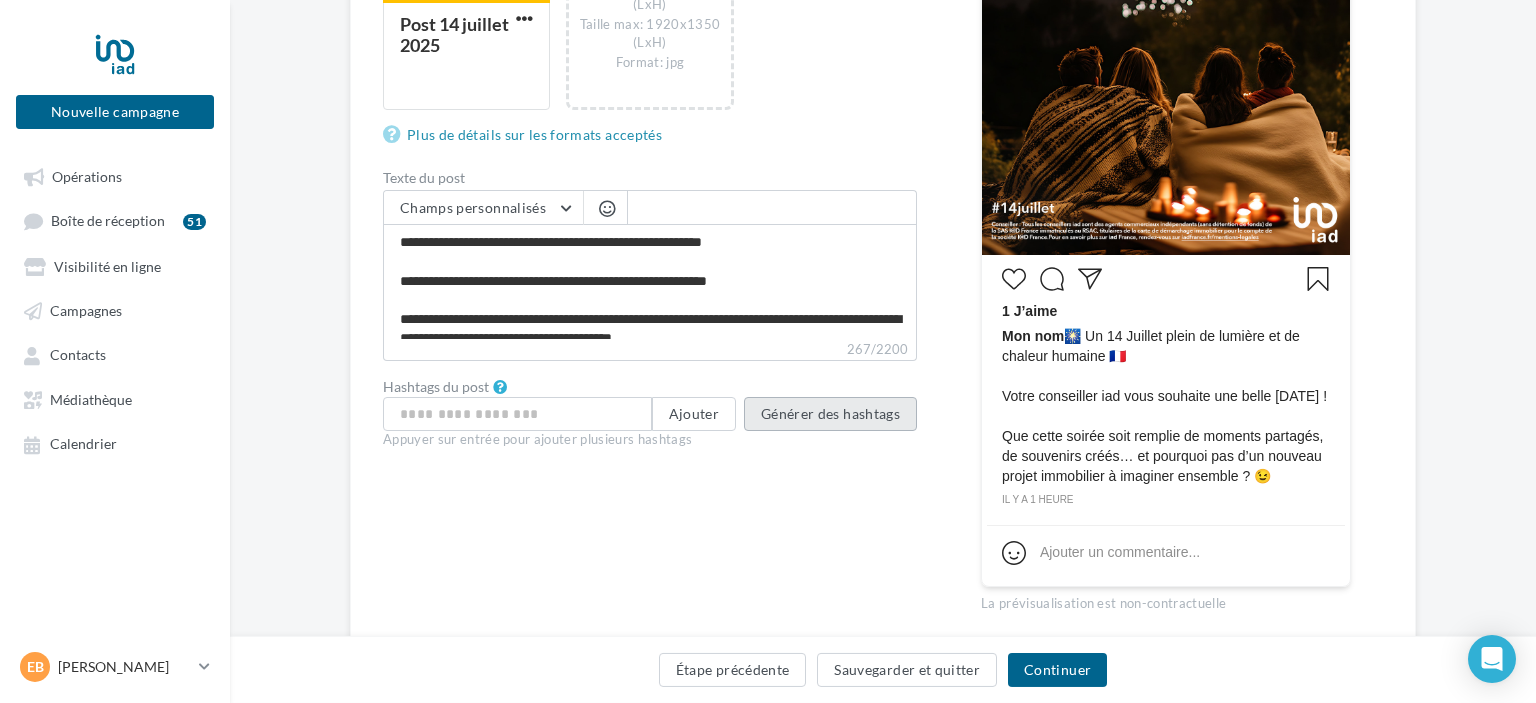 scroll, scrollTop: 632, scrollLeft: 0, axis: vertical 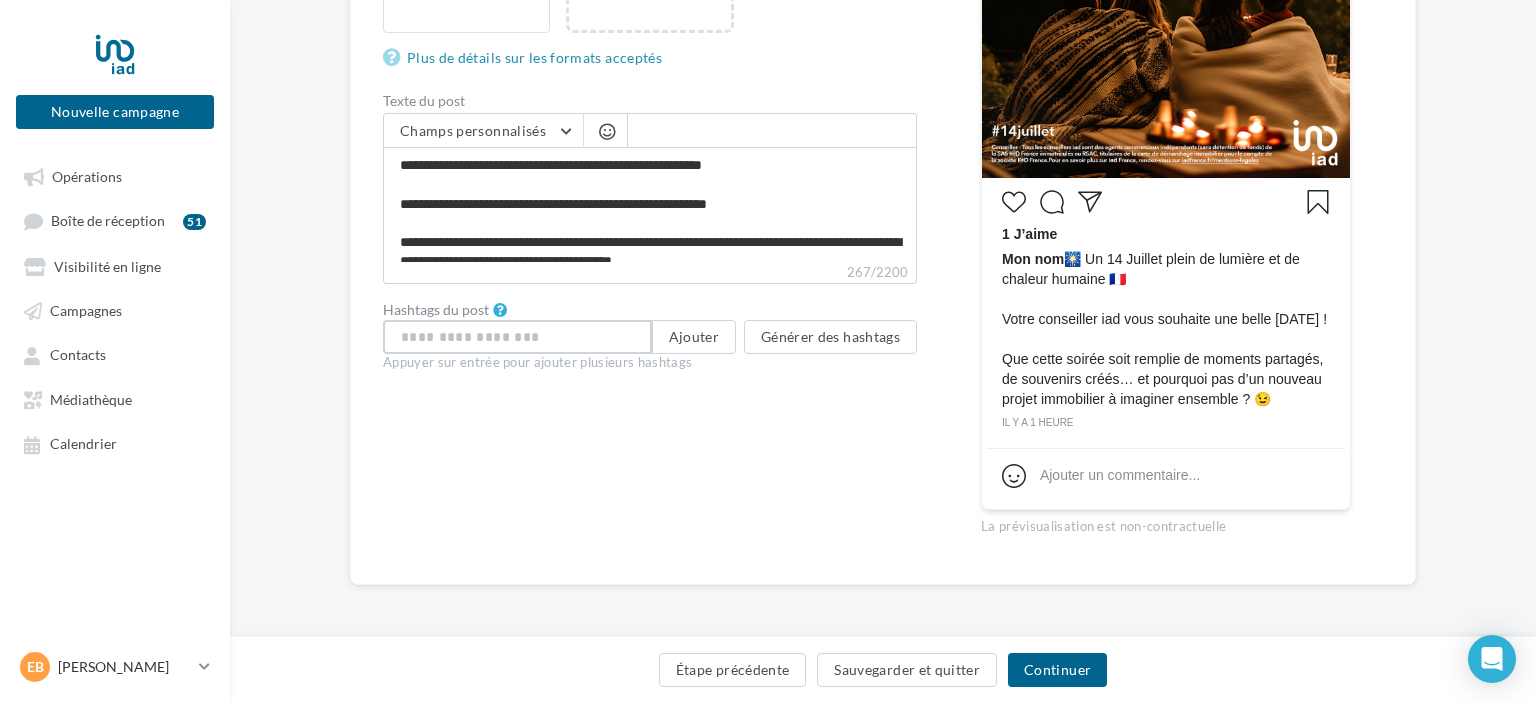 click at bounding box center [517, 337] 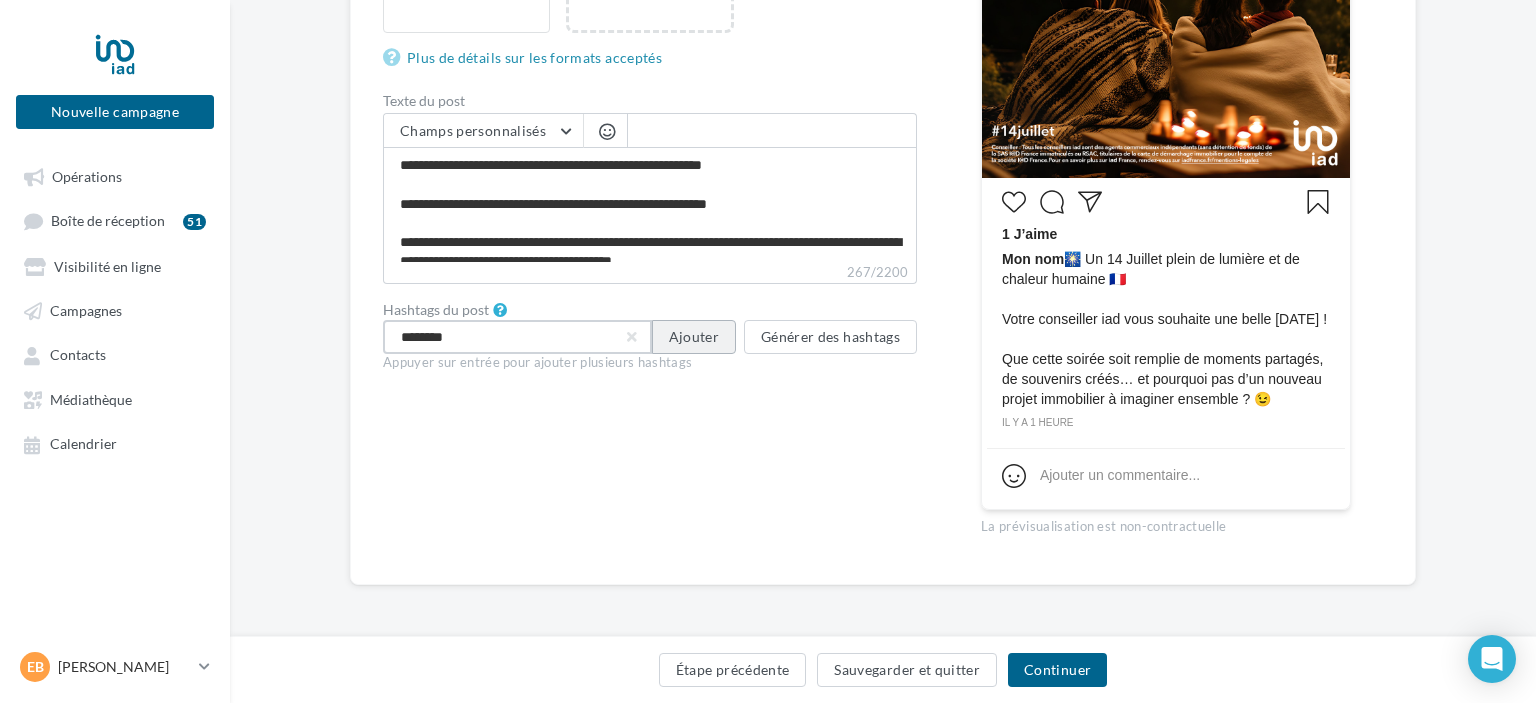 type on "********" 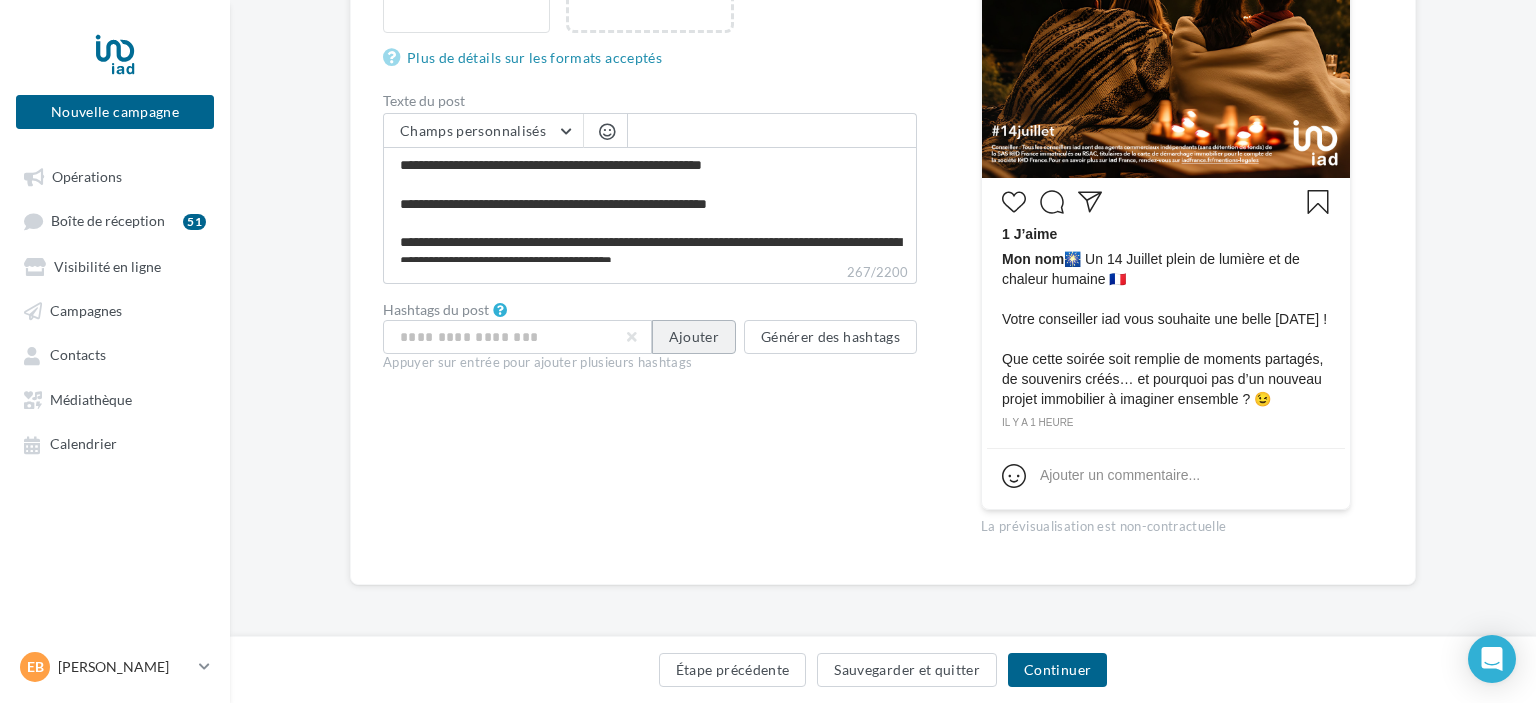 click on "Ajouter" at bounding box center [694, 337] 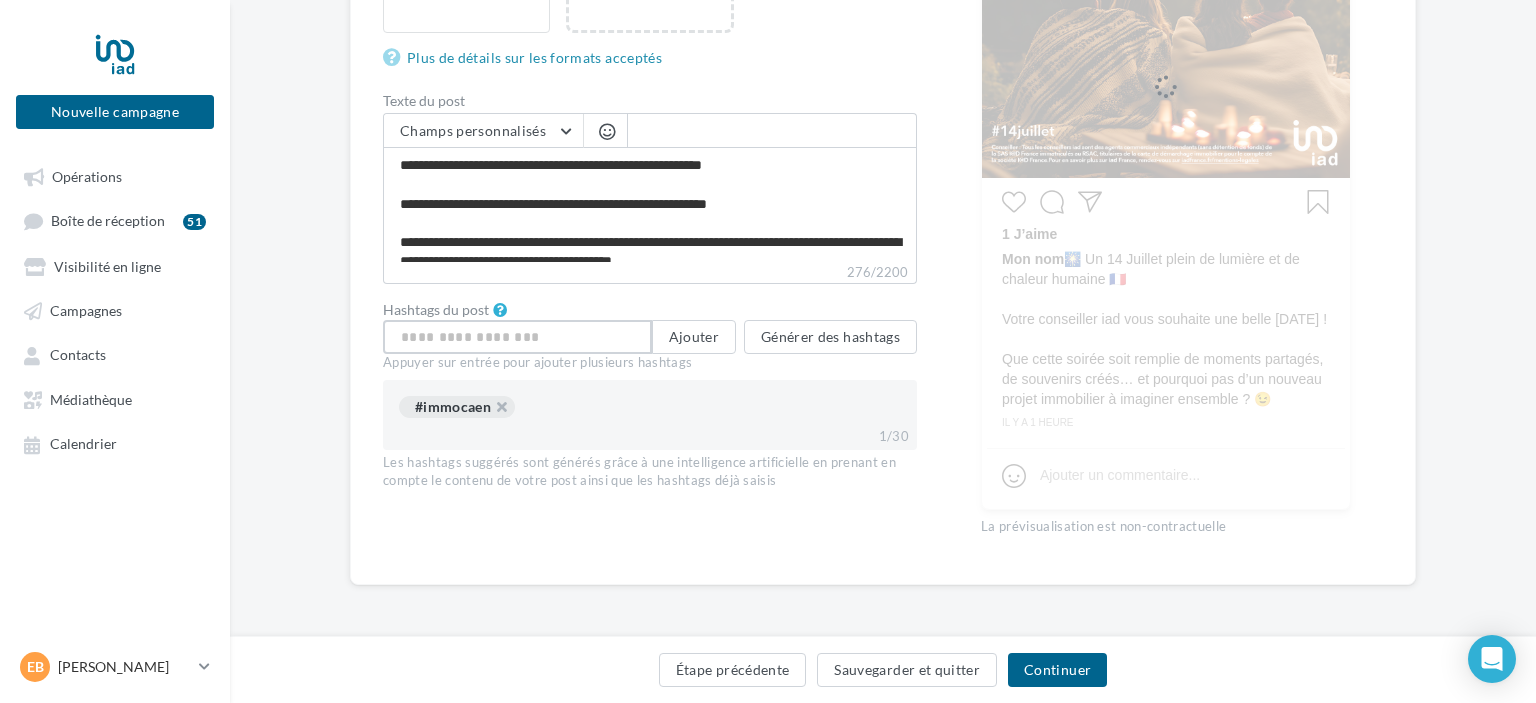 click at bounding box center [517, 337] 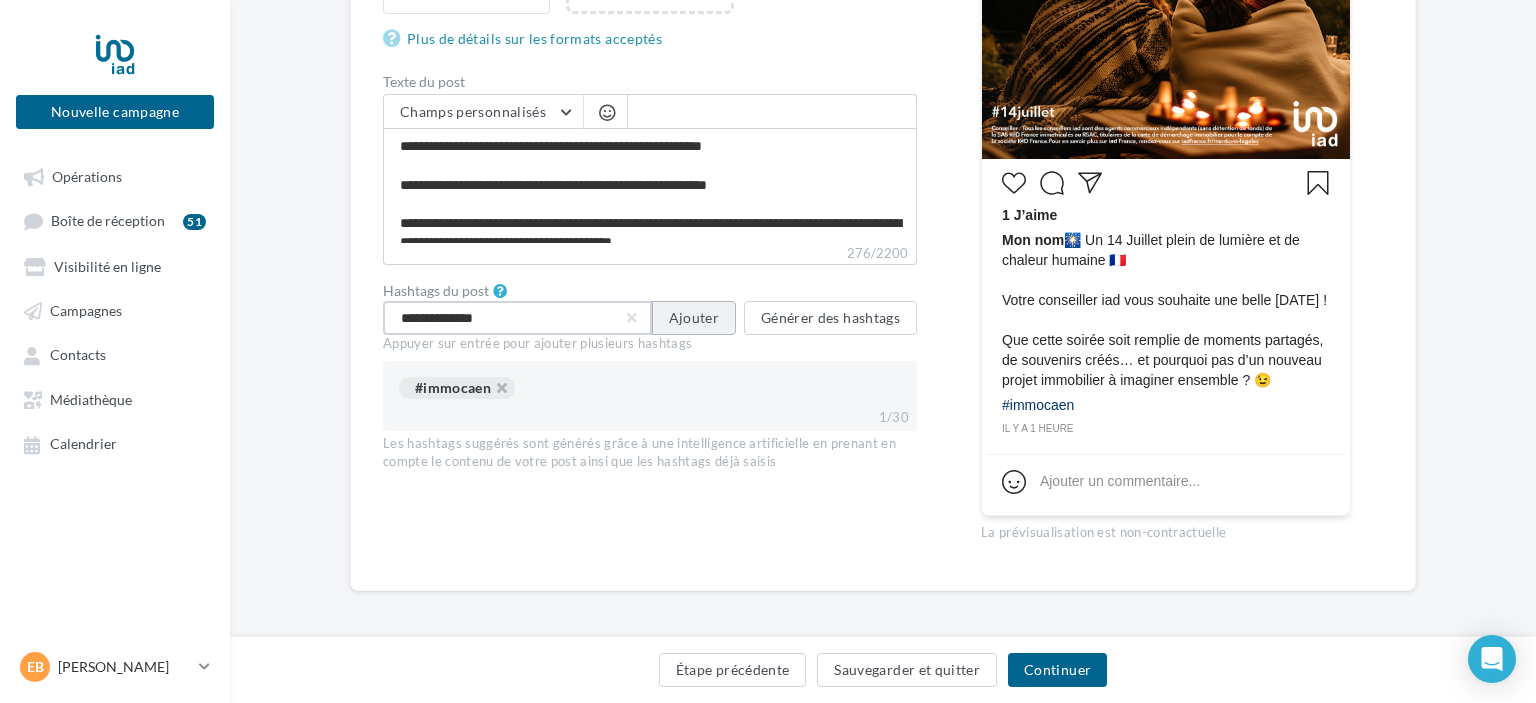 type on "**********" 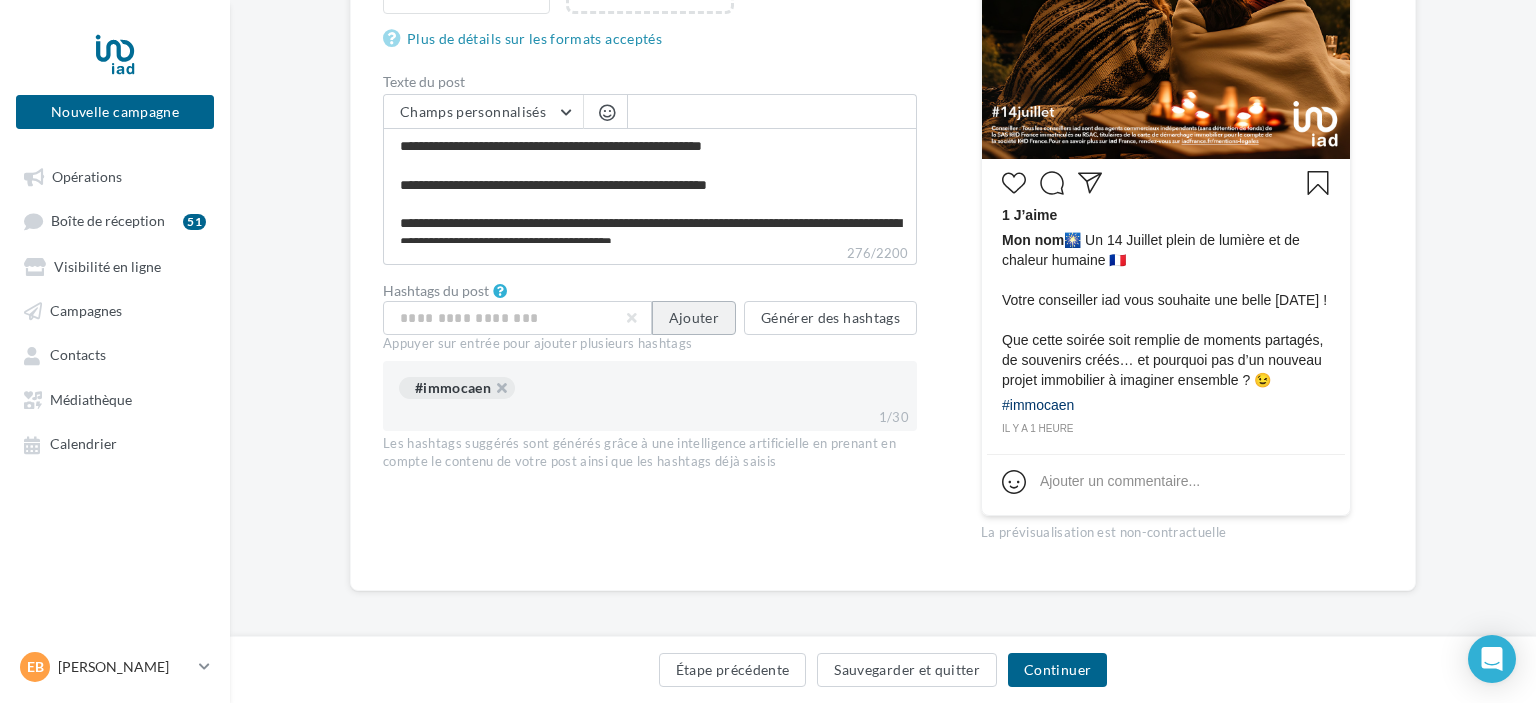click on "Ajouter" at bounding box center (694, 318) 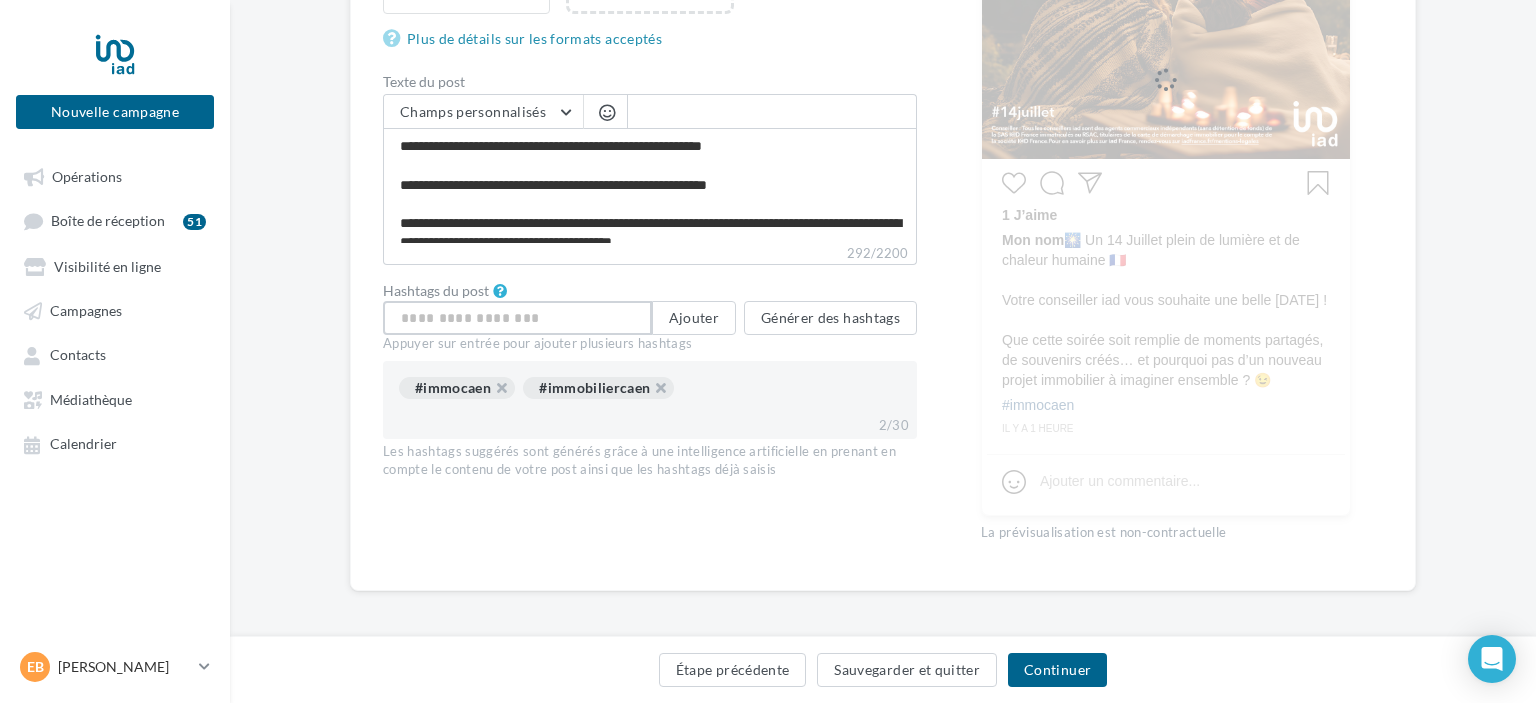 click at bounding box center [517, 318] 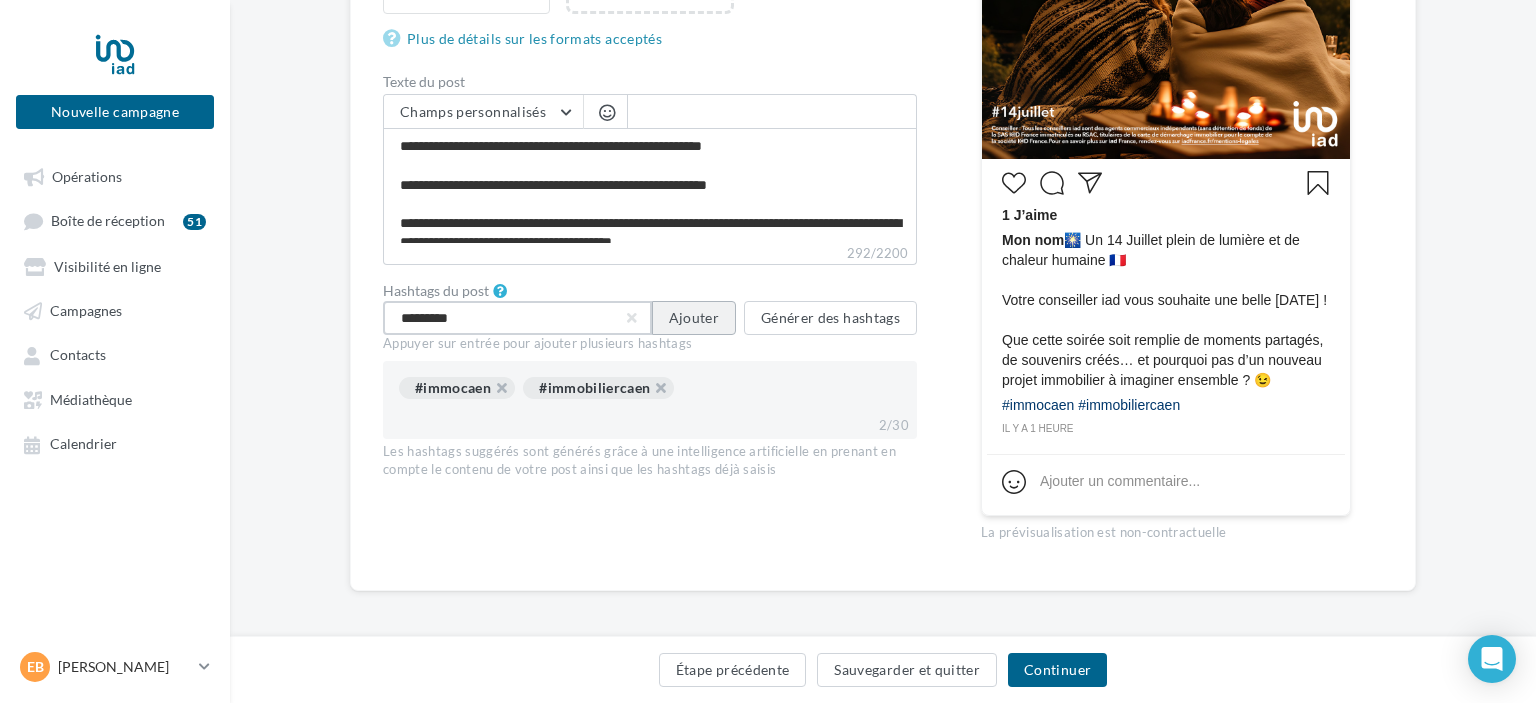 type on "*********" 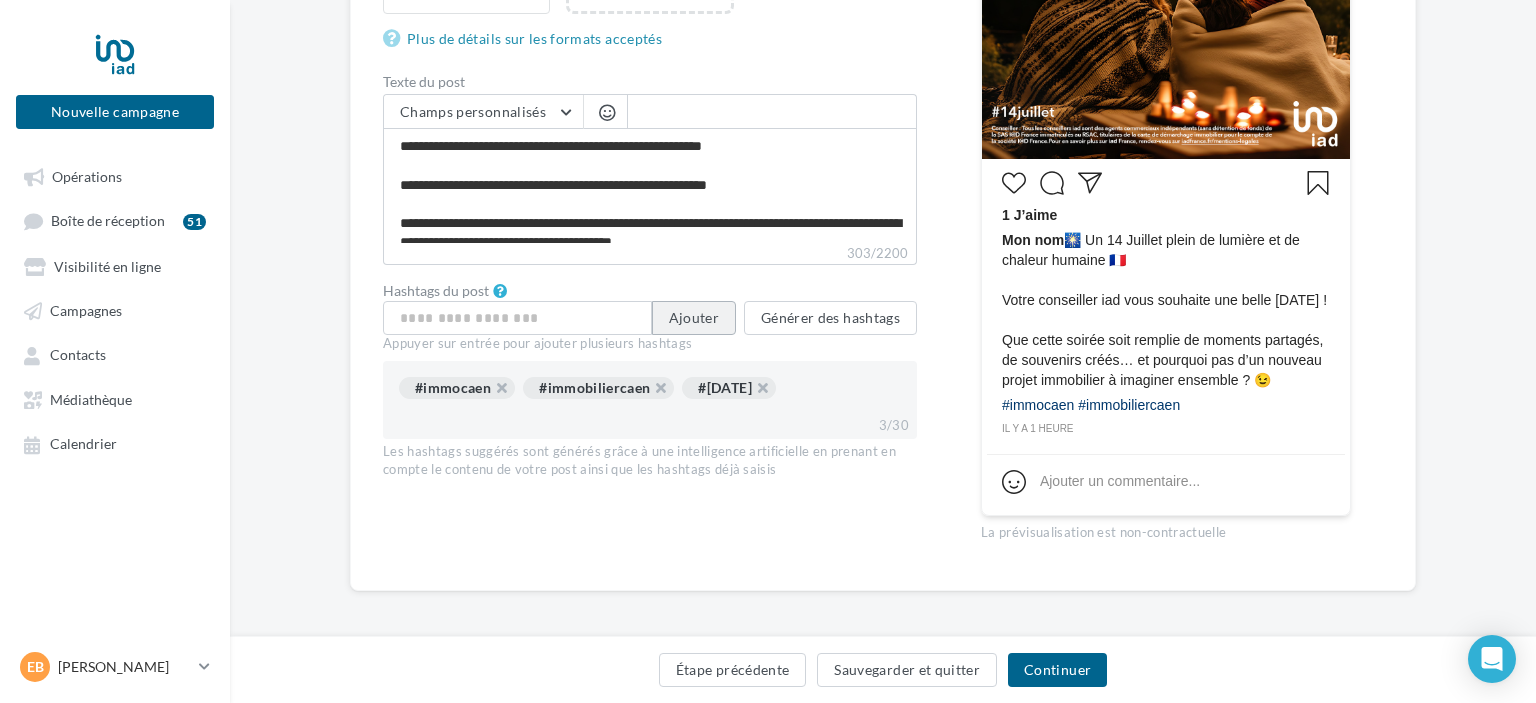 click on "Ajouter" at bounding box center [694, 318] 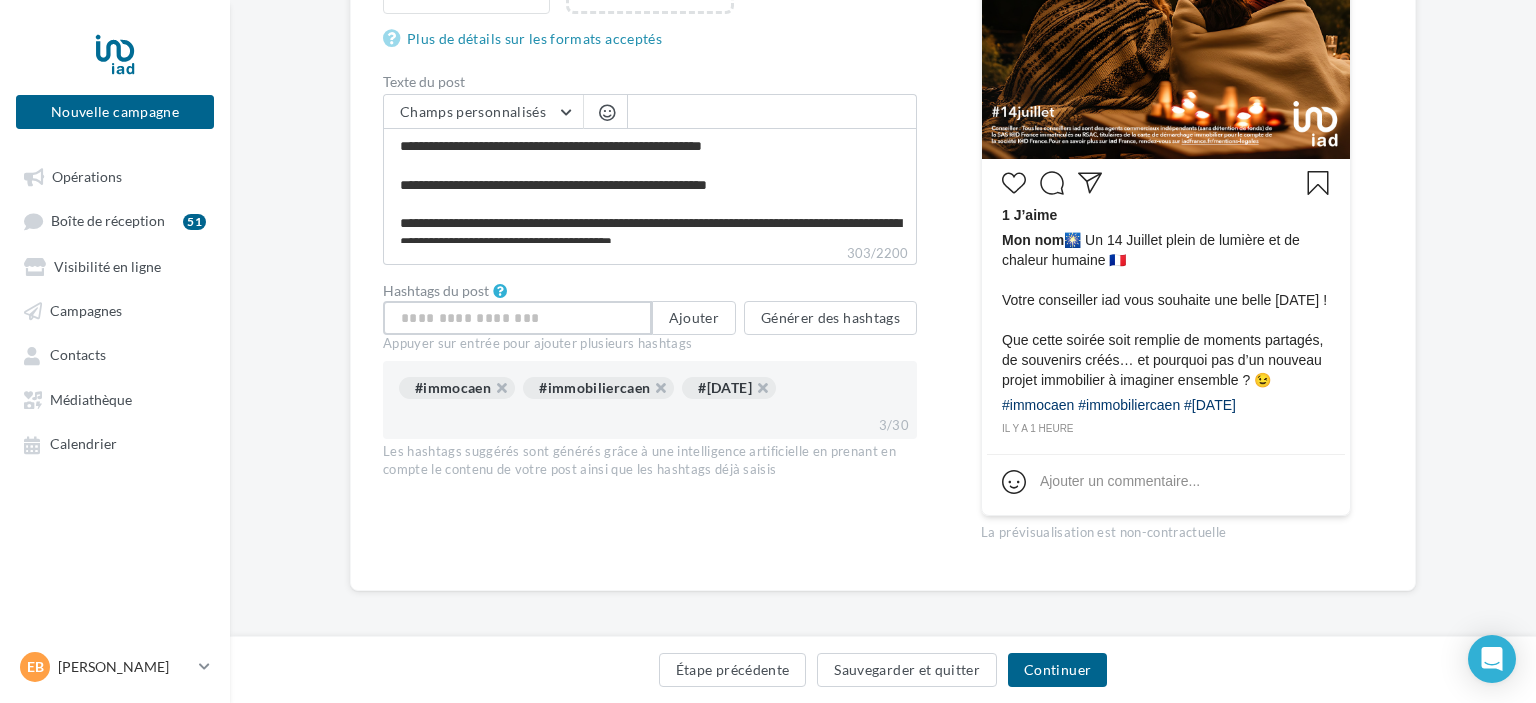 click at bounding box center [517, 318] 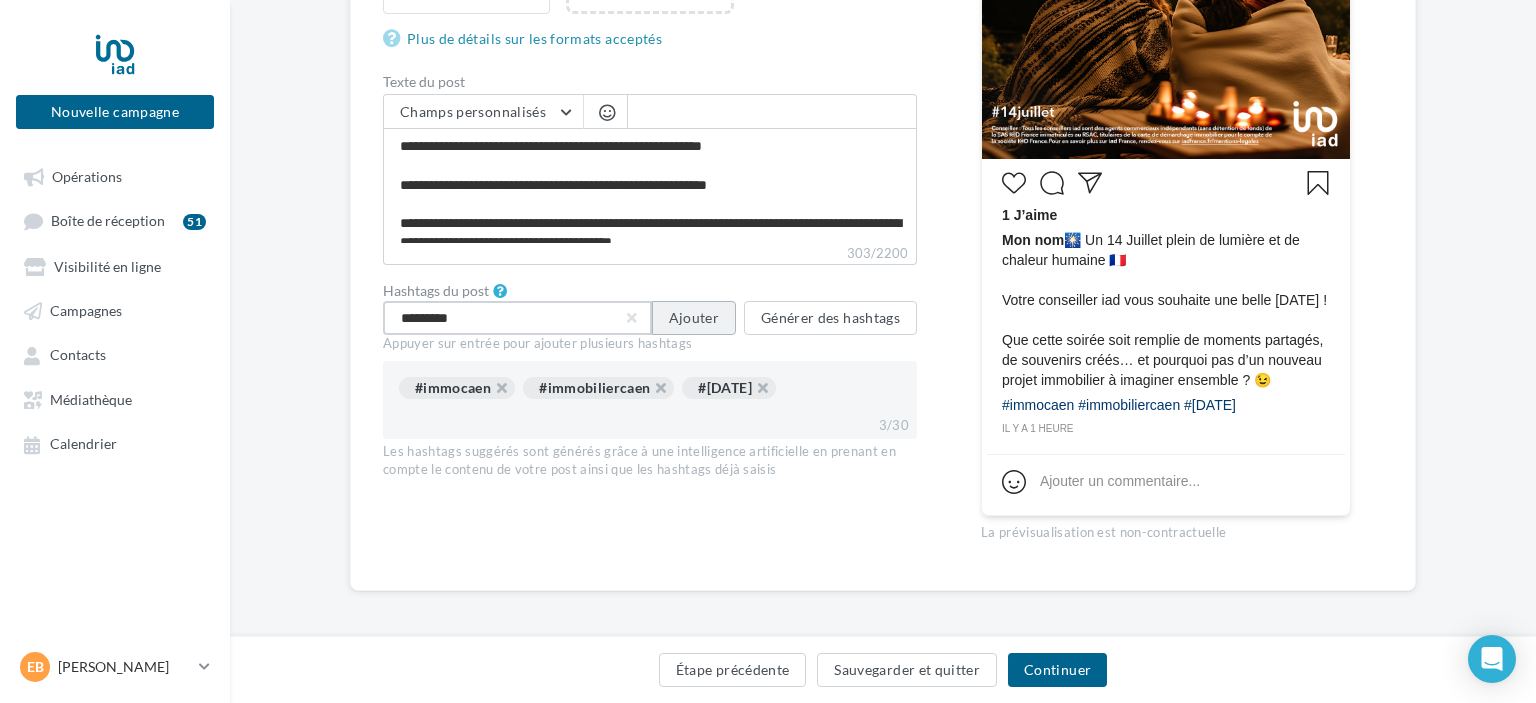 type on "*********" 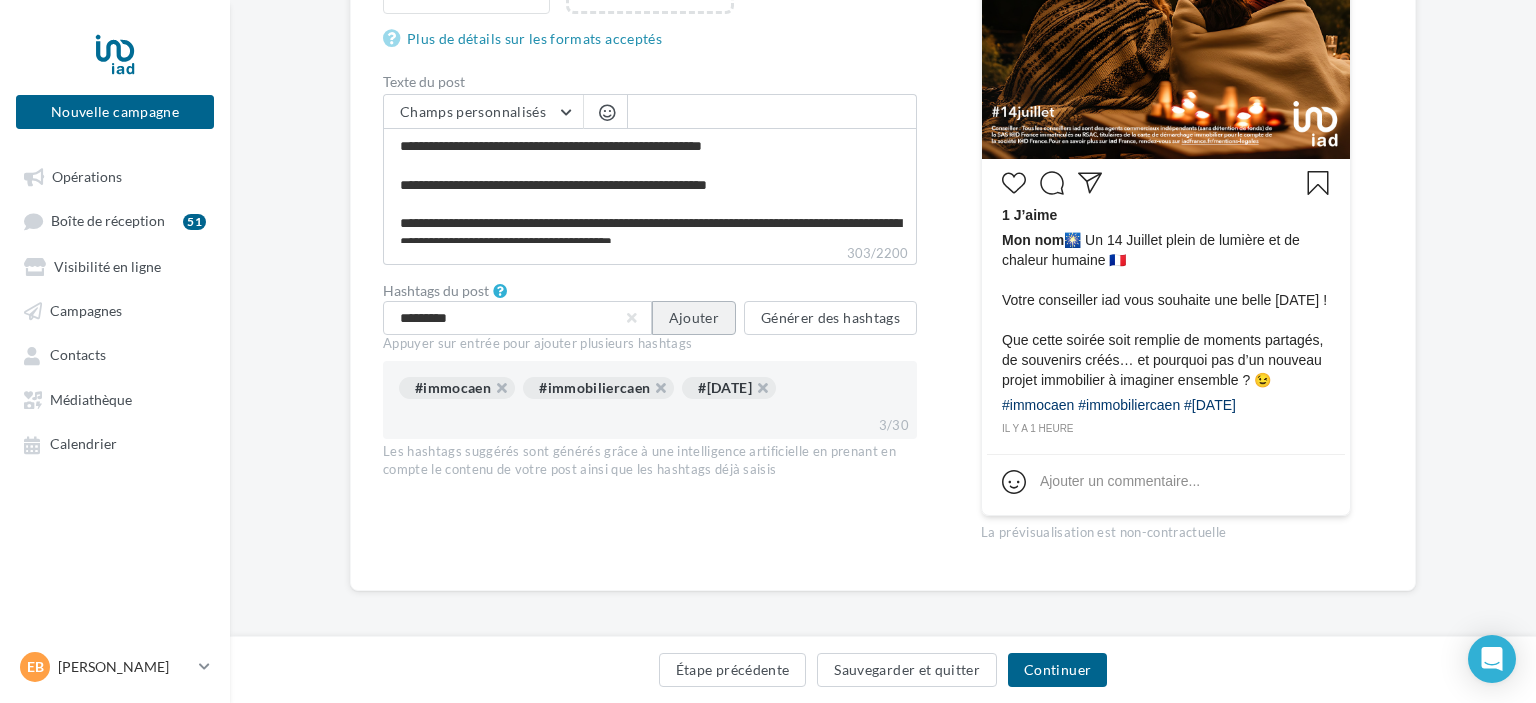 type 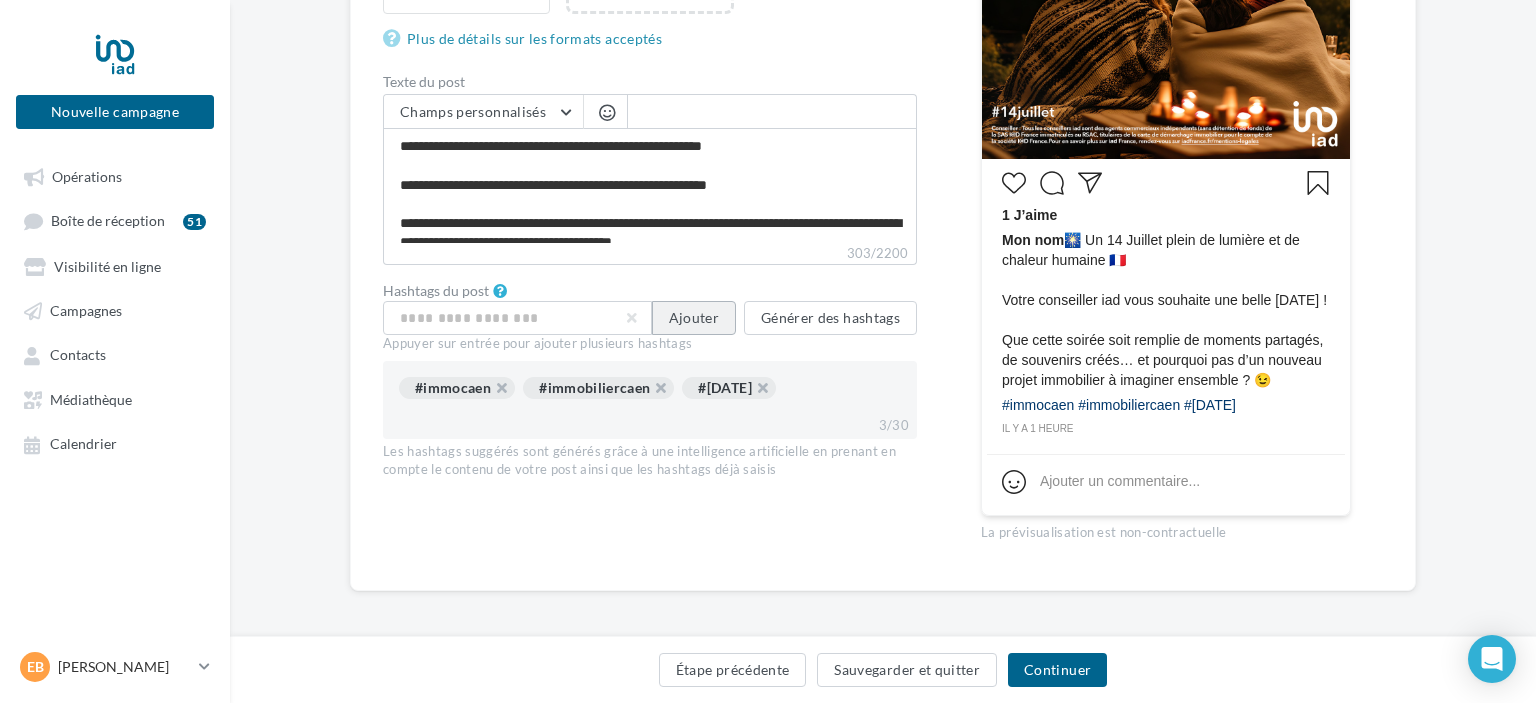 click on "Ajouter" at bounding box center [694, 318] 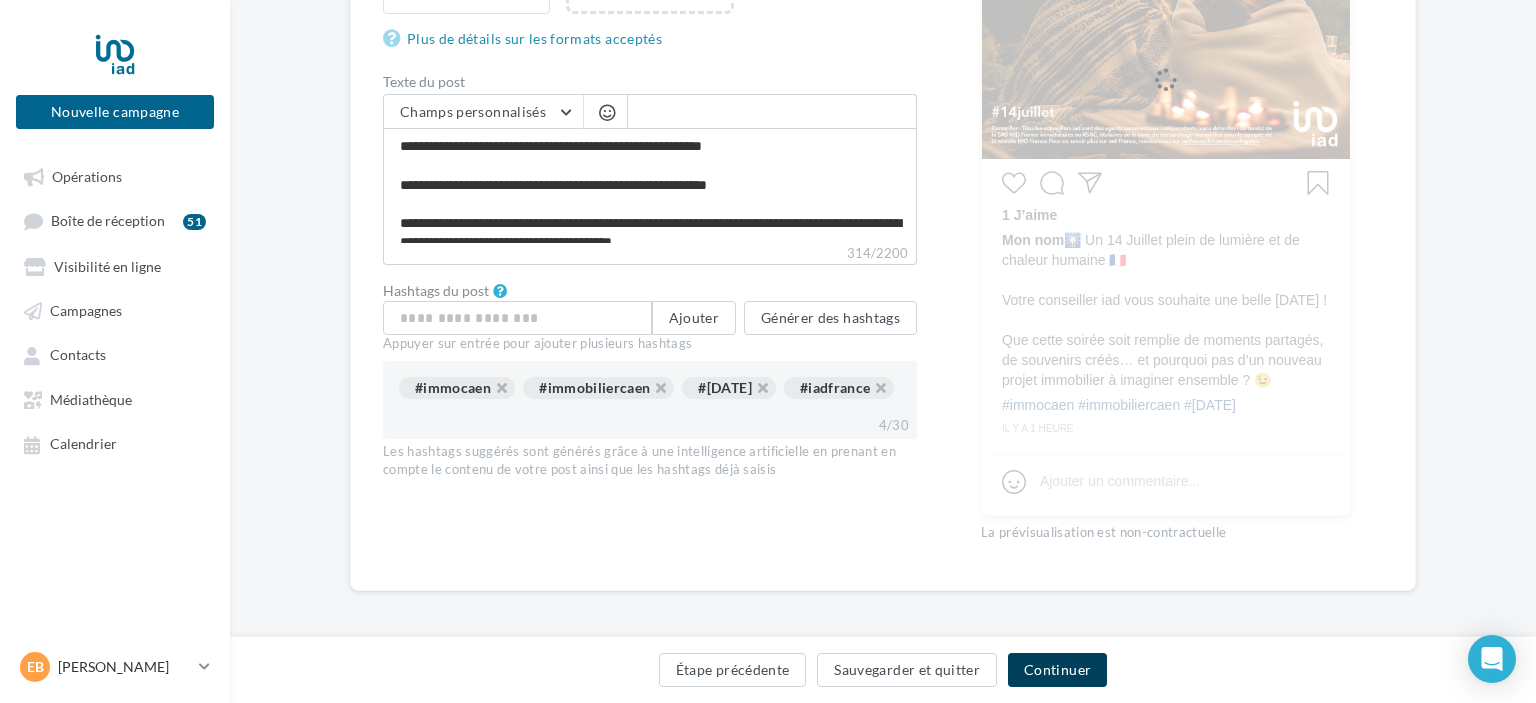click on "Continuer" at bounding box center (1057, 670) 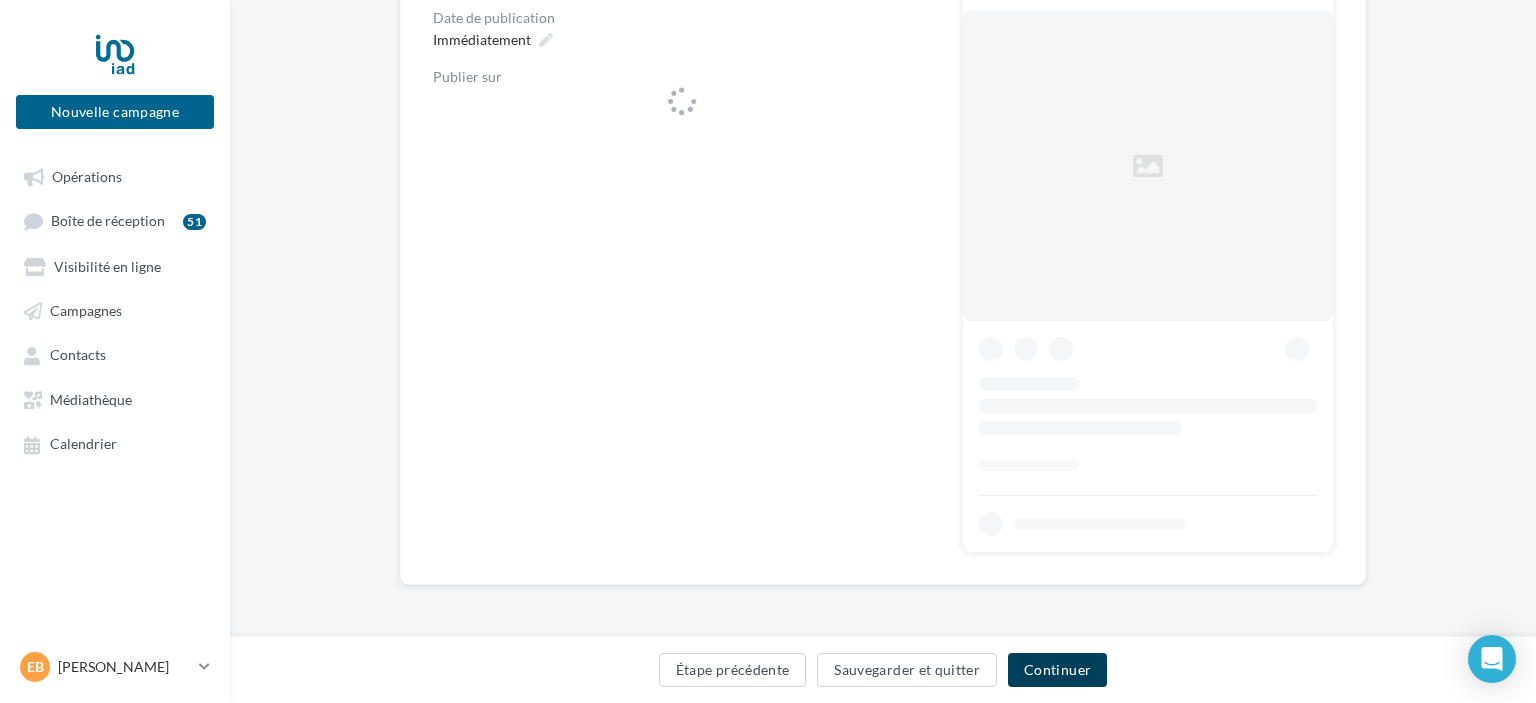 scroll, scrollTop: 289, scrollLeft: 0, axis: vertical 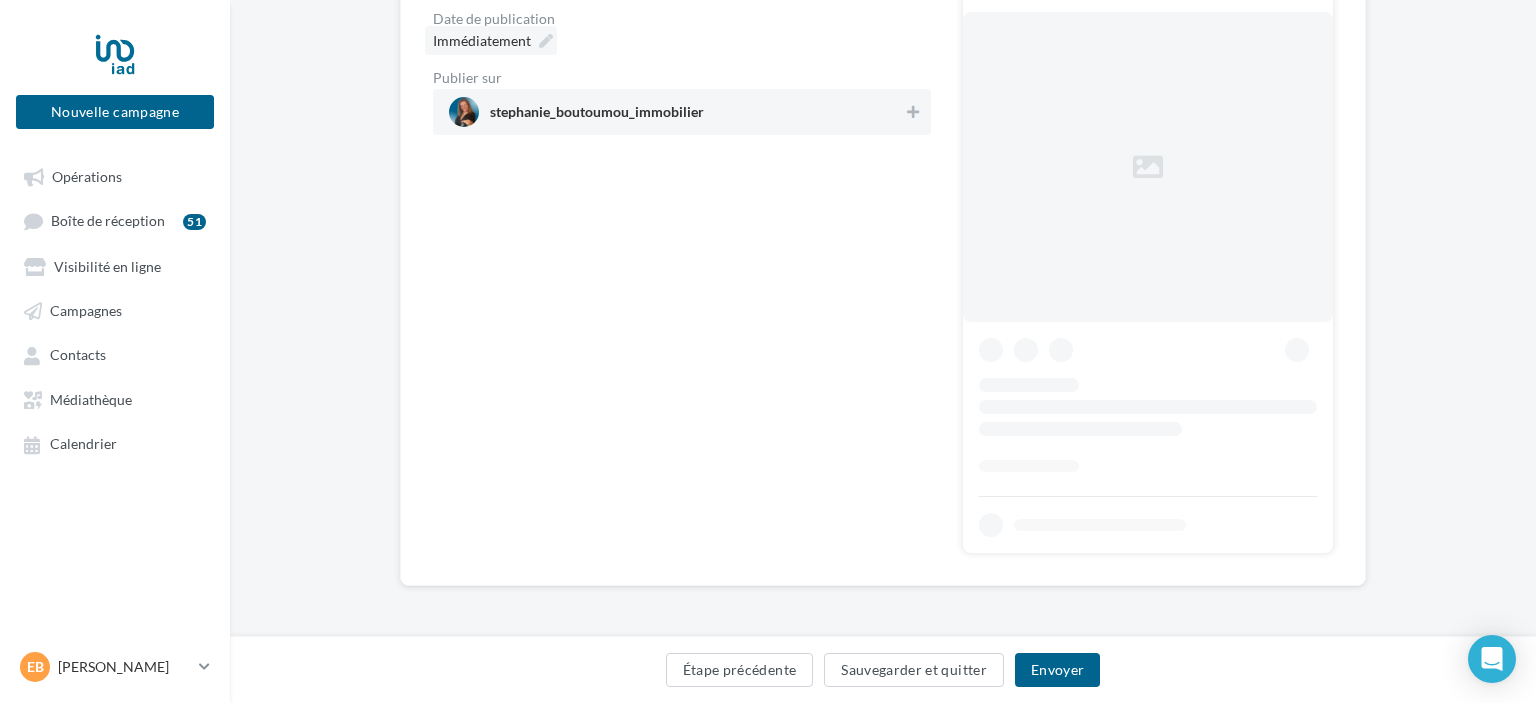 click on "**********" at bounding box center (883, 180) 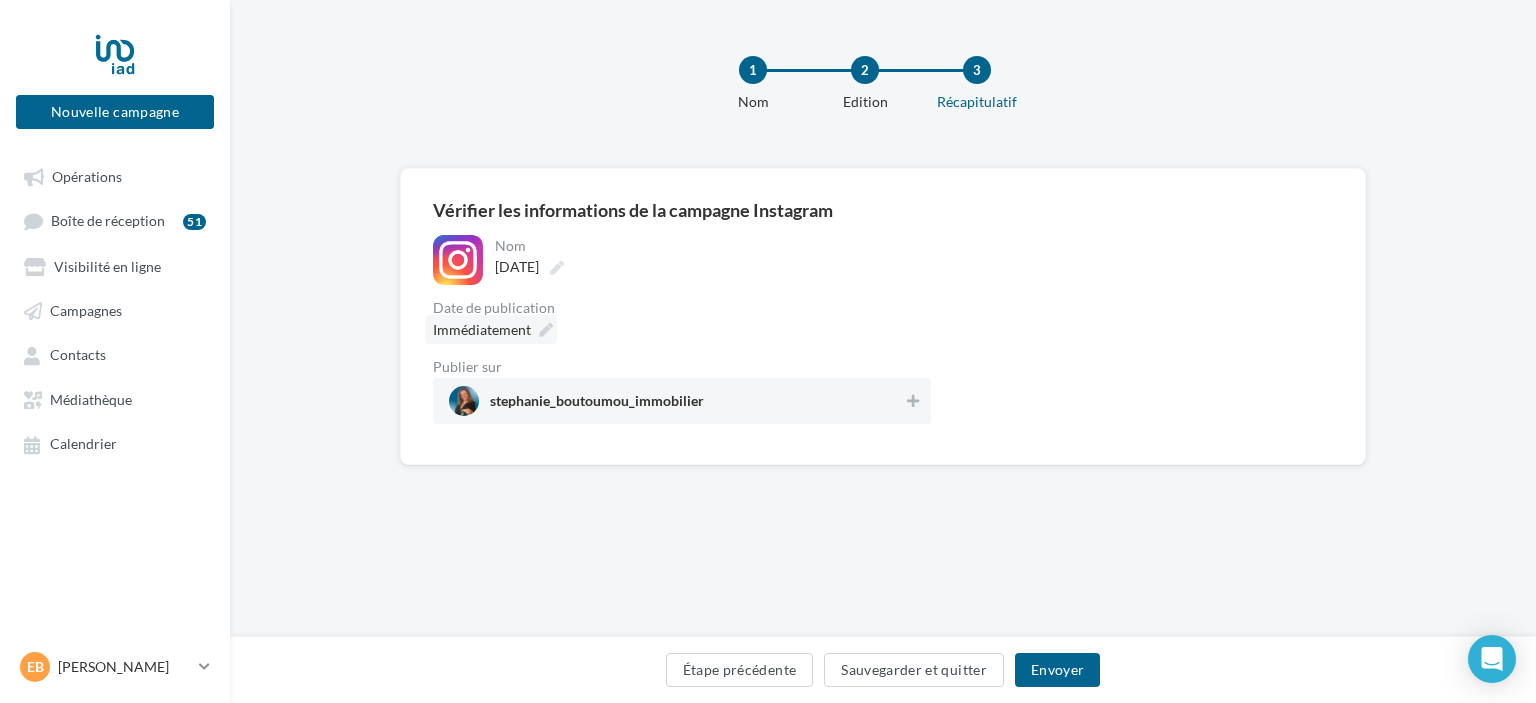 scroll, scrollTop: 0, scrollLeft: 0, axis: both 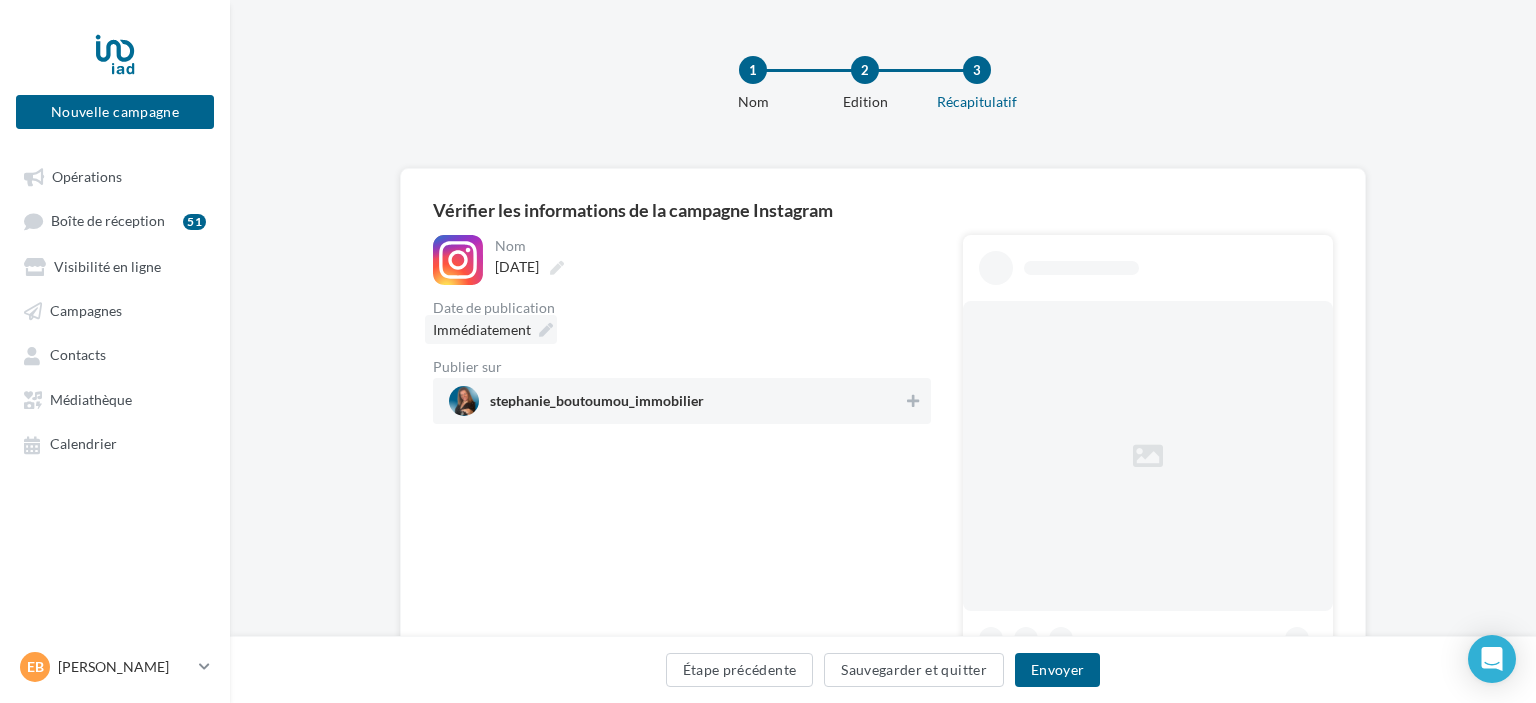 click on "Immédiatement" at bounding box center [491, 329] 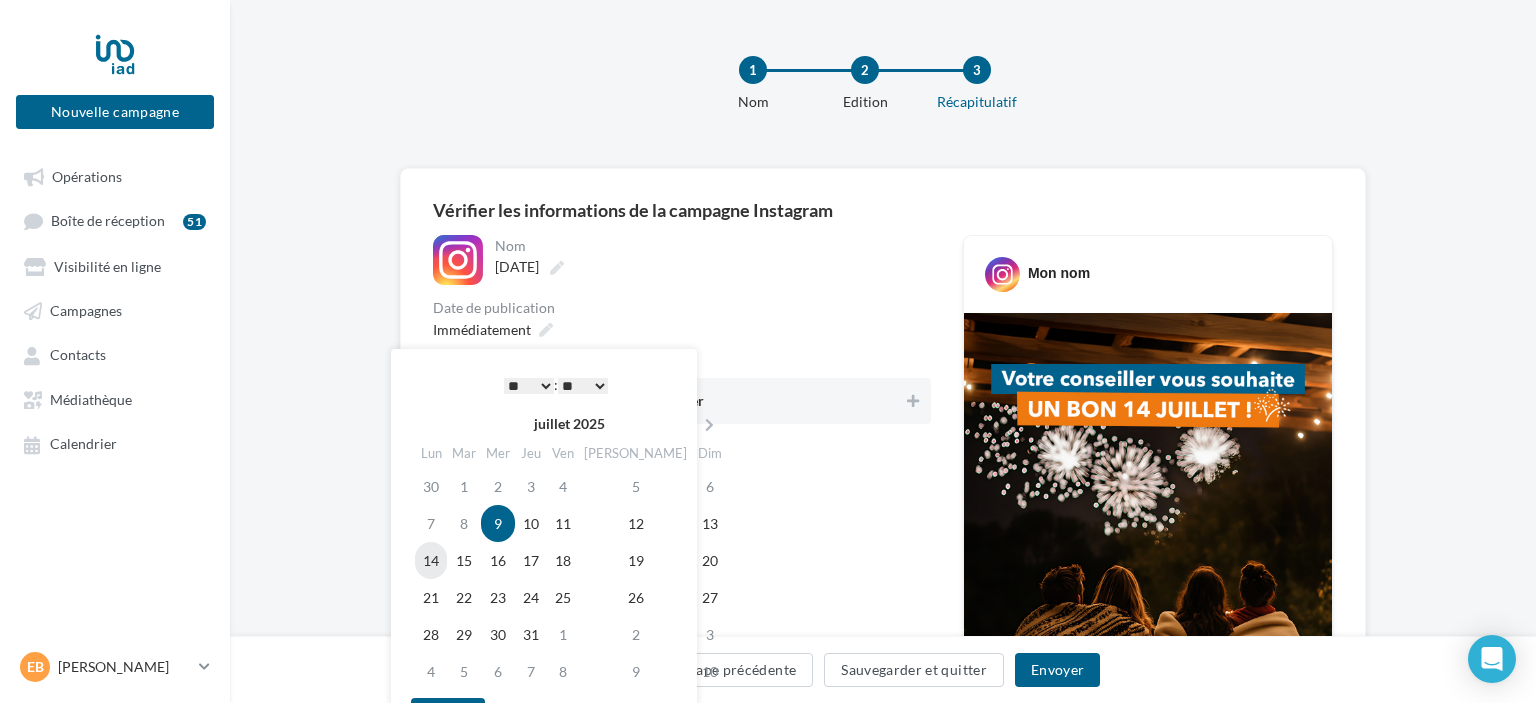 click on "14" at bounding box center [431, 560] 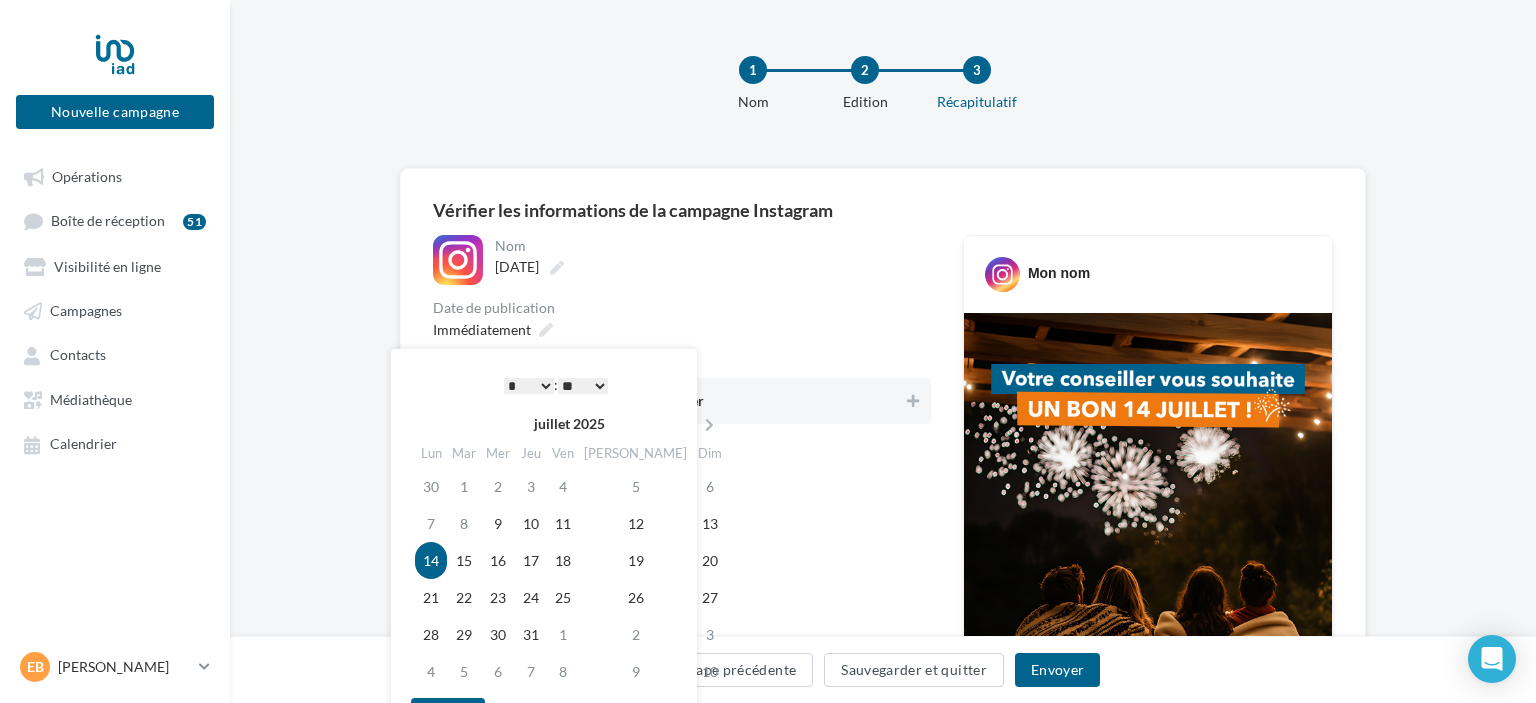 click on "**********" at bounding box center (682, 329) 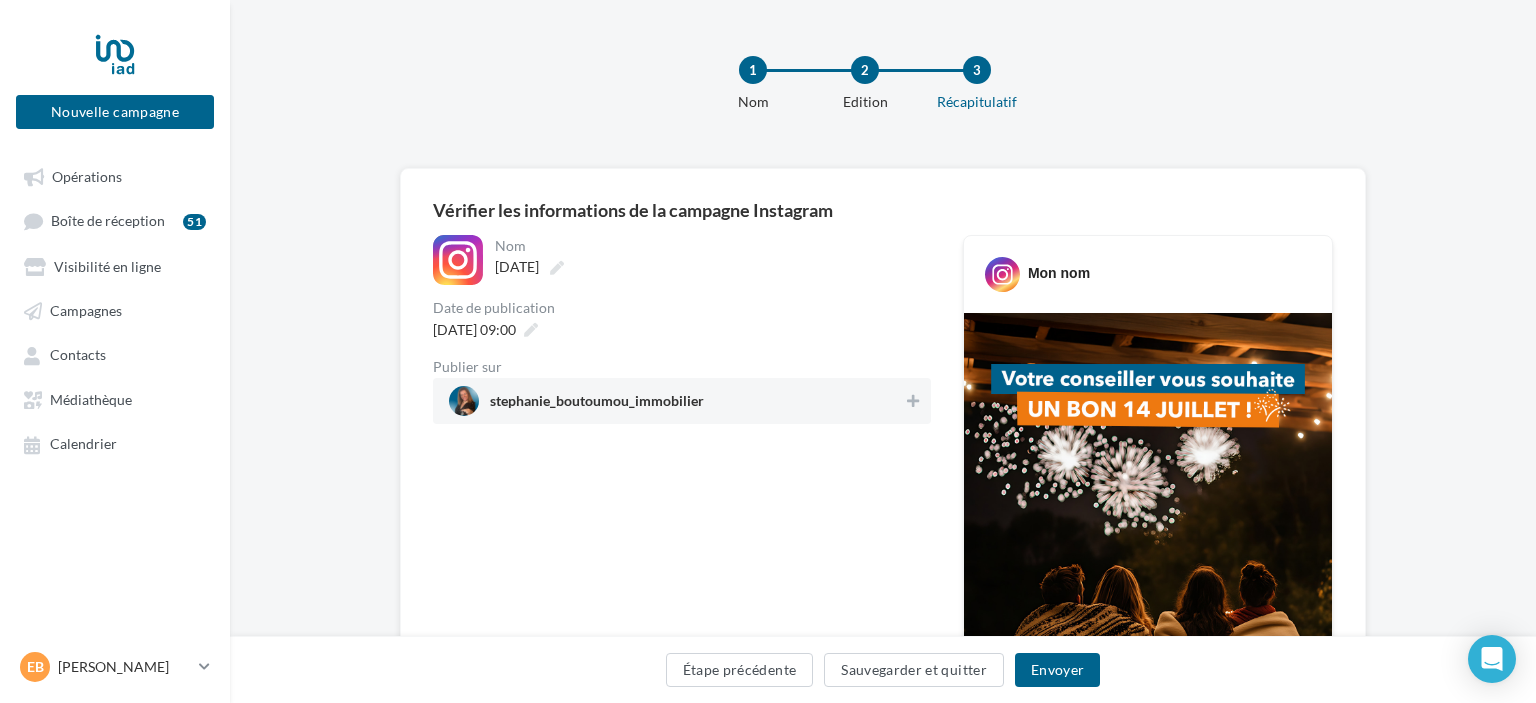 click on "stephanie_boutoumou_immobilier" at bounding box center [676, 401] 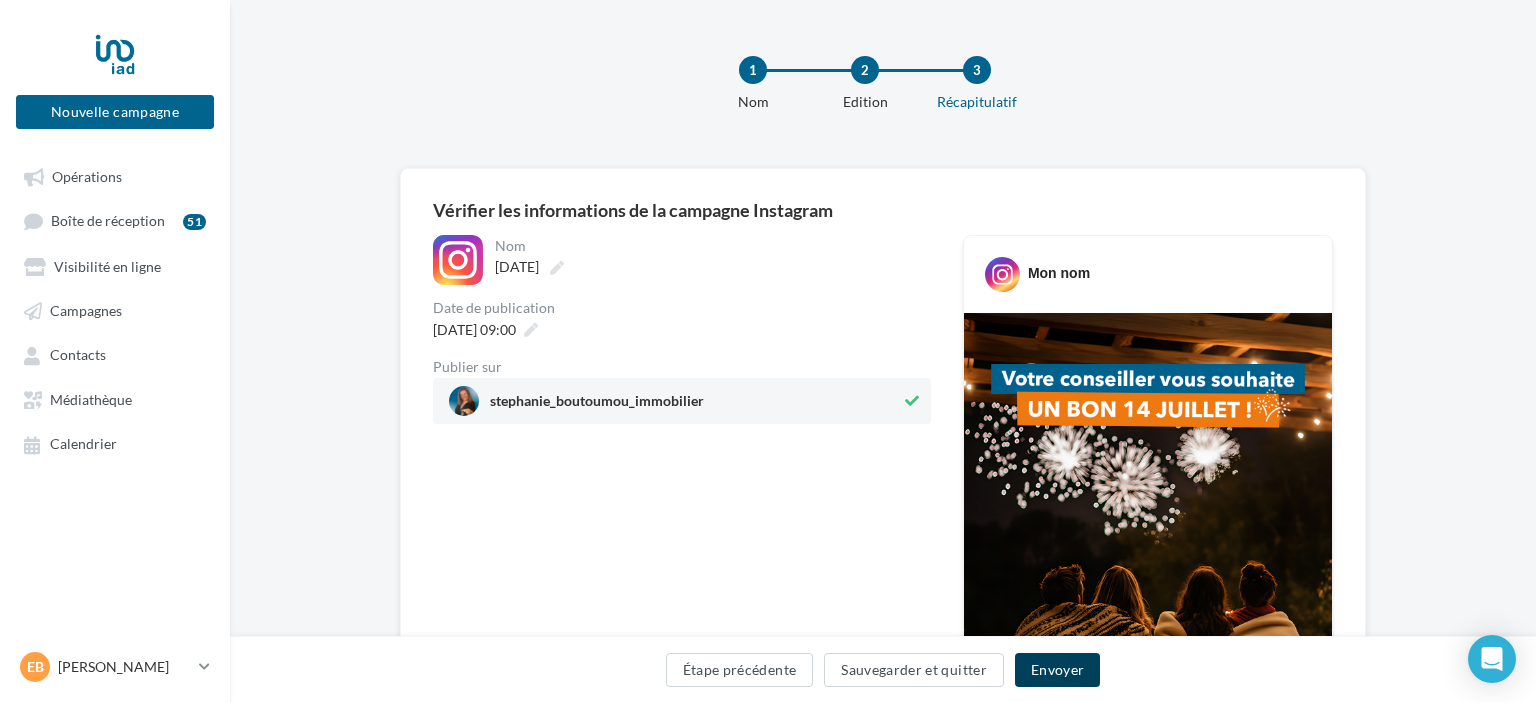 click on "Envoyer" at bounding box center [1057, 670] 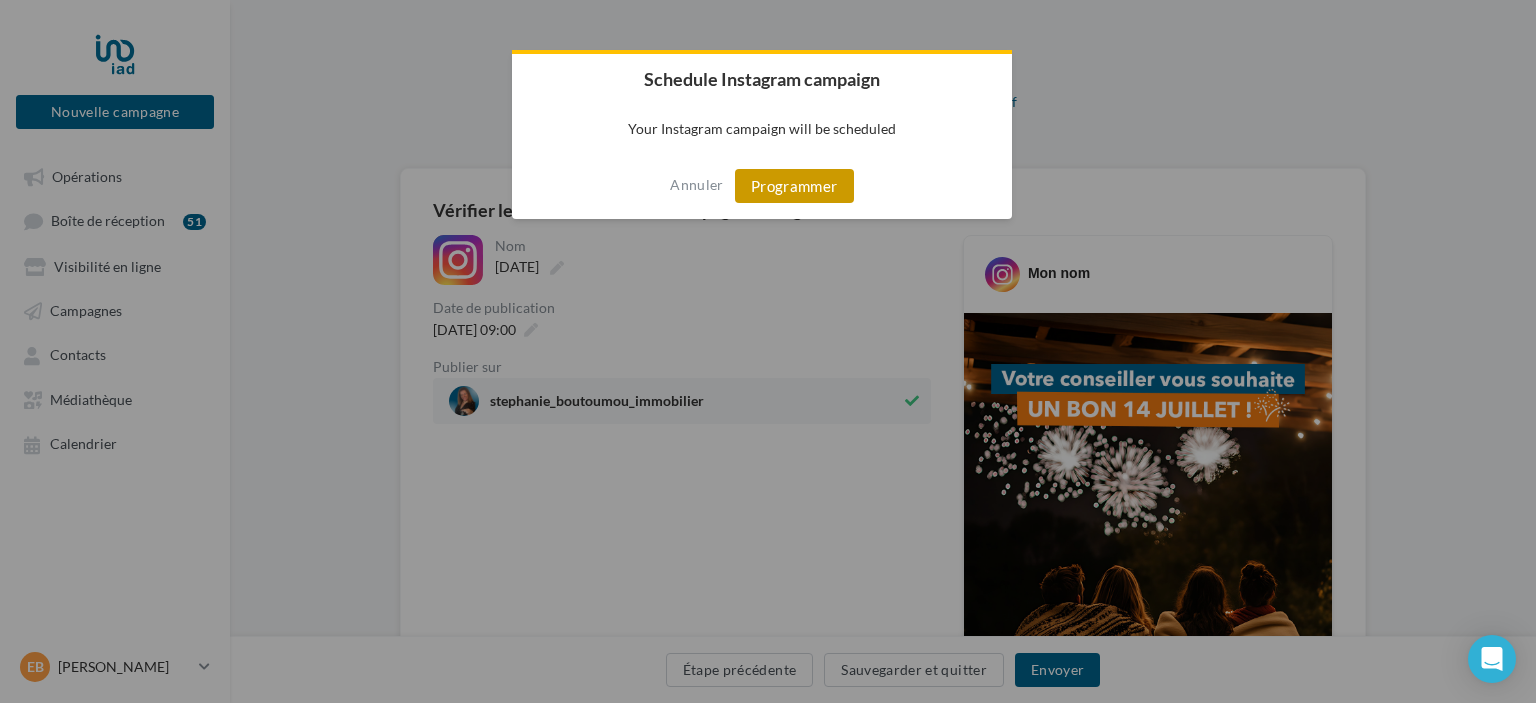click on "Programmer" at bounding box center [794, 186] 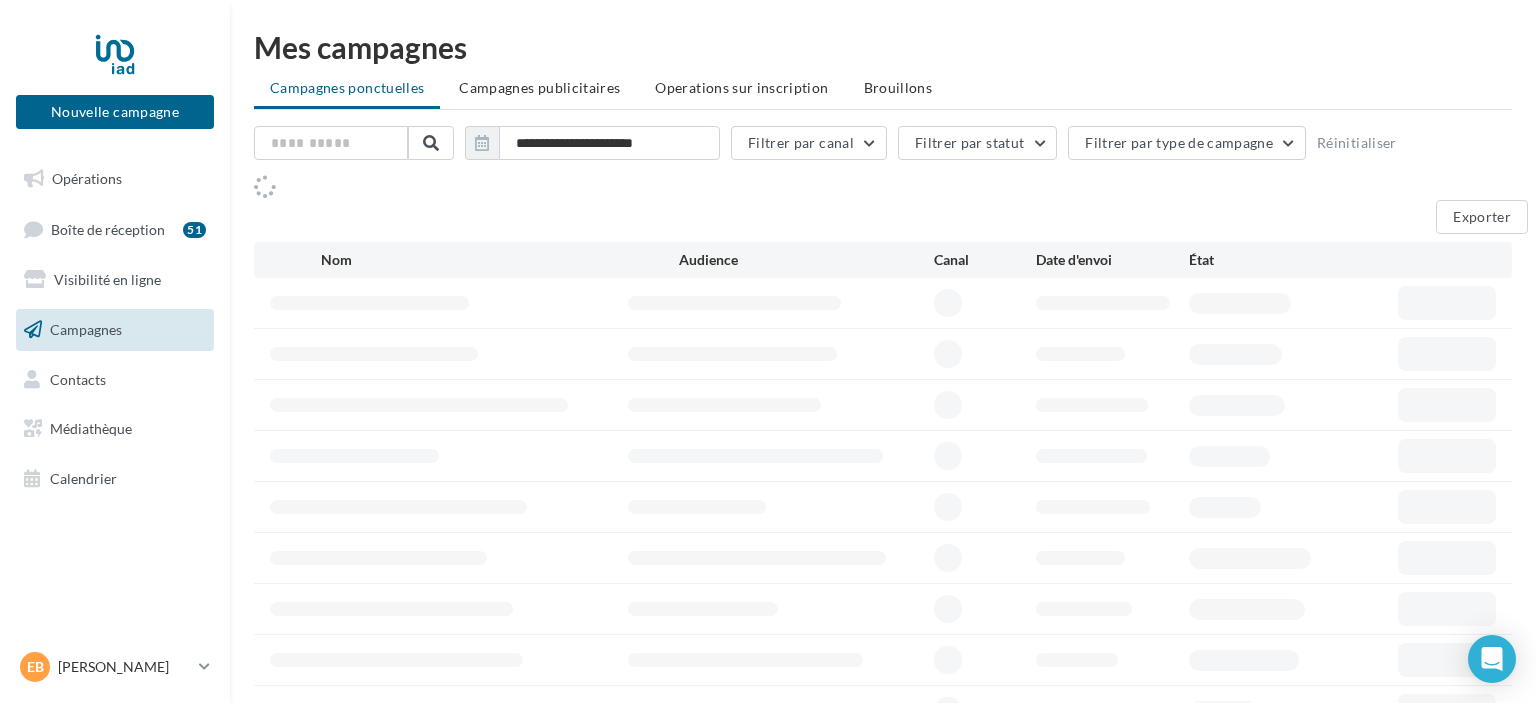 scroll, scrollTop: 0, scrollLeft: 0, axis: both 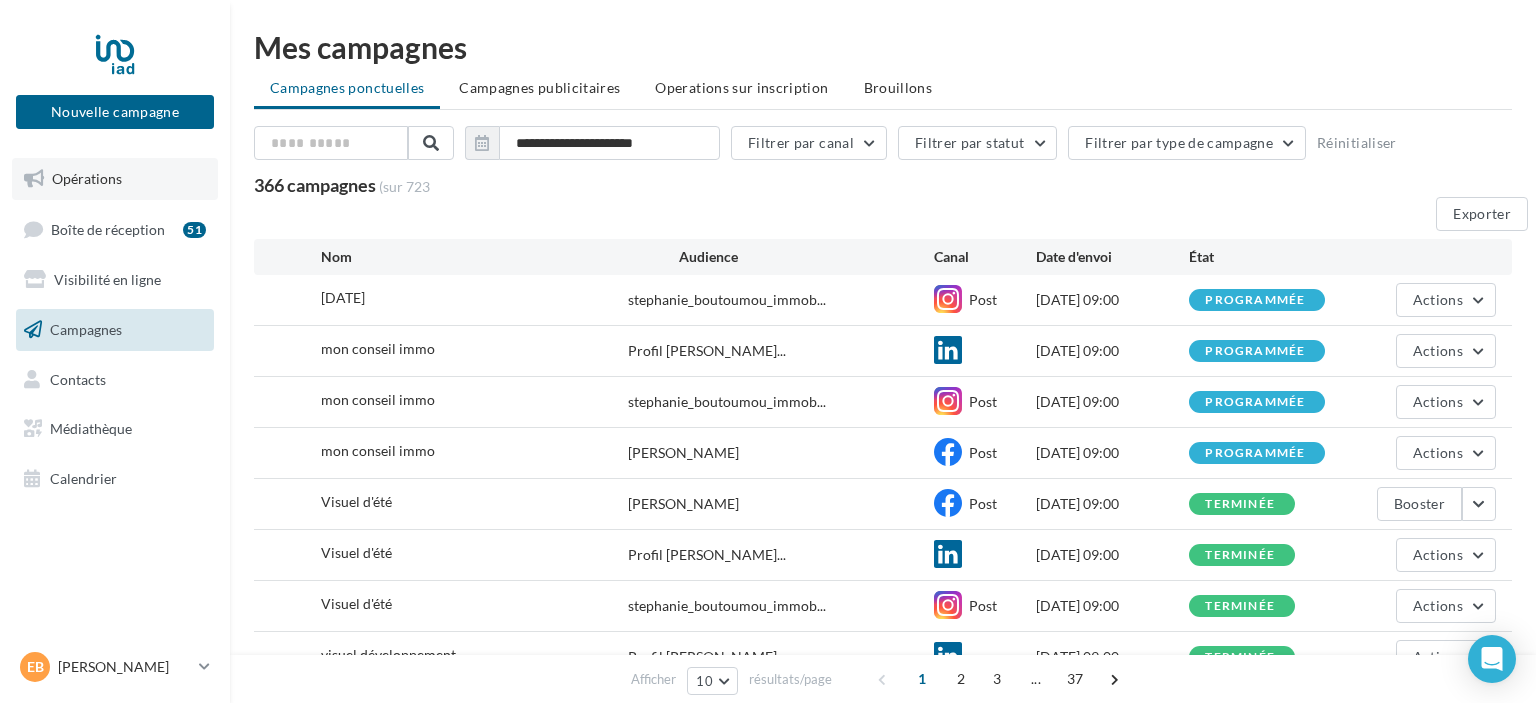 click on "Opérations" at bounding box center (87, 178) 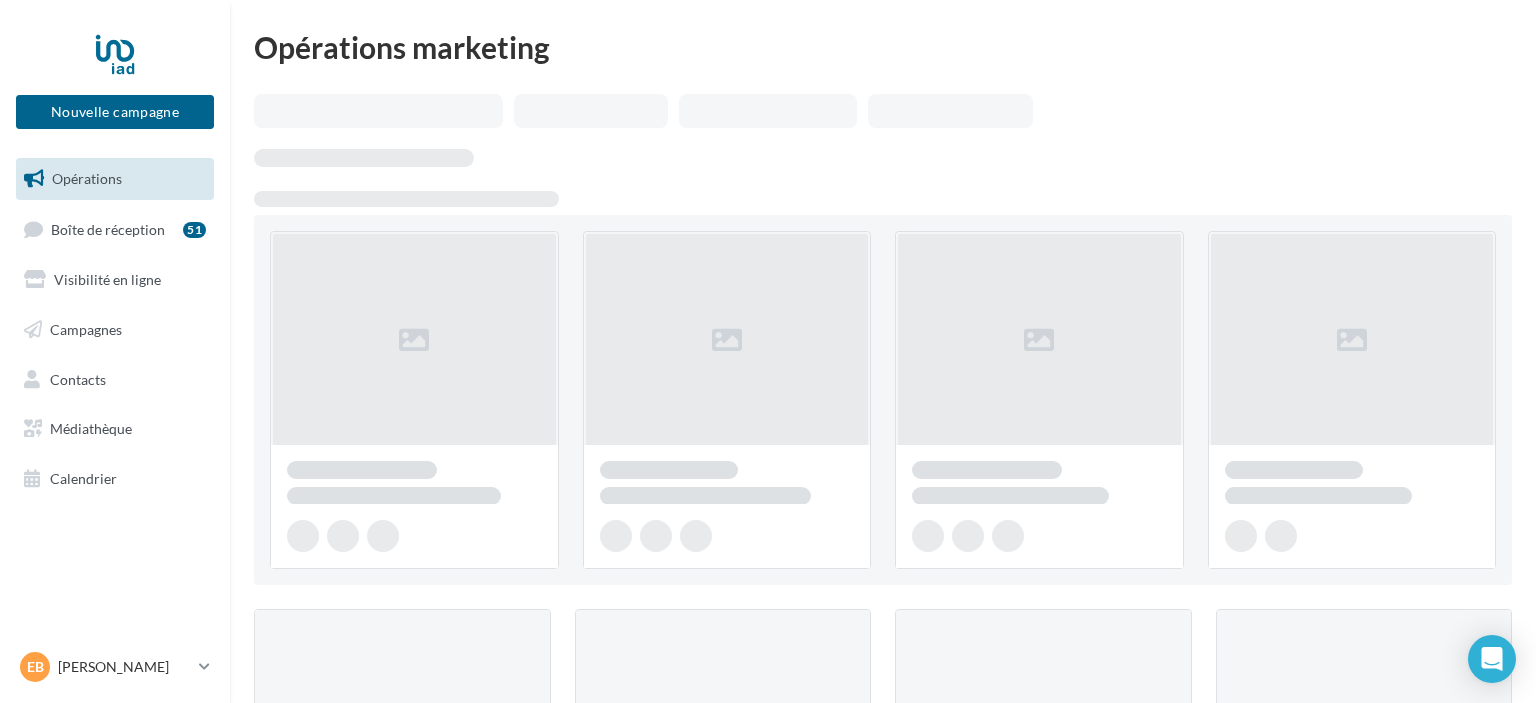 scroll, scrollTop: 0, scrollLeft: 0, axis: both 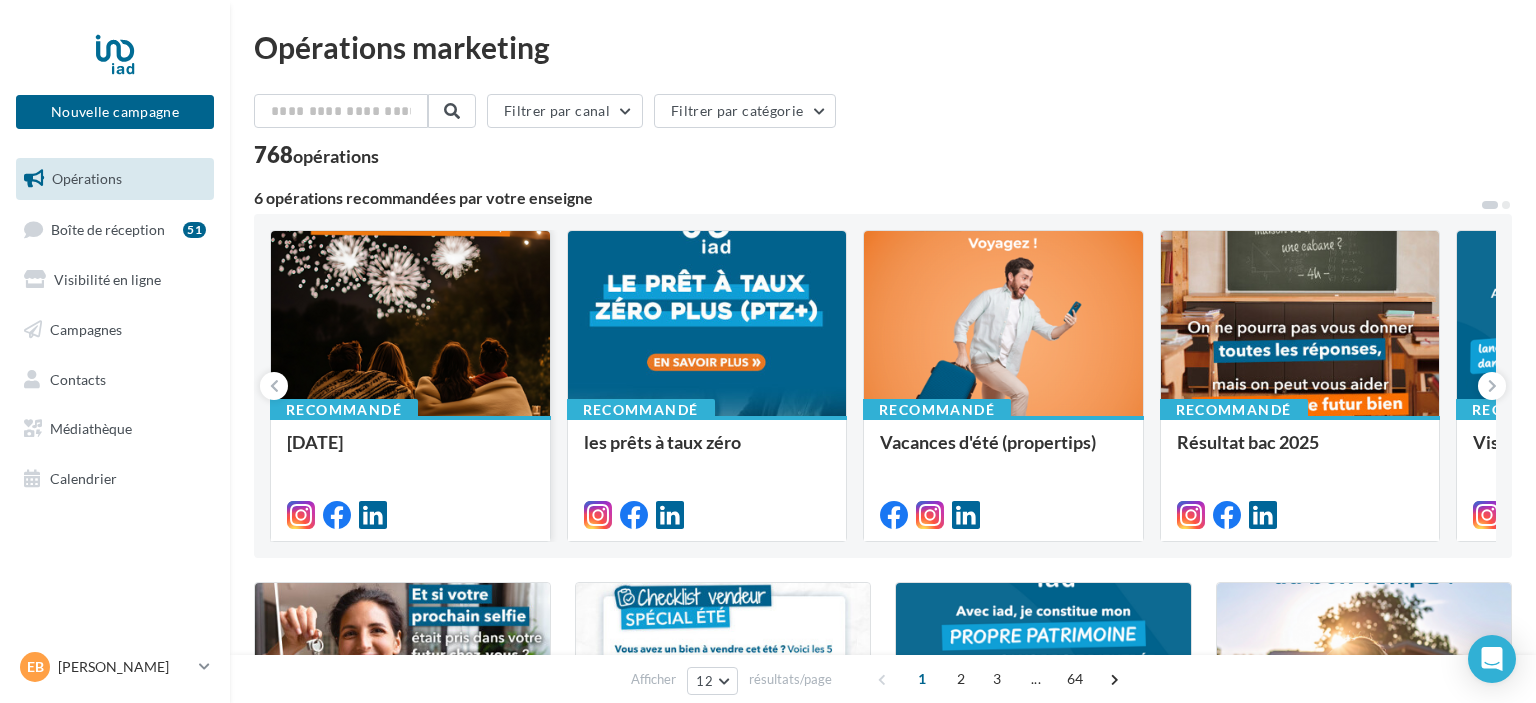 click at bounding box center (410, 324) 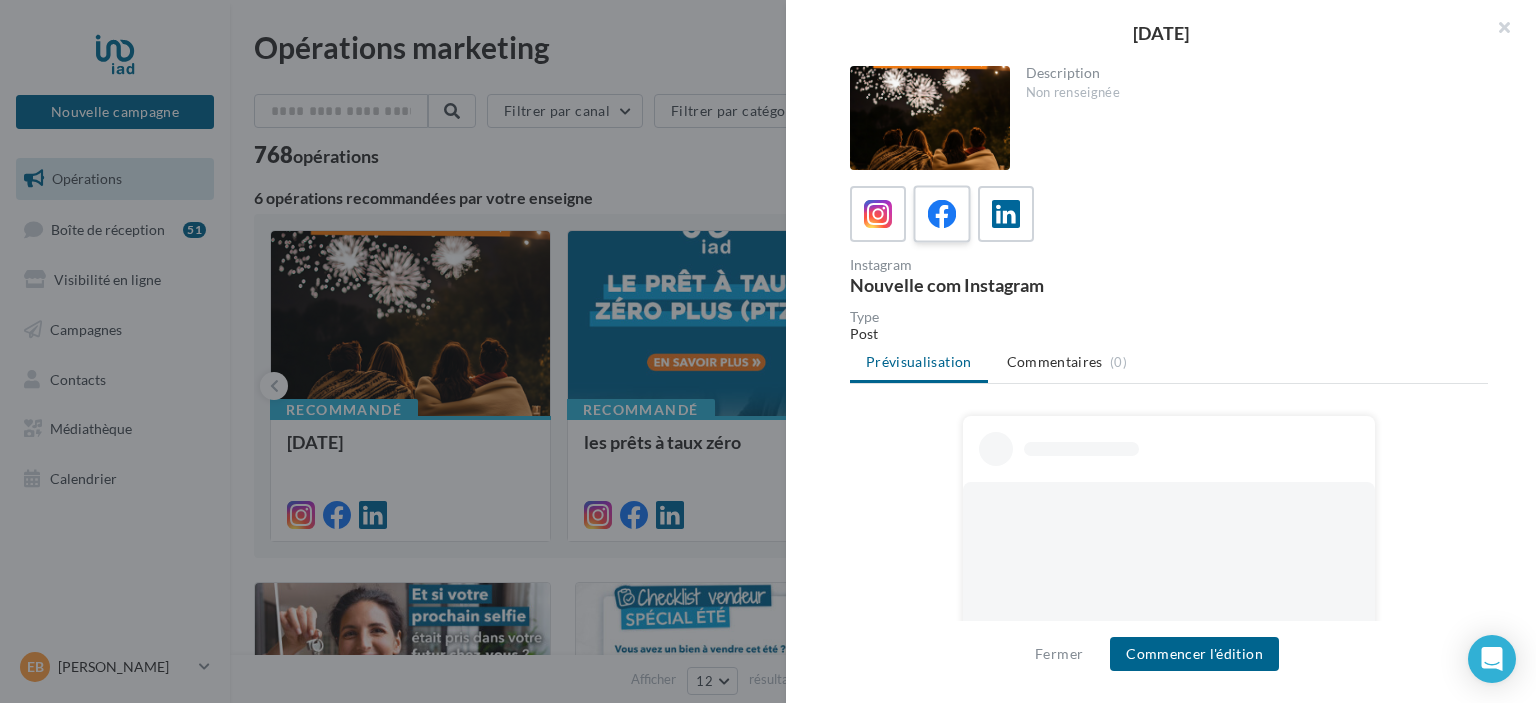 click at bounding box center (942, 214) 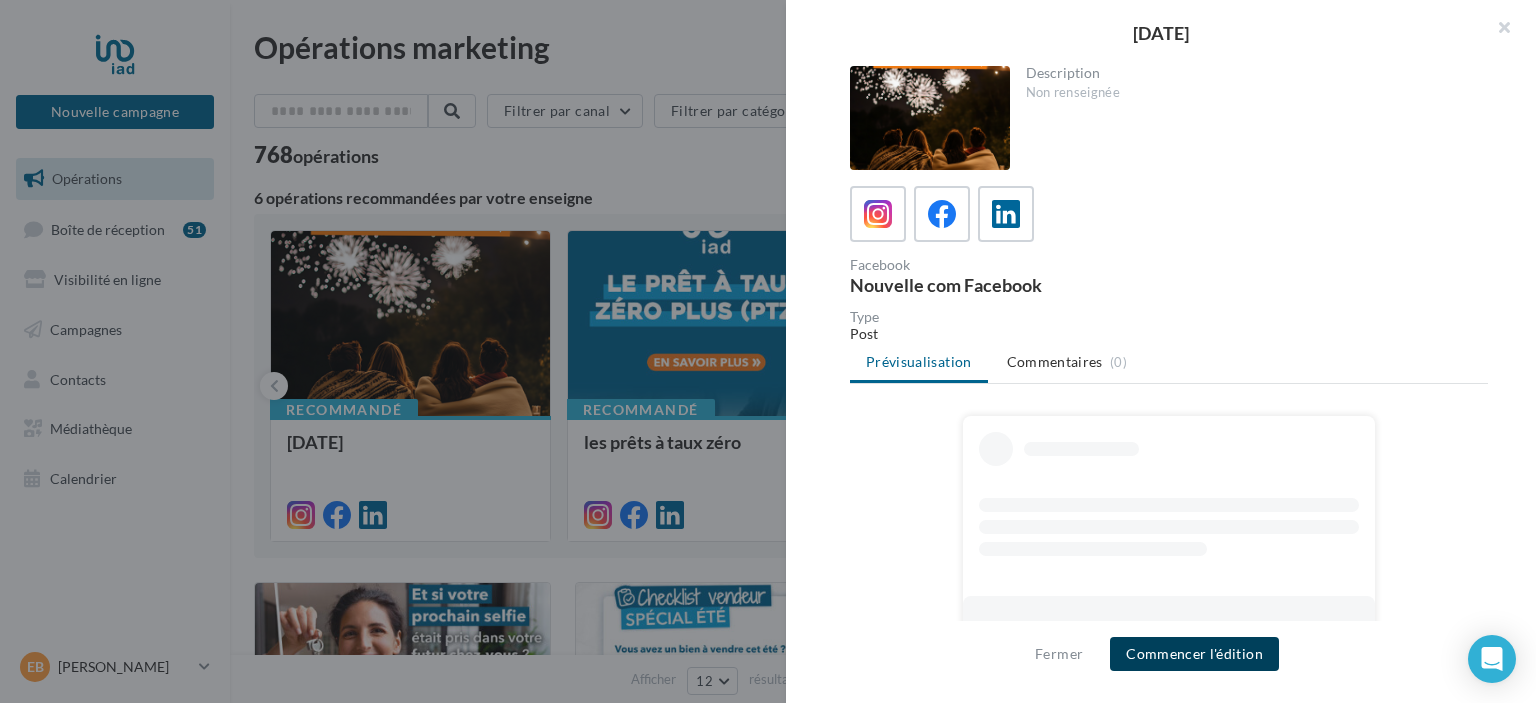 click on "Commencer l'édition" at bounding box center [1194, 654] 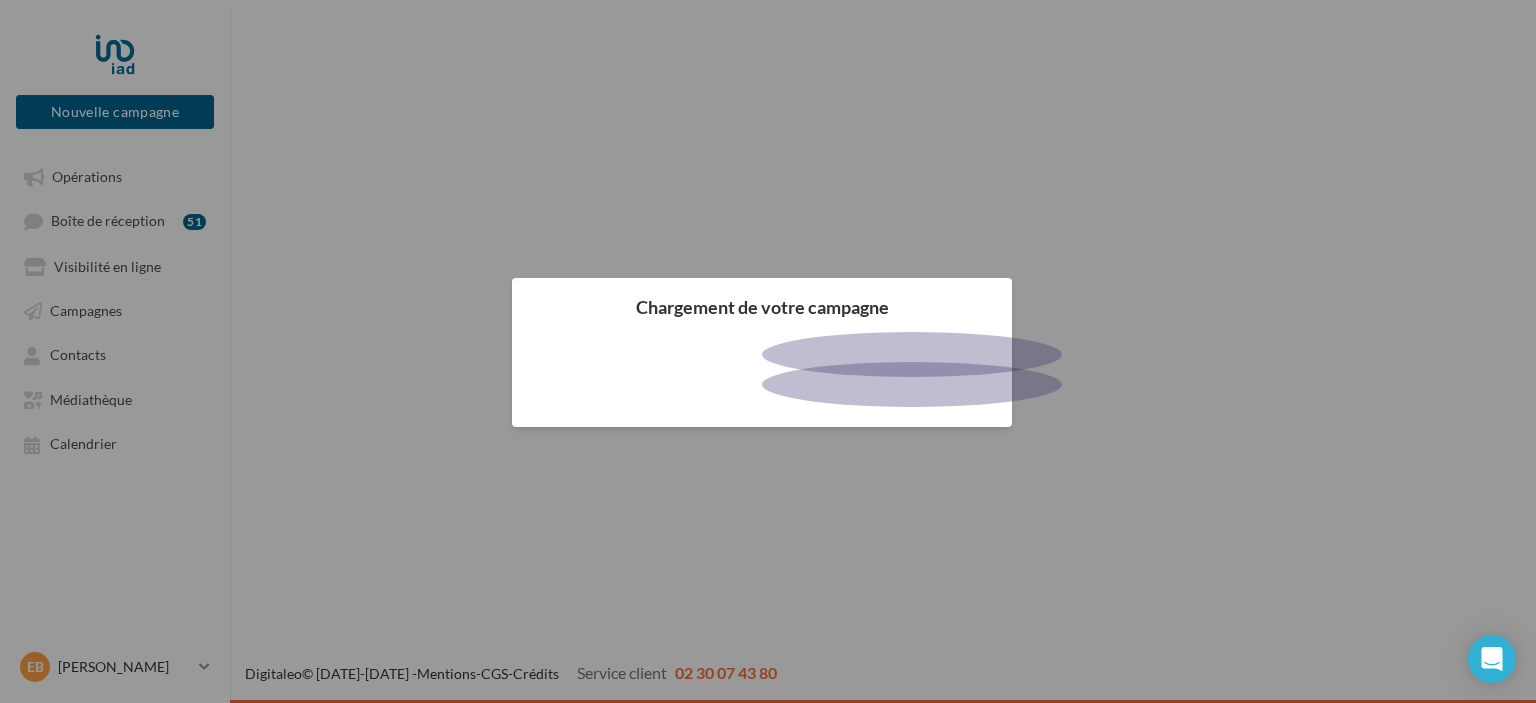 scroll, scrollTop: 0, scrollLeft: 0, axis: both 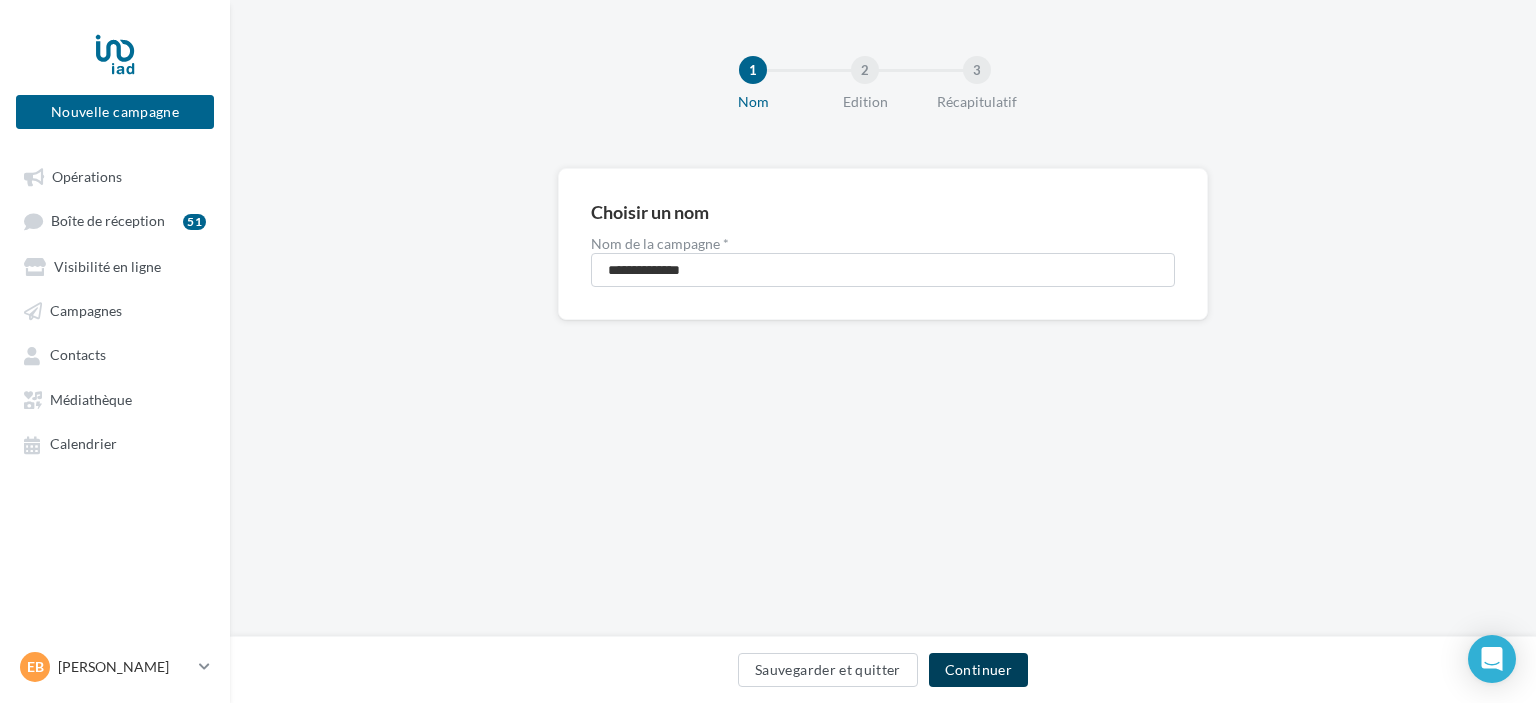 click on "Continuer" at bounding box center (978, 670) 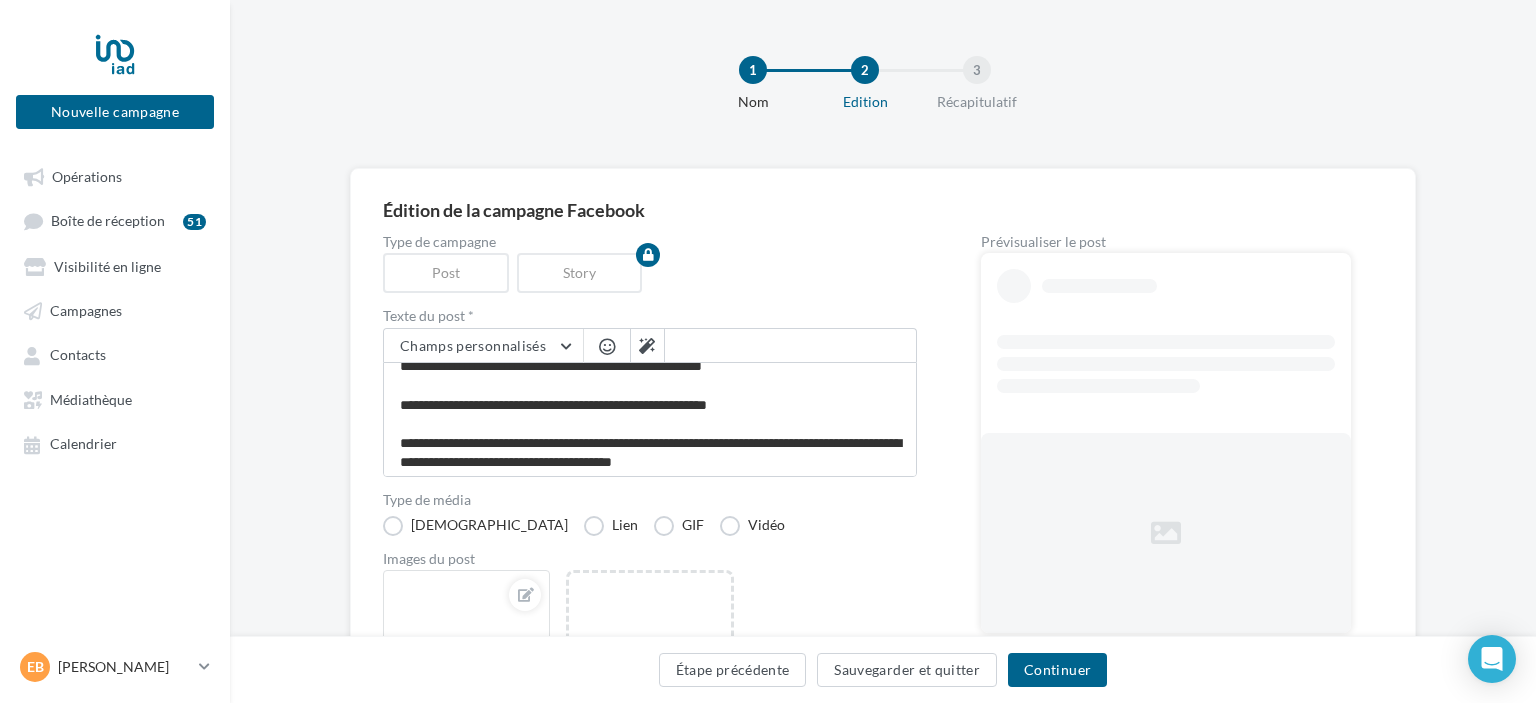 scroll, scrollTop: 18, scrollLeft: 0, axis: vertical 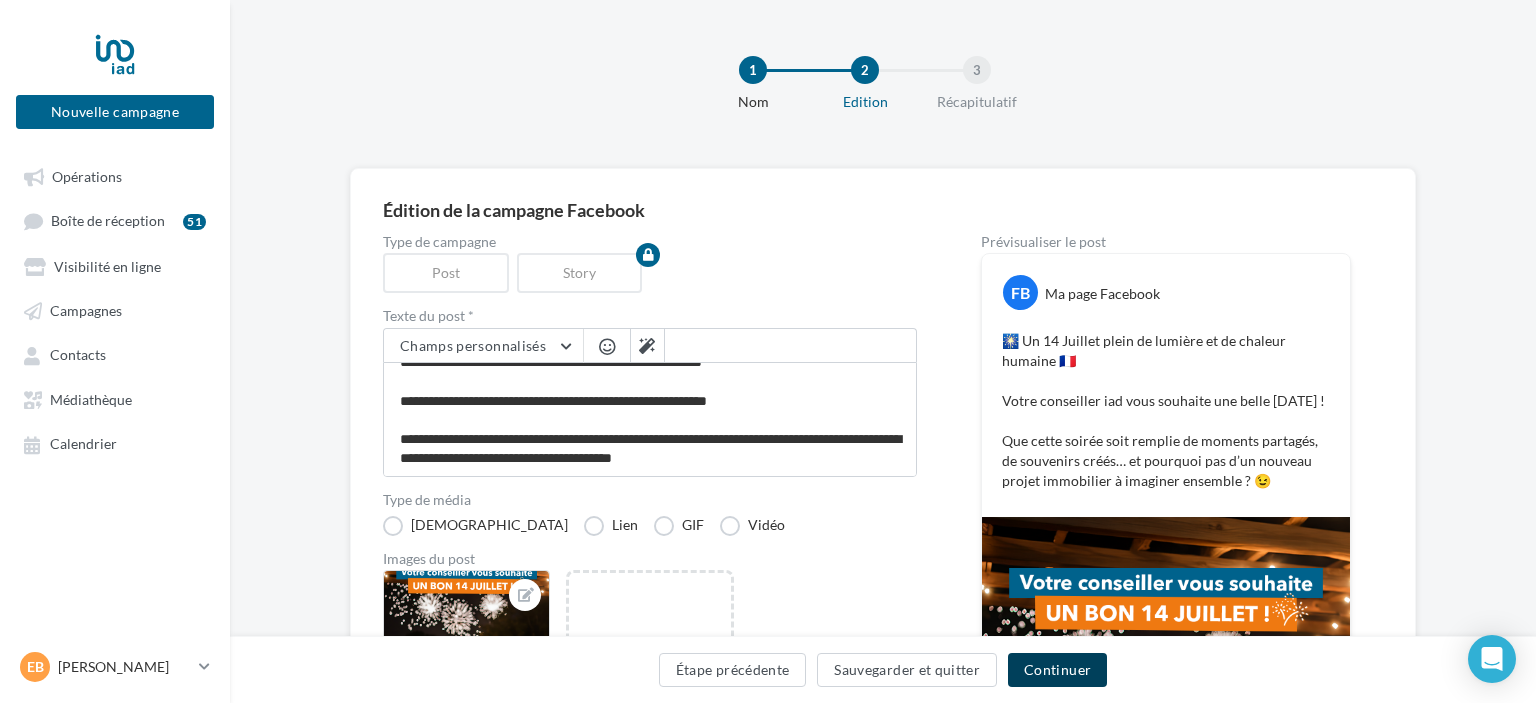 click on "Continuer" at bounding box center [1057, 670] 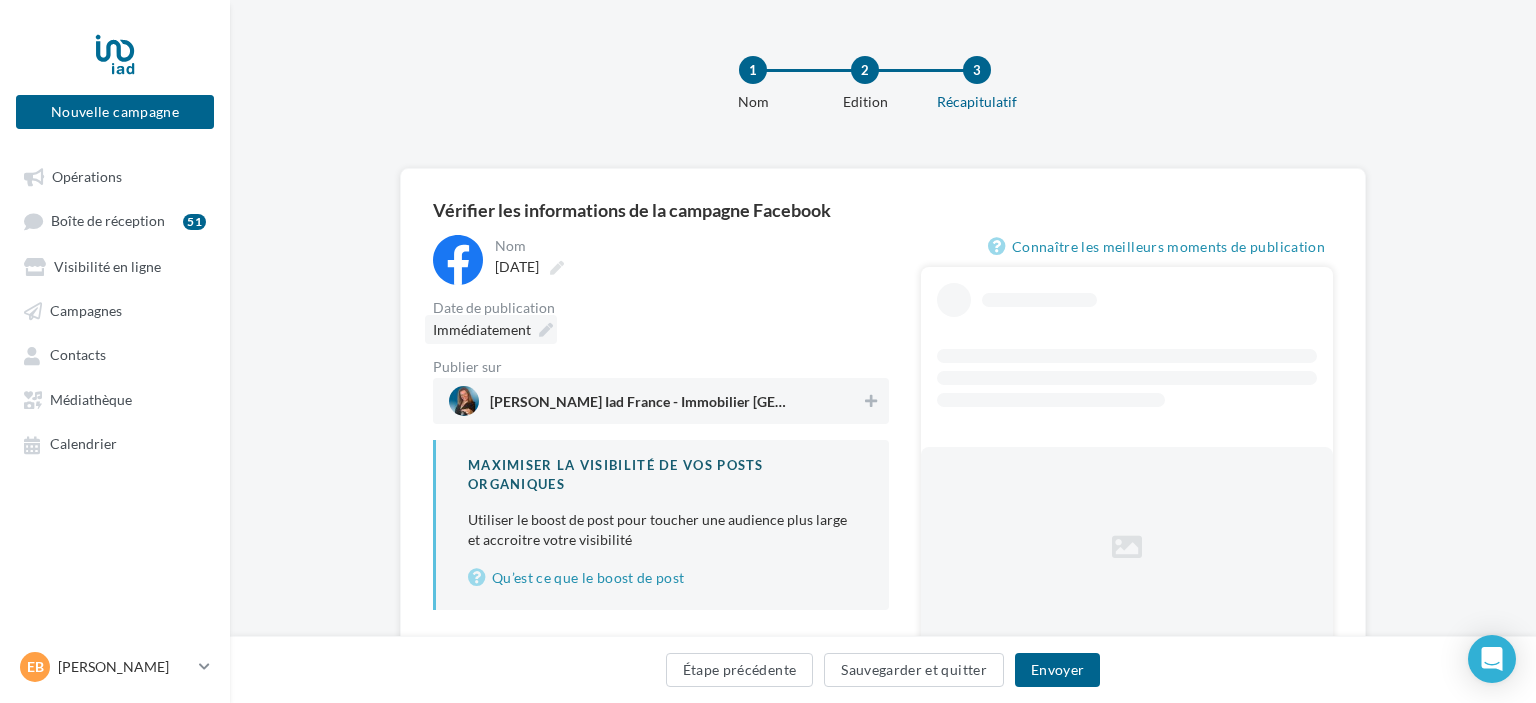 click at bounding box center (546, 330) 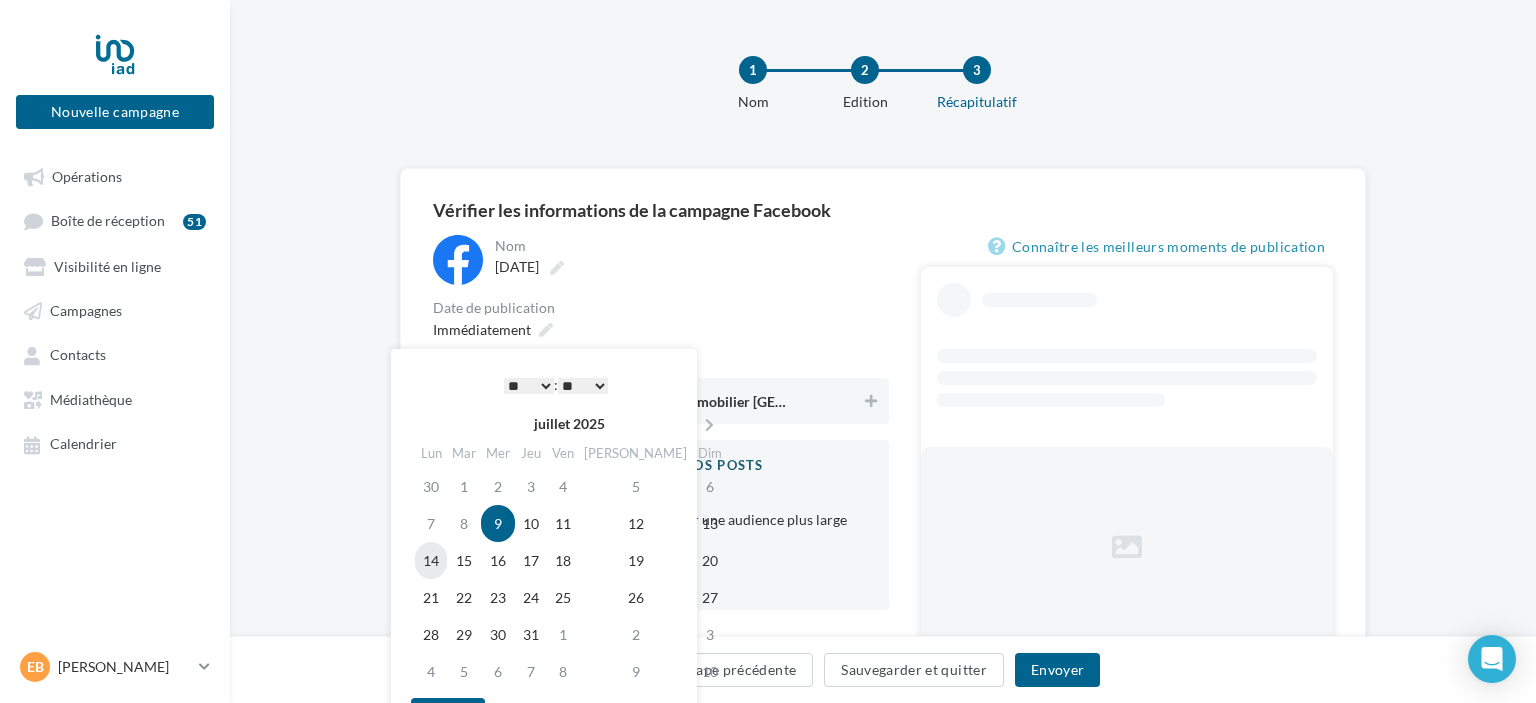 click on "14" at bounding box center [431, 560] 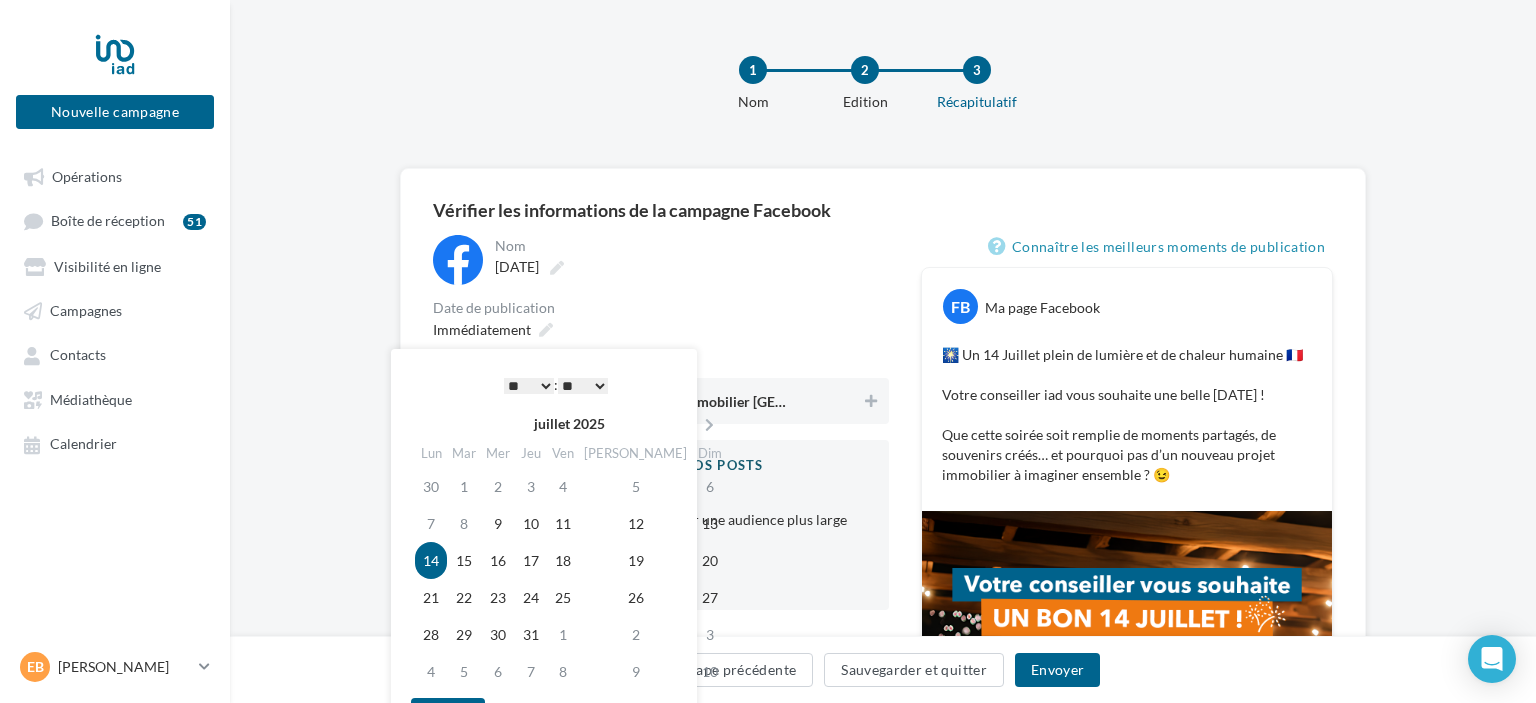click on "* * * * * * * * * * ** ** ** ** ** ** ** ** ** ** ** ** ** **" at bounding box center (529, 386) 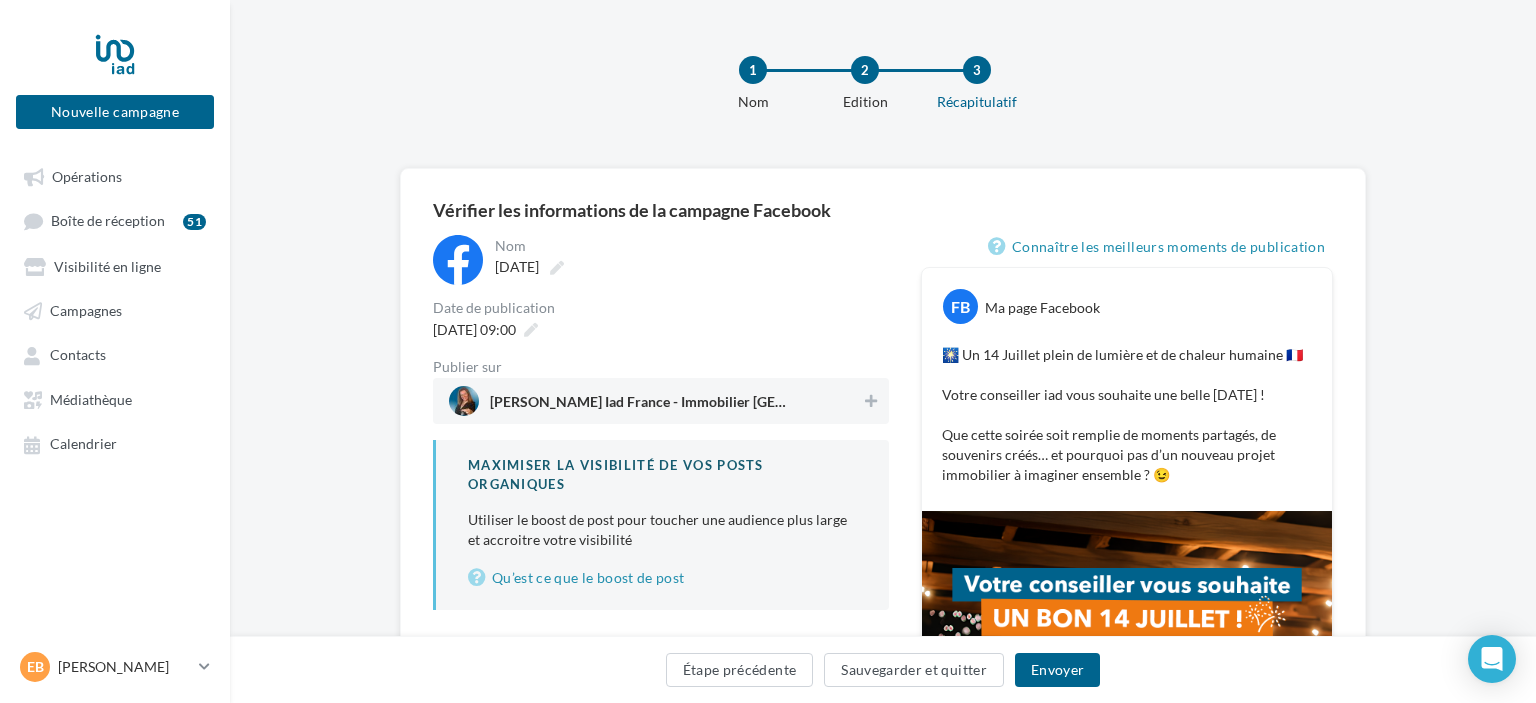 click on "Date de publication" at bounding box center (661, 308) 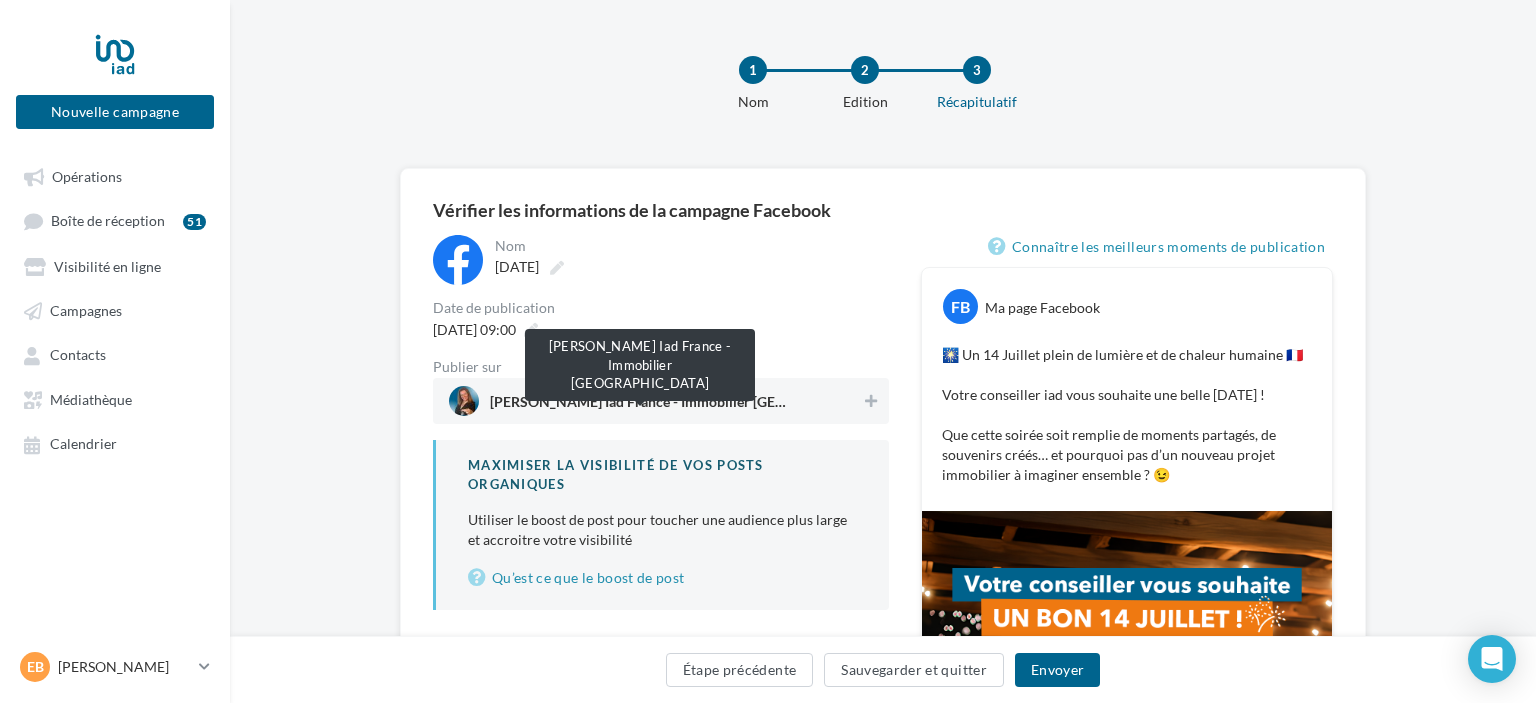 click on "Stéphanie Boutoumou Iad France - Immobilier Caen Sud" at bounding box center [640, 406] 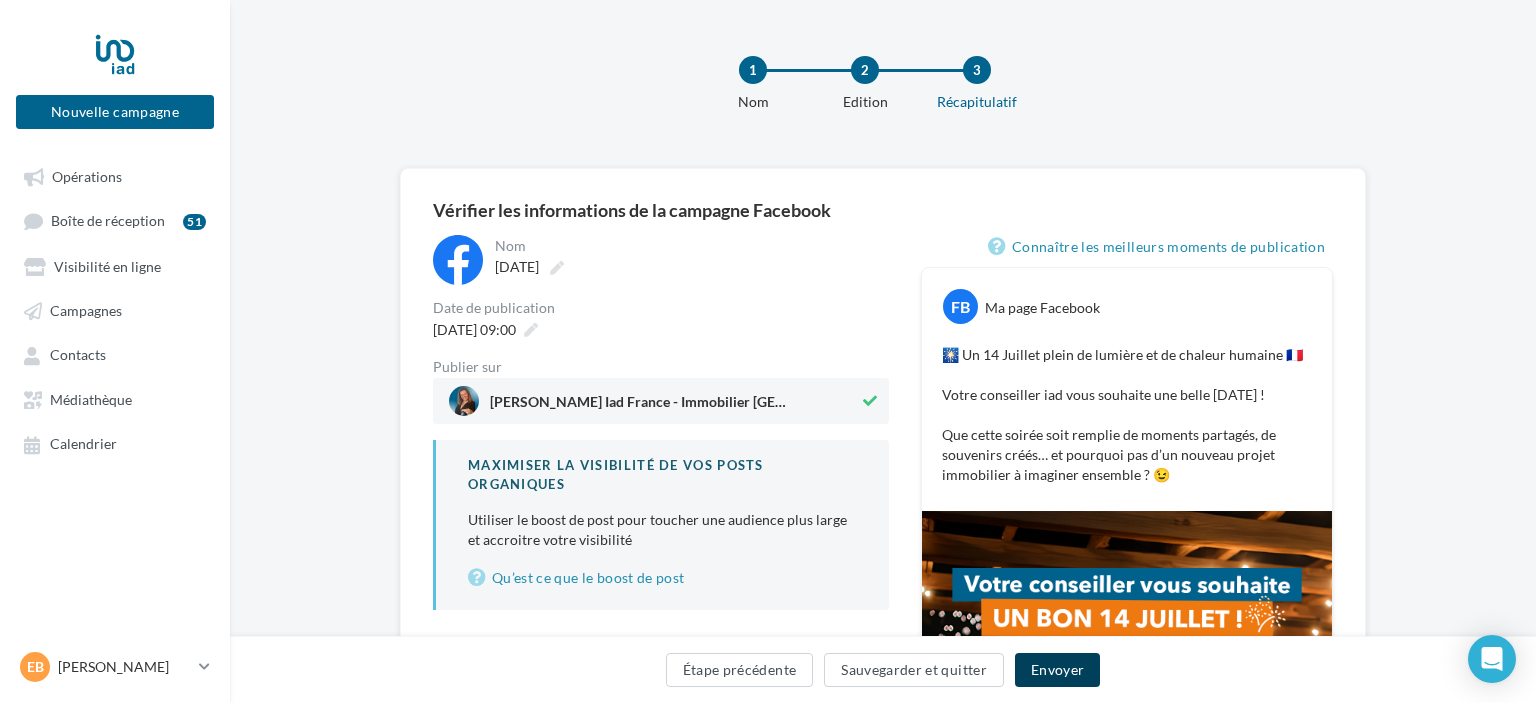 click on "Envoyer" at bounding box center (1057, 670) 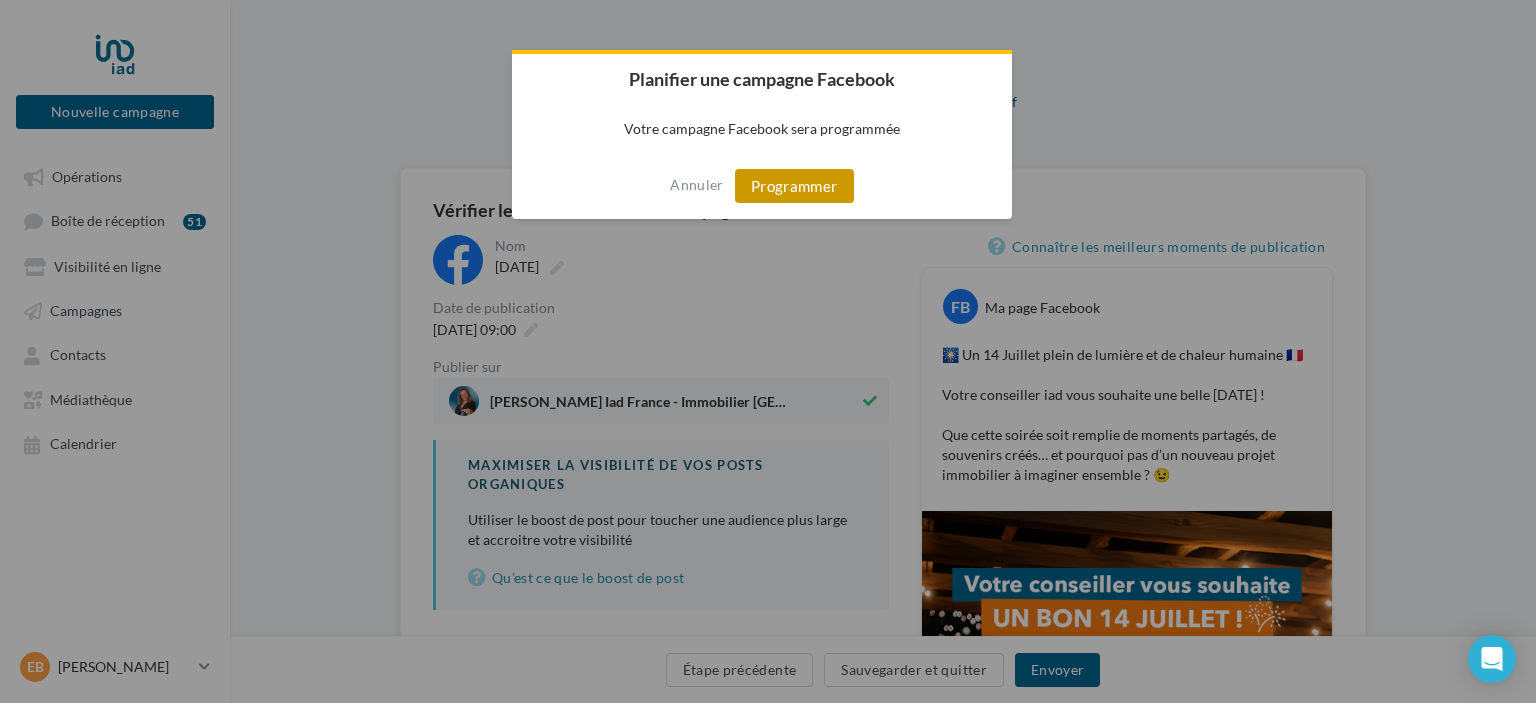 click on "Programmer" at bounding box center (794, 186) 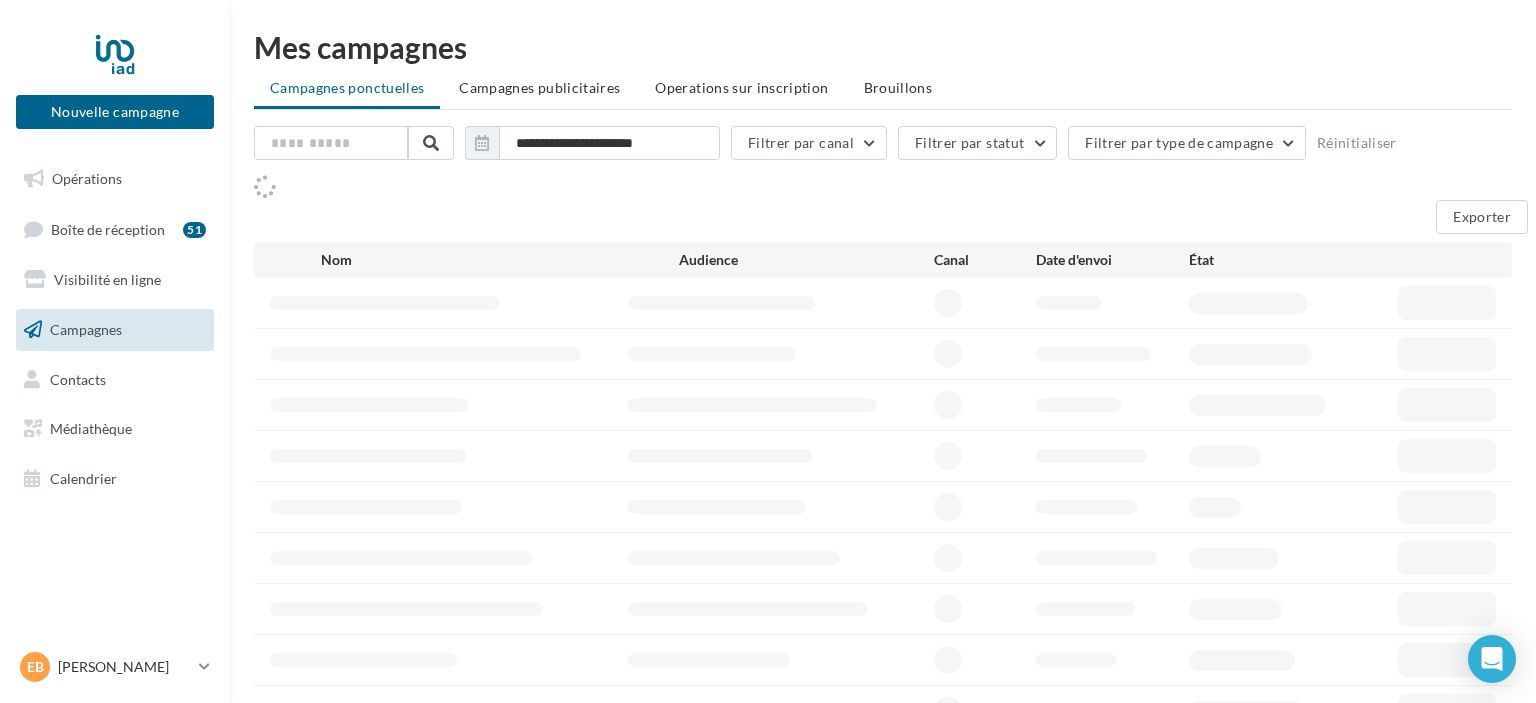 scroll, scrollTop: 0, scrollLeft: 0, axis: both 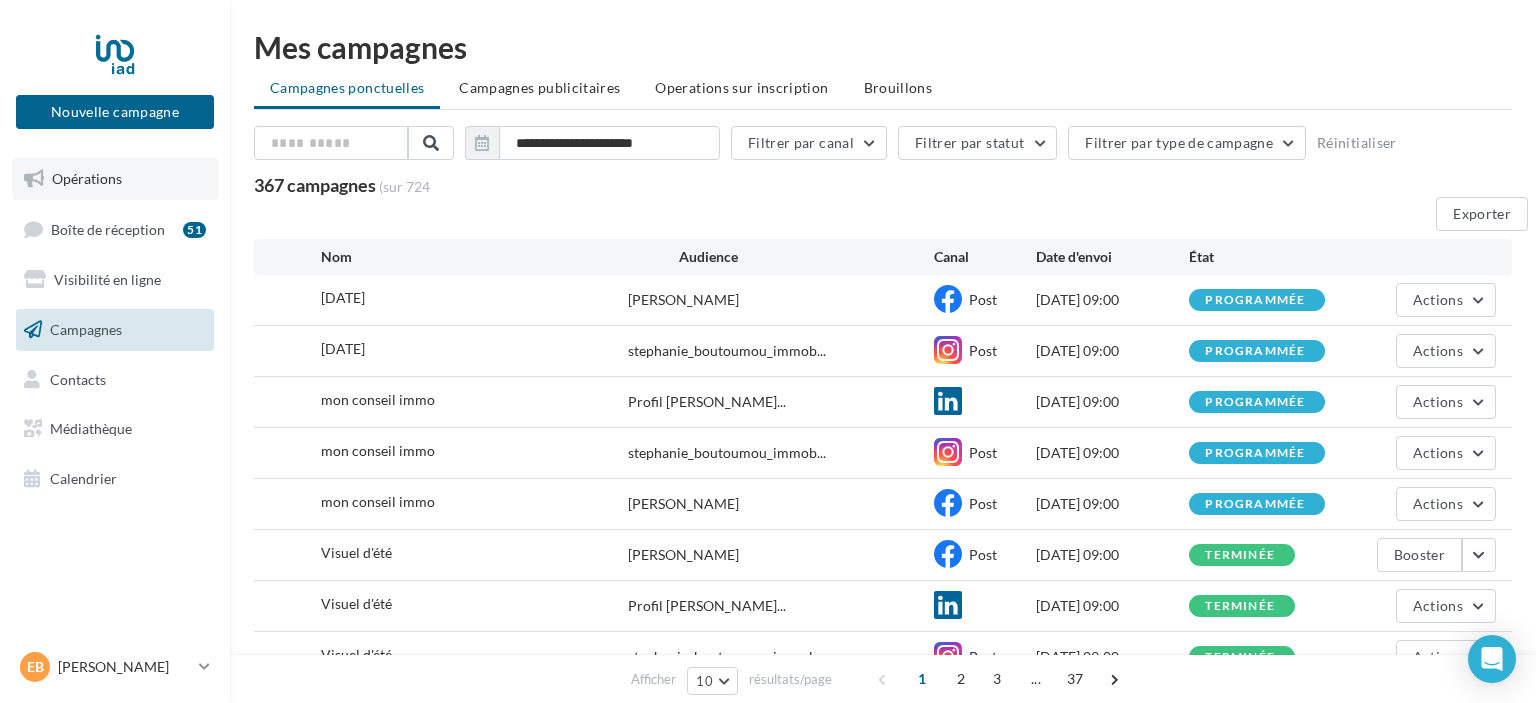 click on "Opérations" at bounding box center [87, 178] 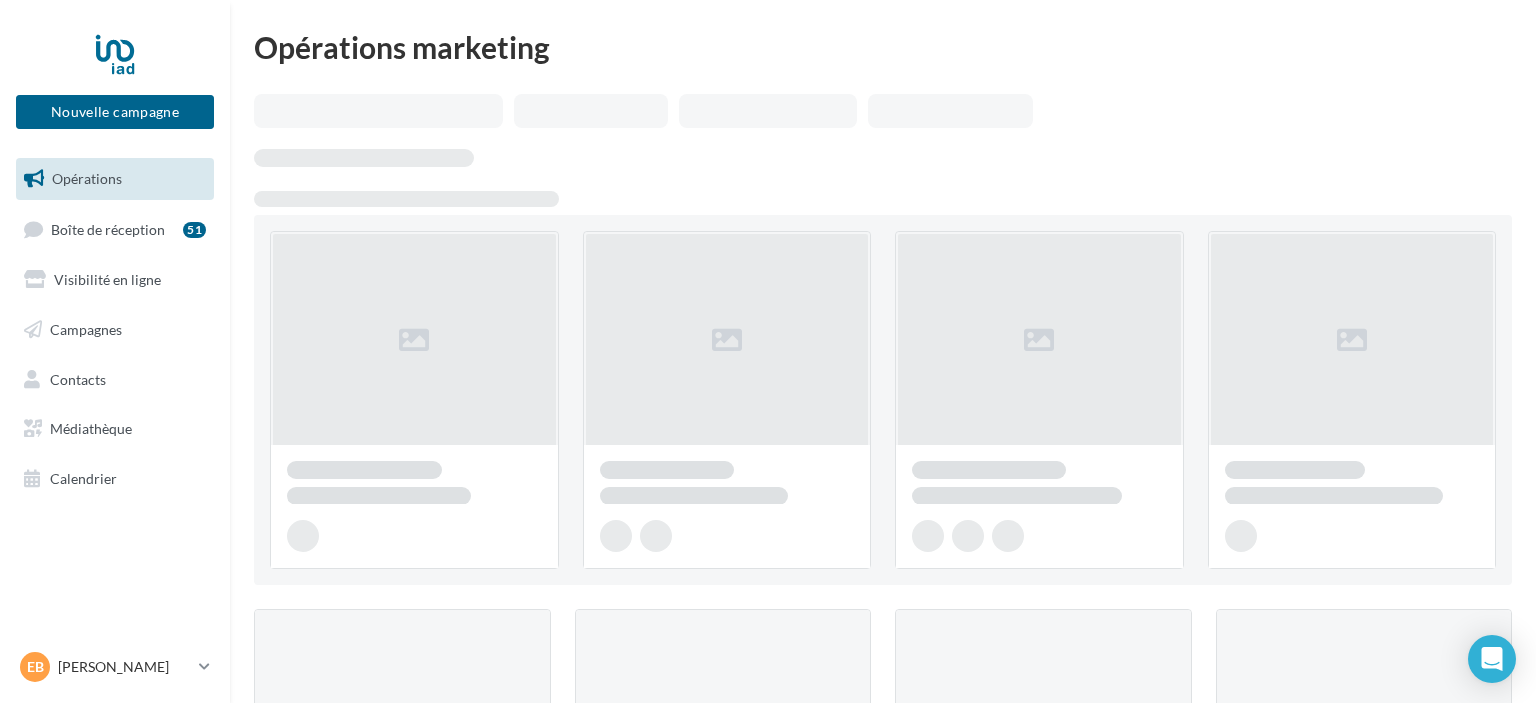 scroll, scrollTop: 0, scrollLeft: 0, axis: both 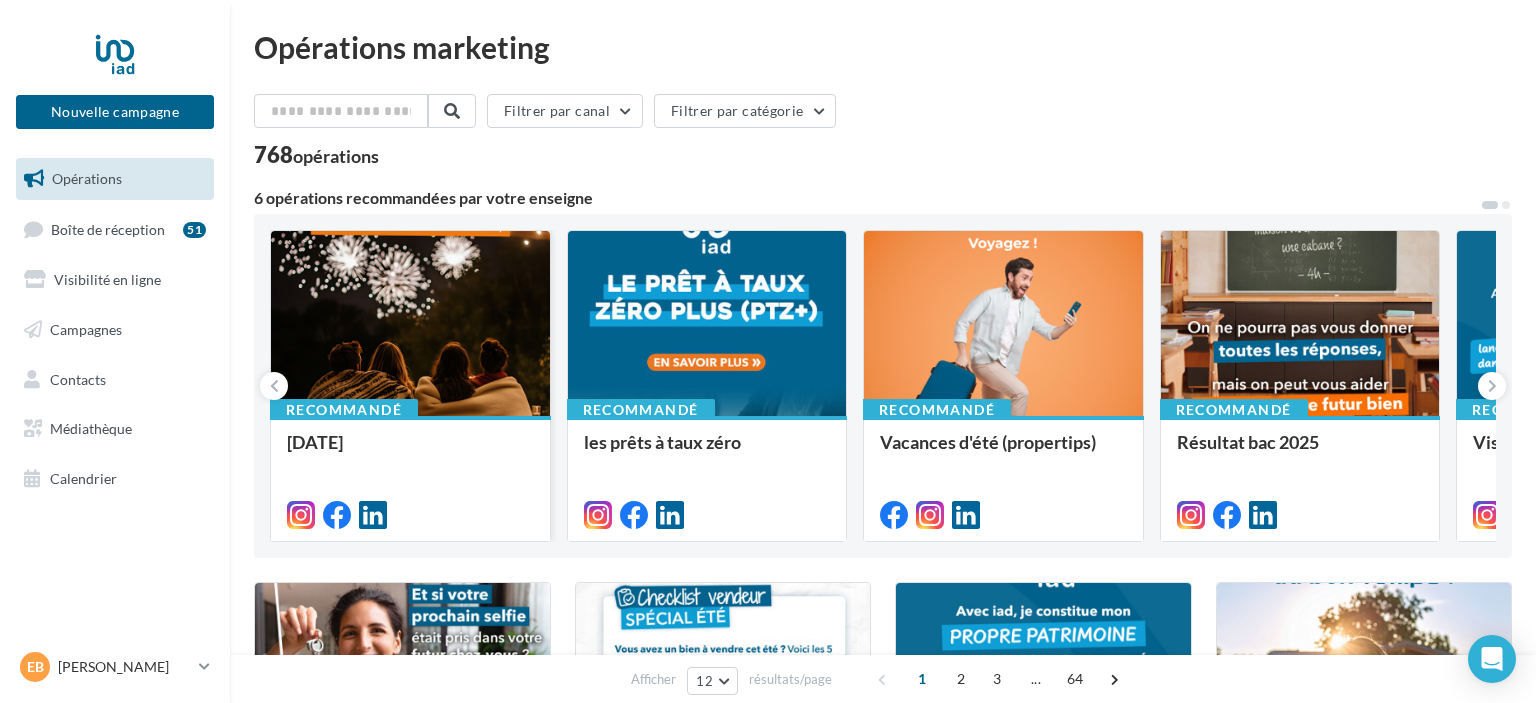 click at bounding box center [410, 324] 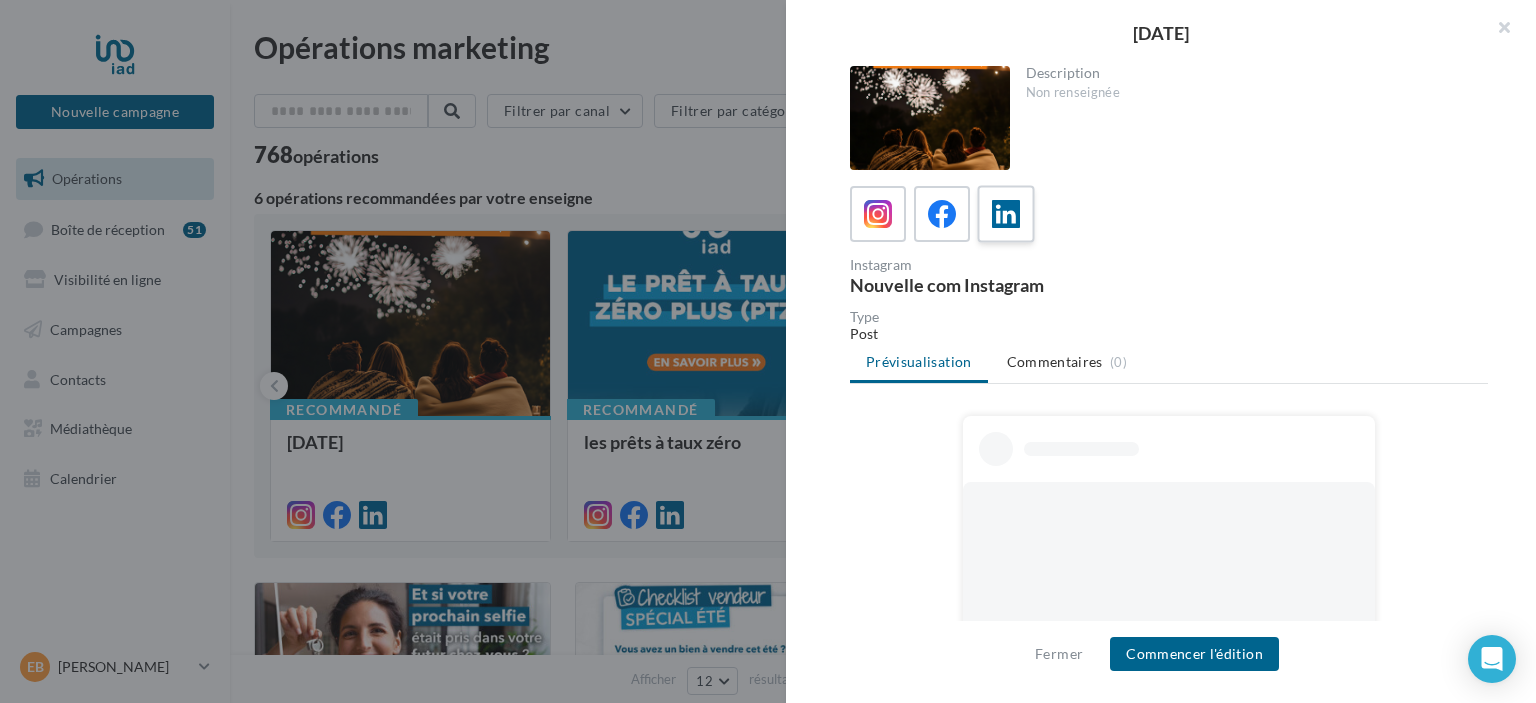 click at bounding box center (1006, 214) 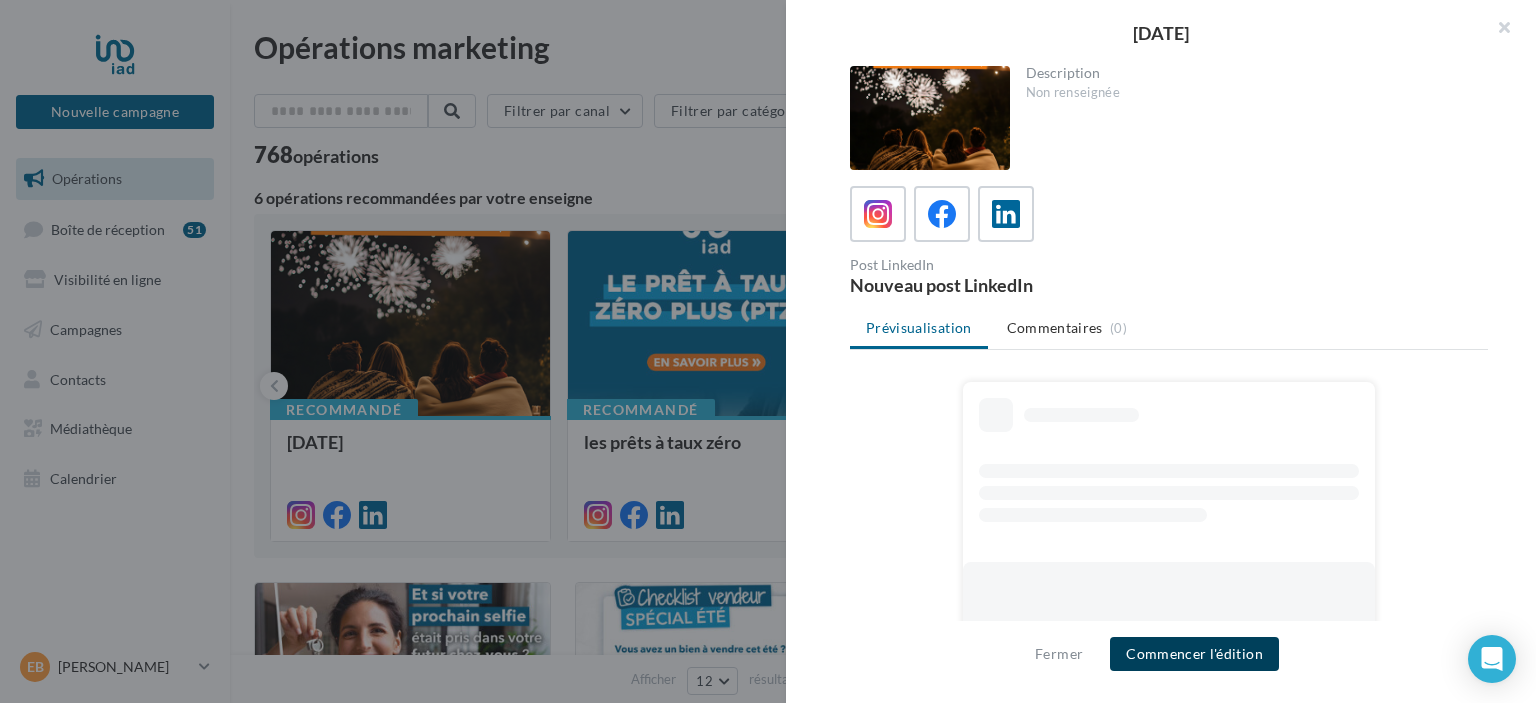 click on "Commencer l'édition" at bounding box center (1194, 654) 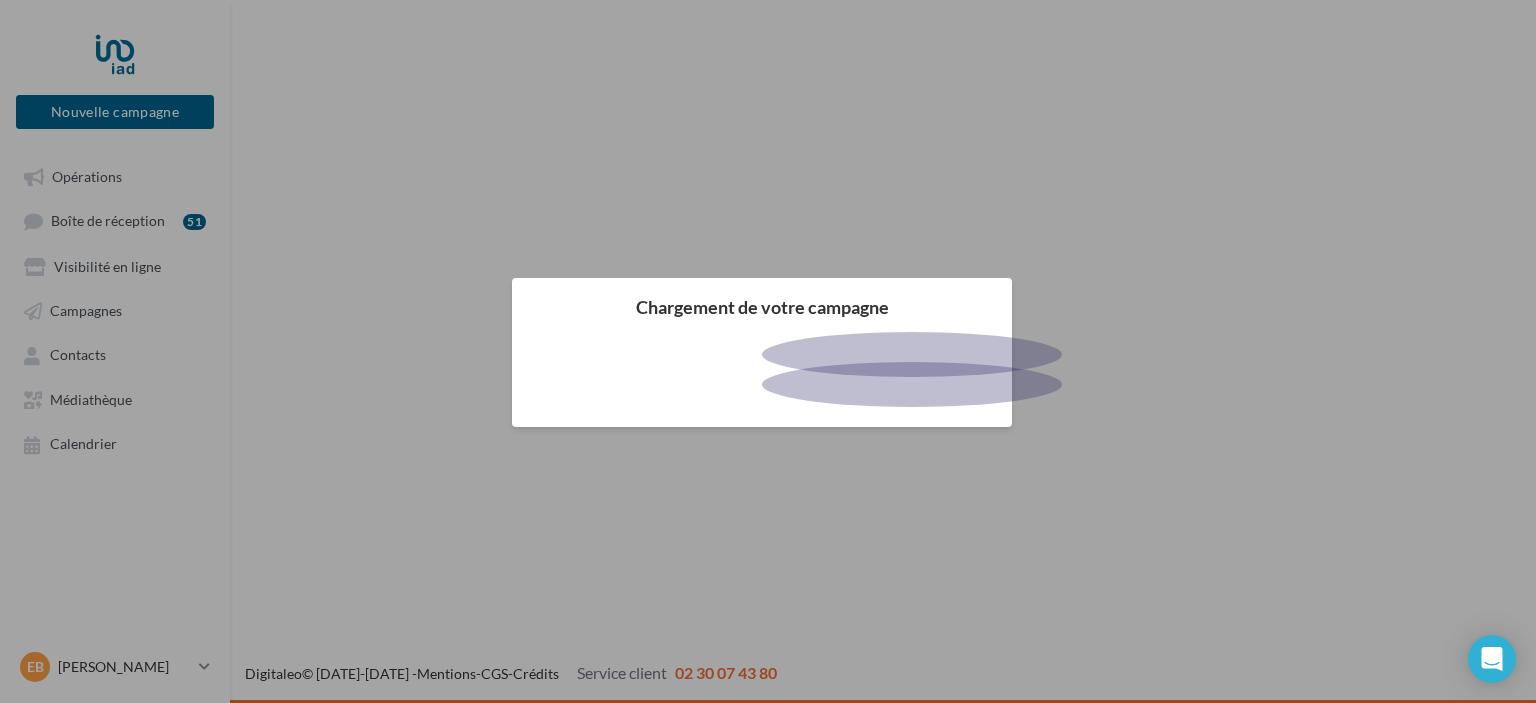 scroll, scrollTop: 0, scrollLeft: 0, axis: both 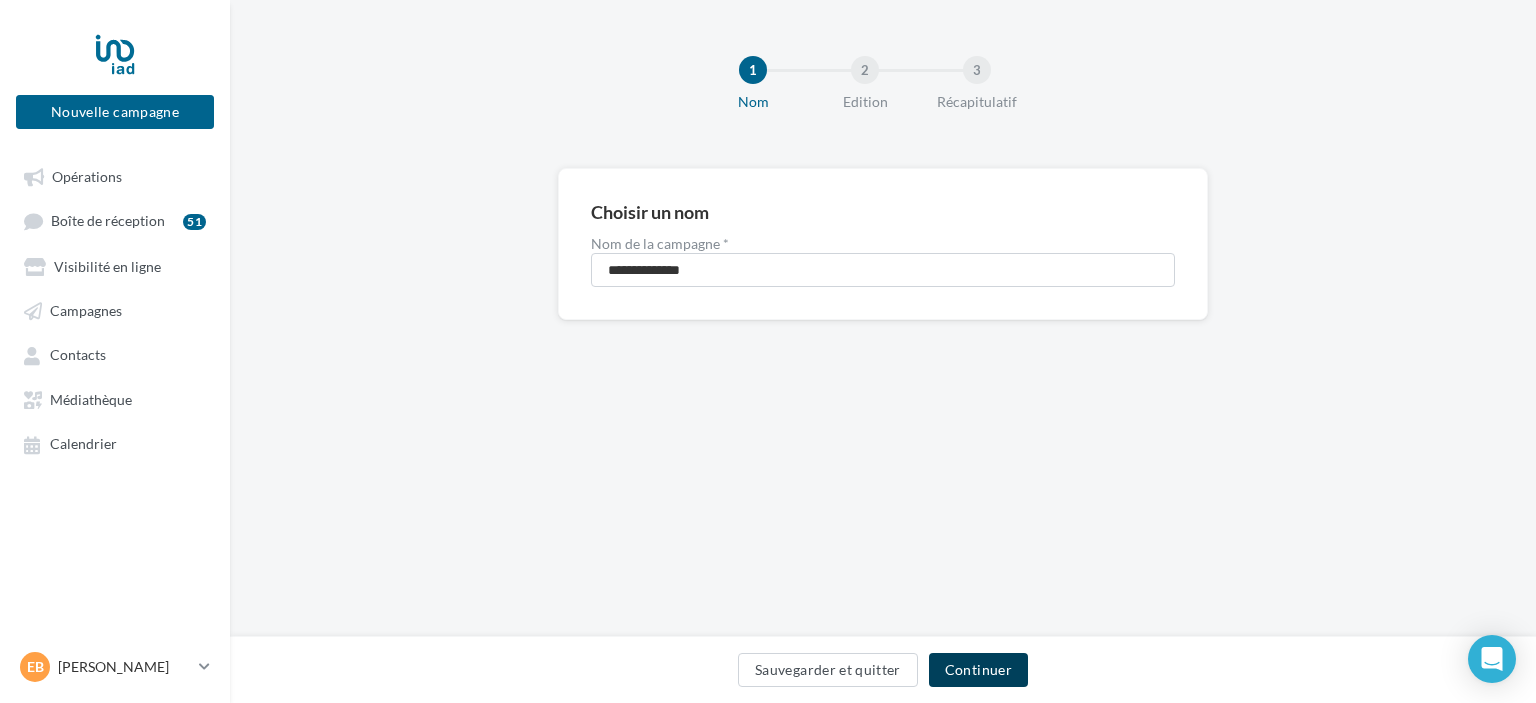 click on "Continuer" at bounding box center [978, 670] 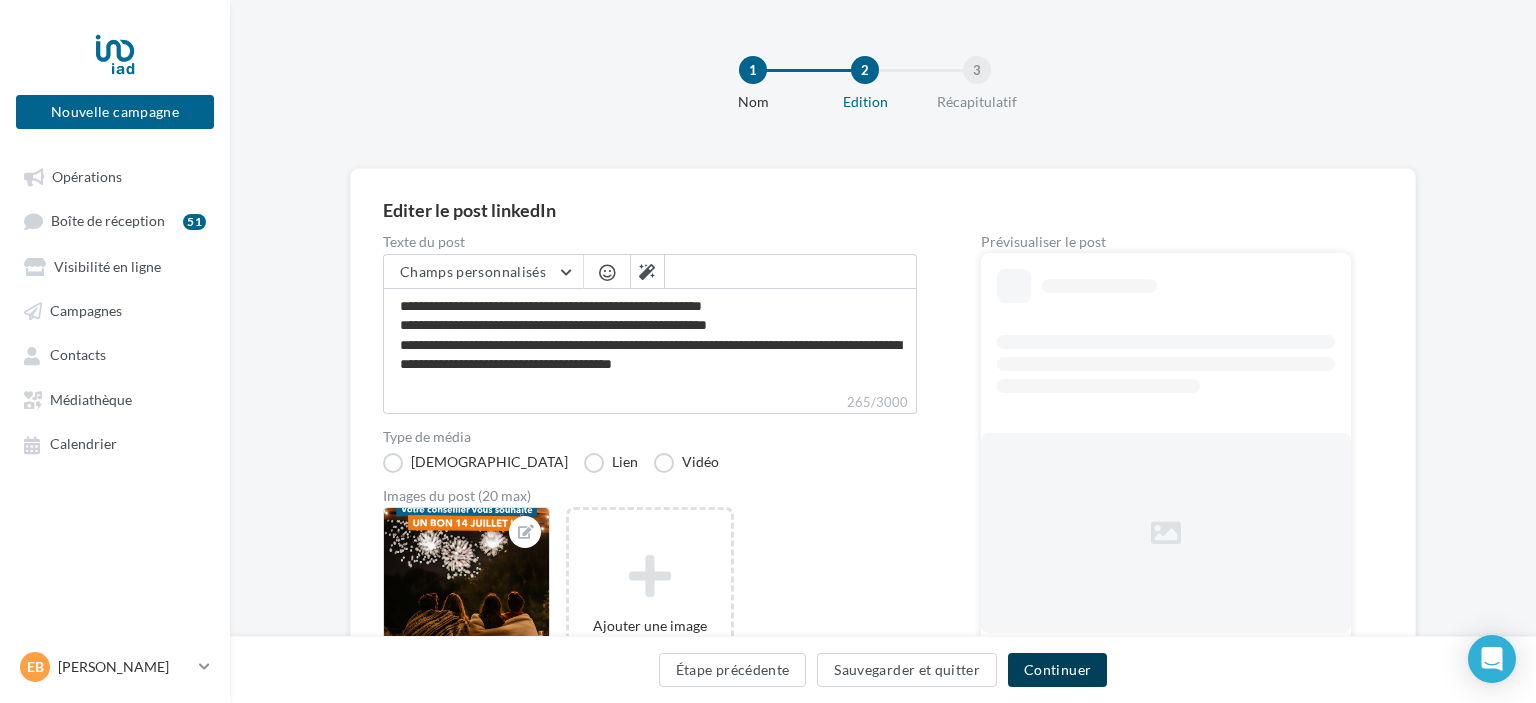 click on "Continuer" at bounding box center (1057, 670) 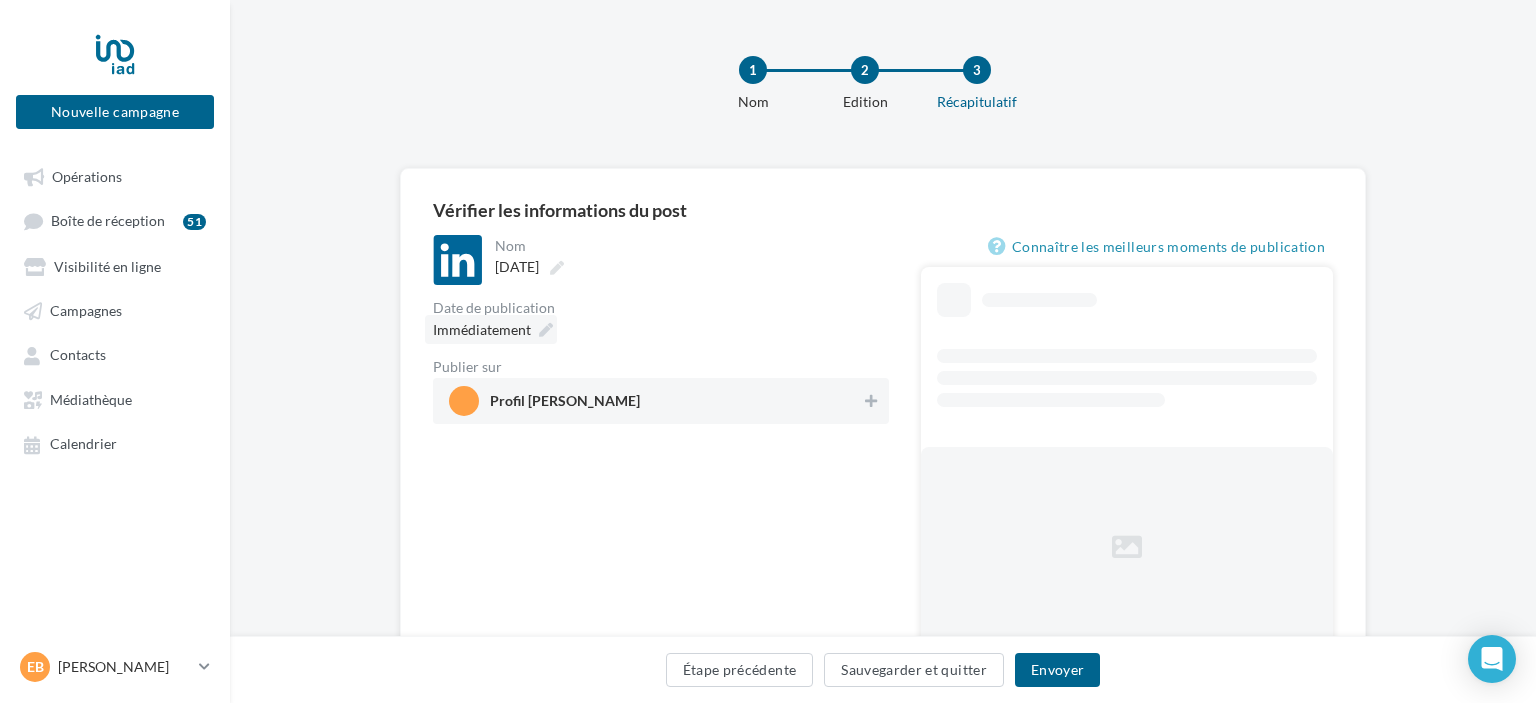click at bounding box center (546, 330) 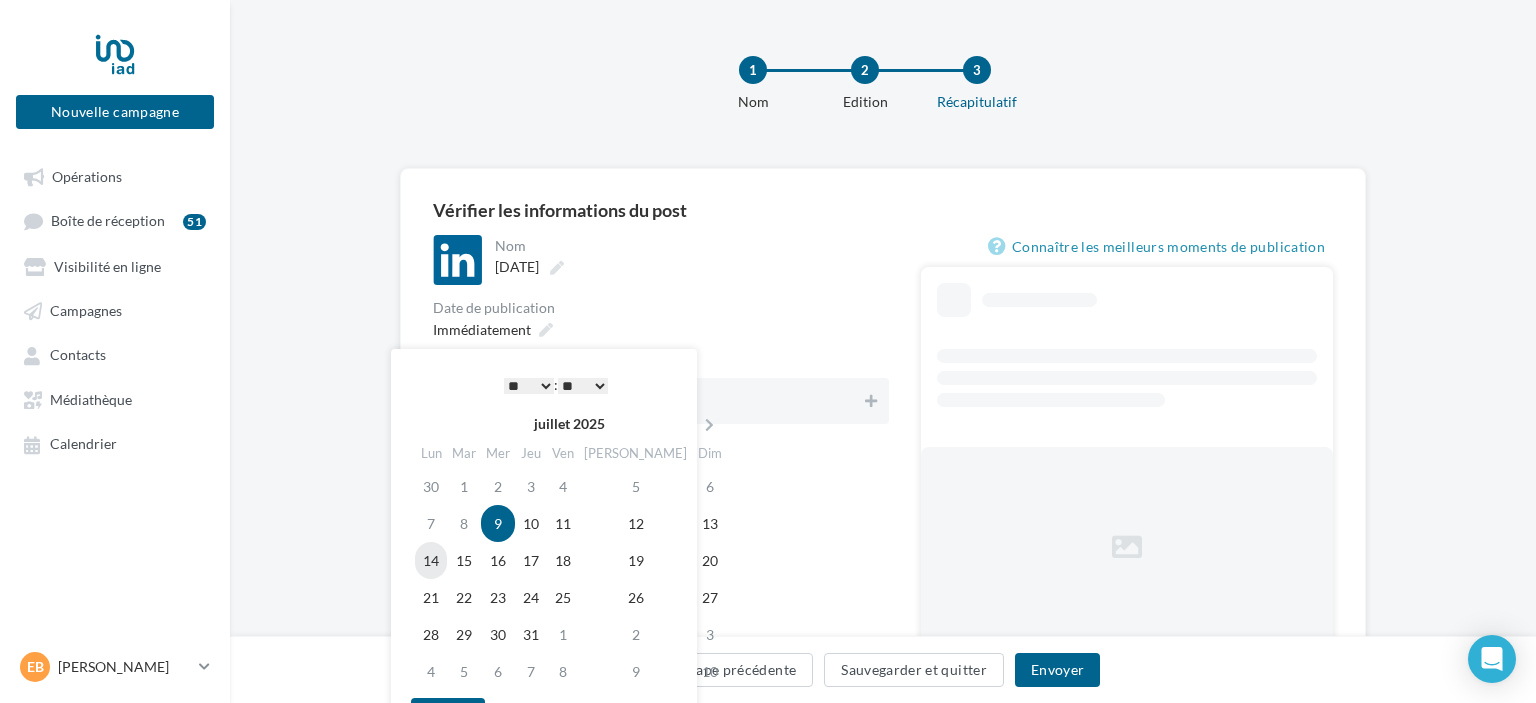 click on "14" at bounding box center (431, 560) 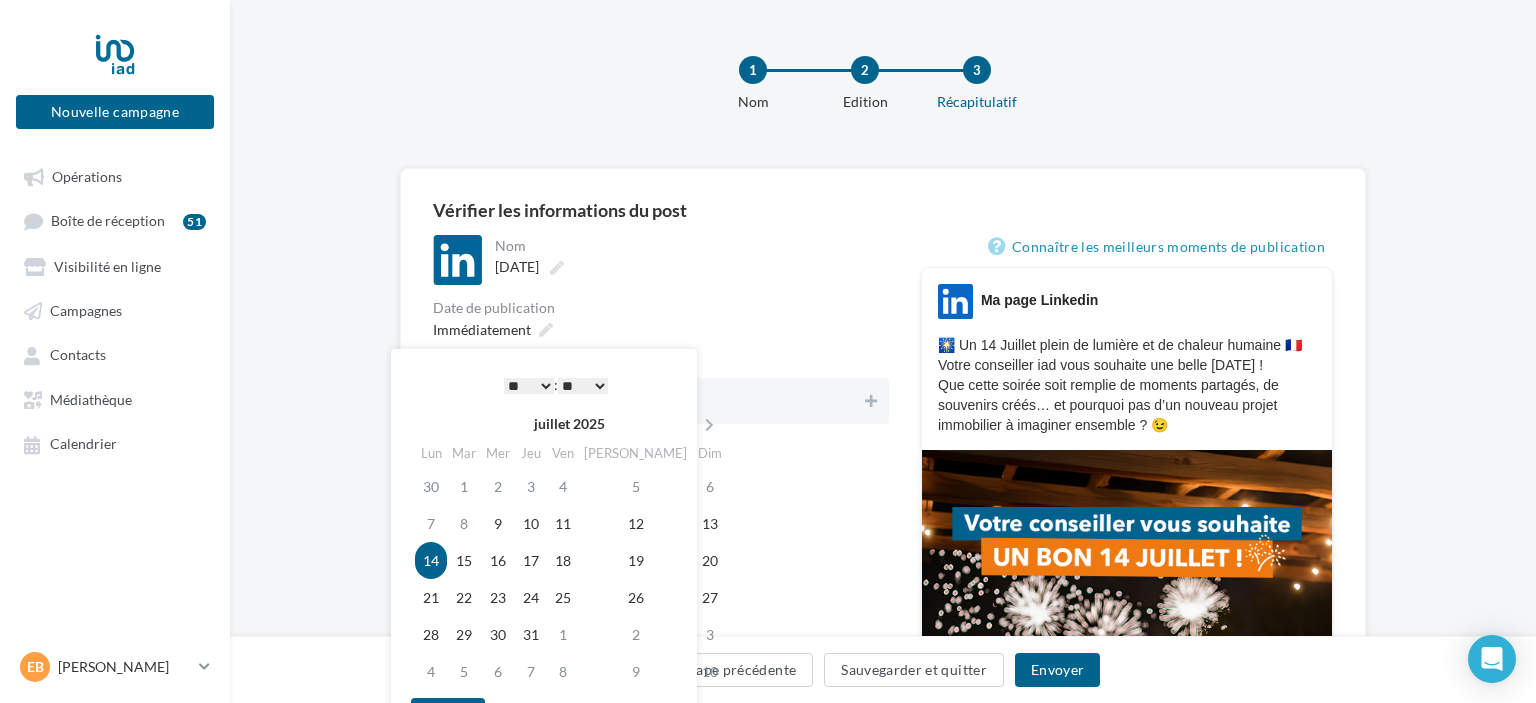 click on "* * * * * * * * * * ** ** ** ** ** ** ** ** ** ** ** ** ** **" at bounding box center [529, 386] 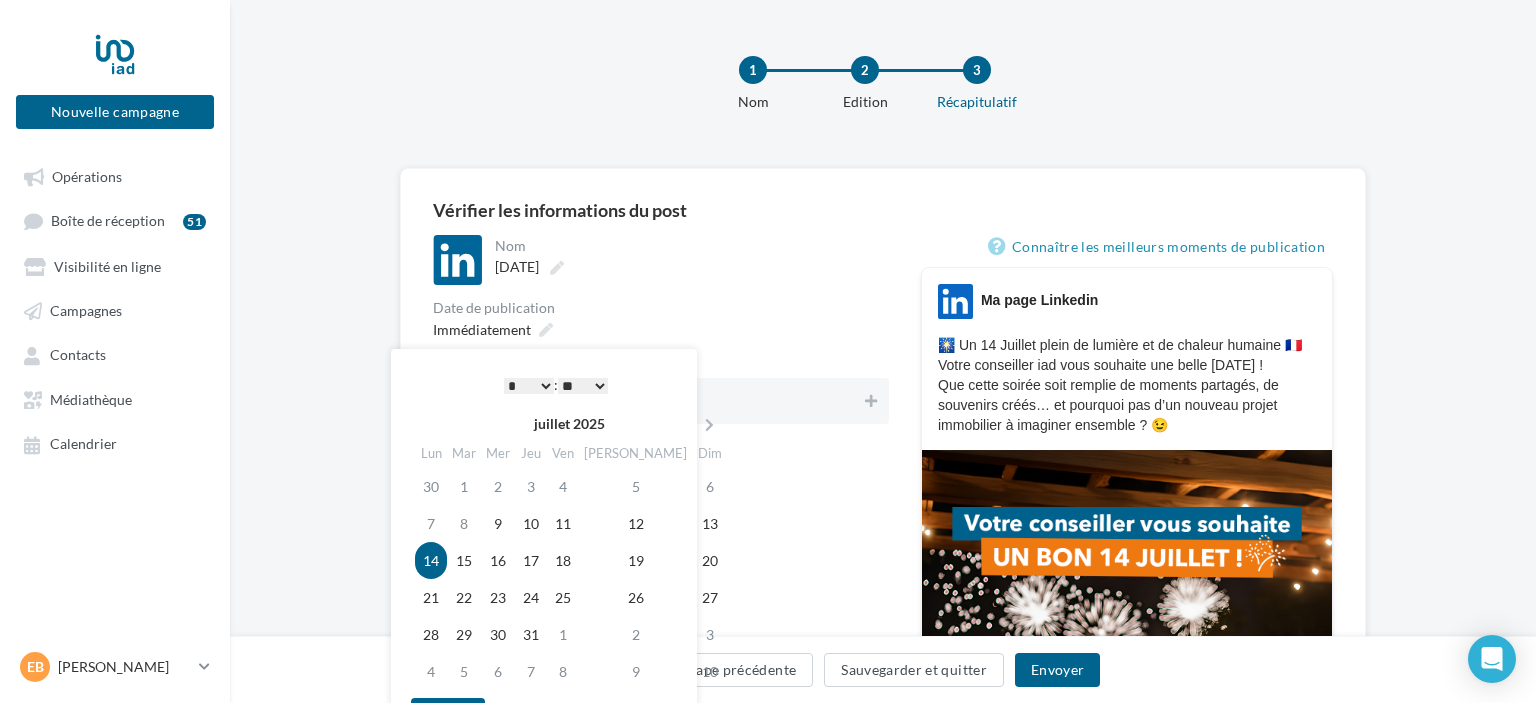 click on "**********" at bounding box center [661, 329] 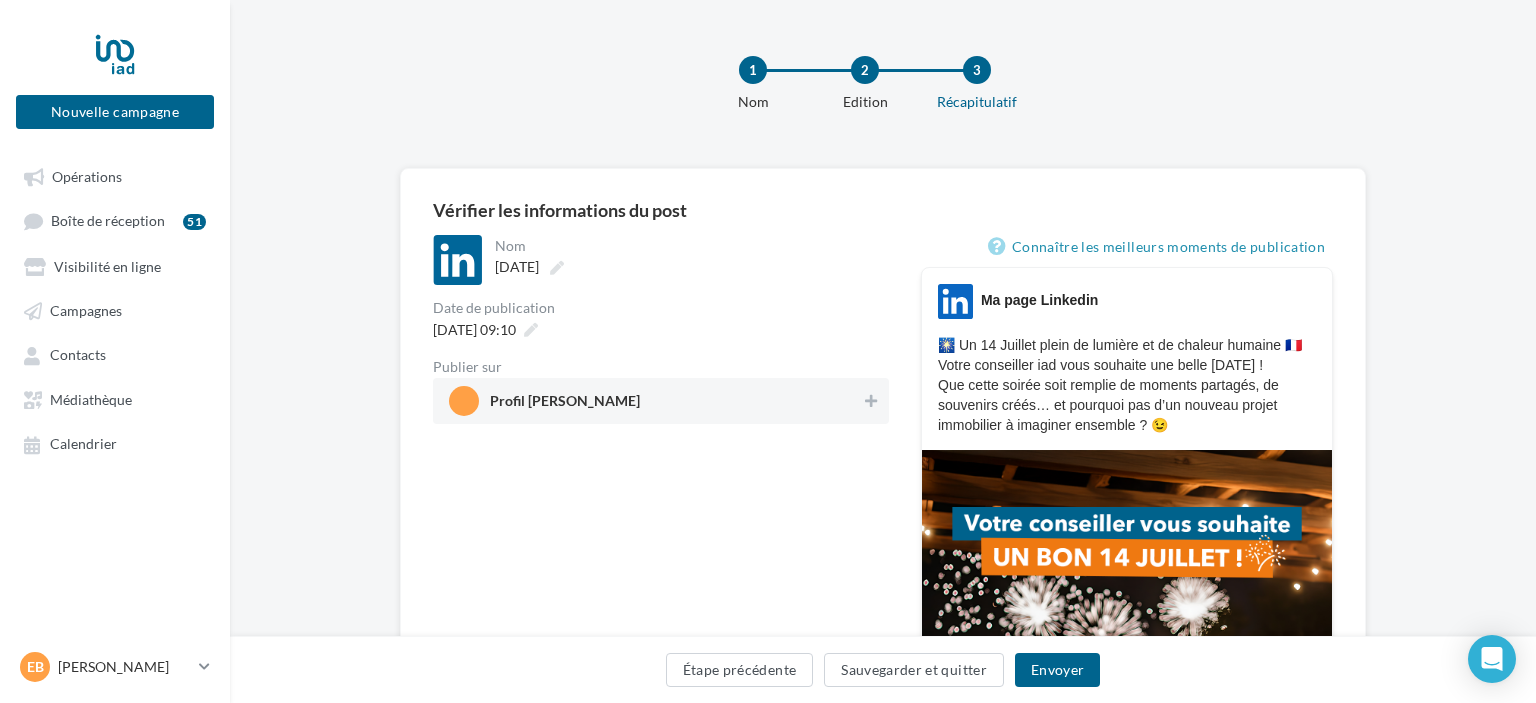 click on "Profil Stéphanie BOUTOUMOU" at bounding box center (655, 401) 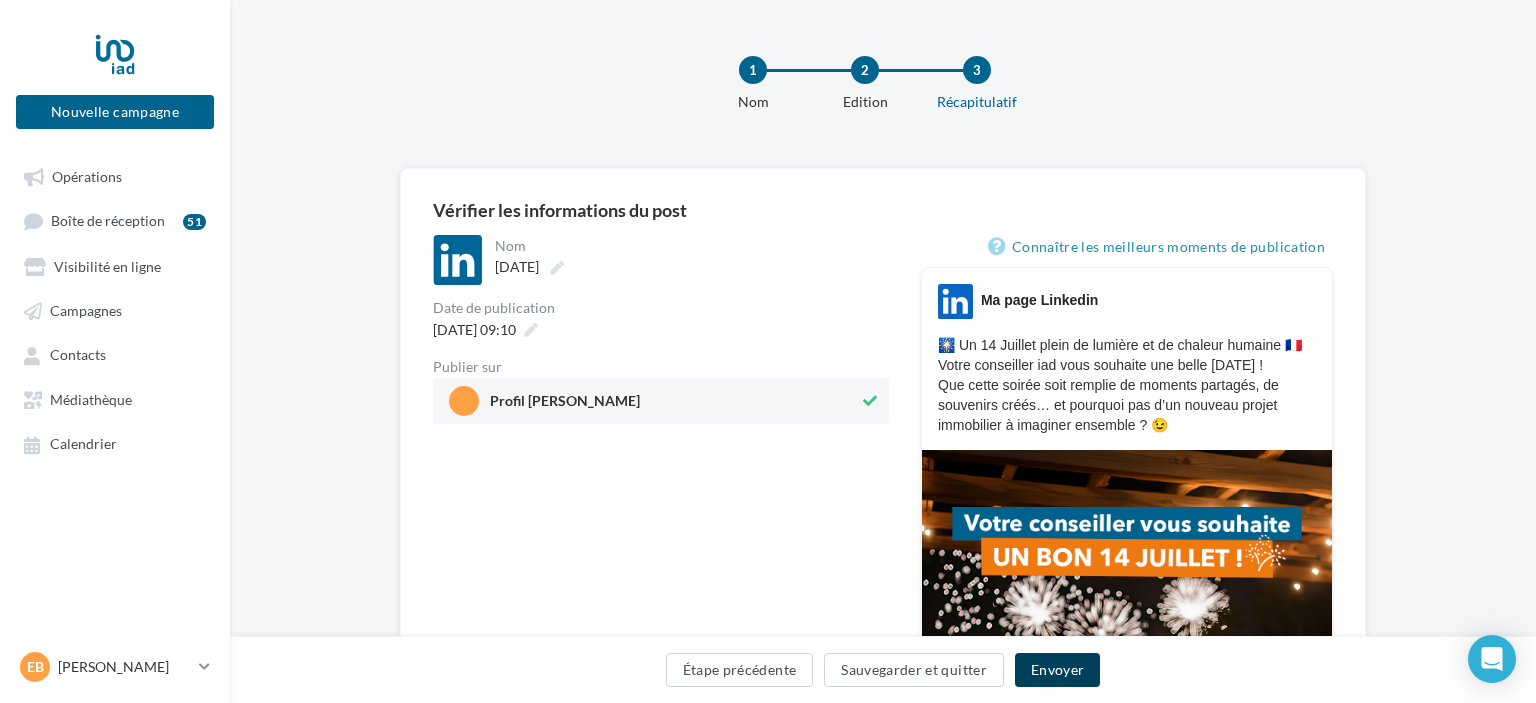 click on "Envoyer" at bounding box center (1057, 670) 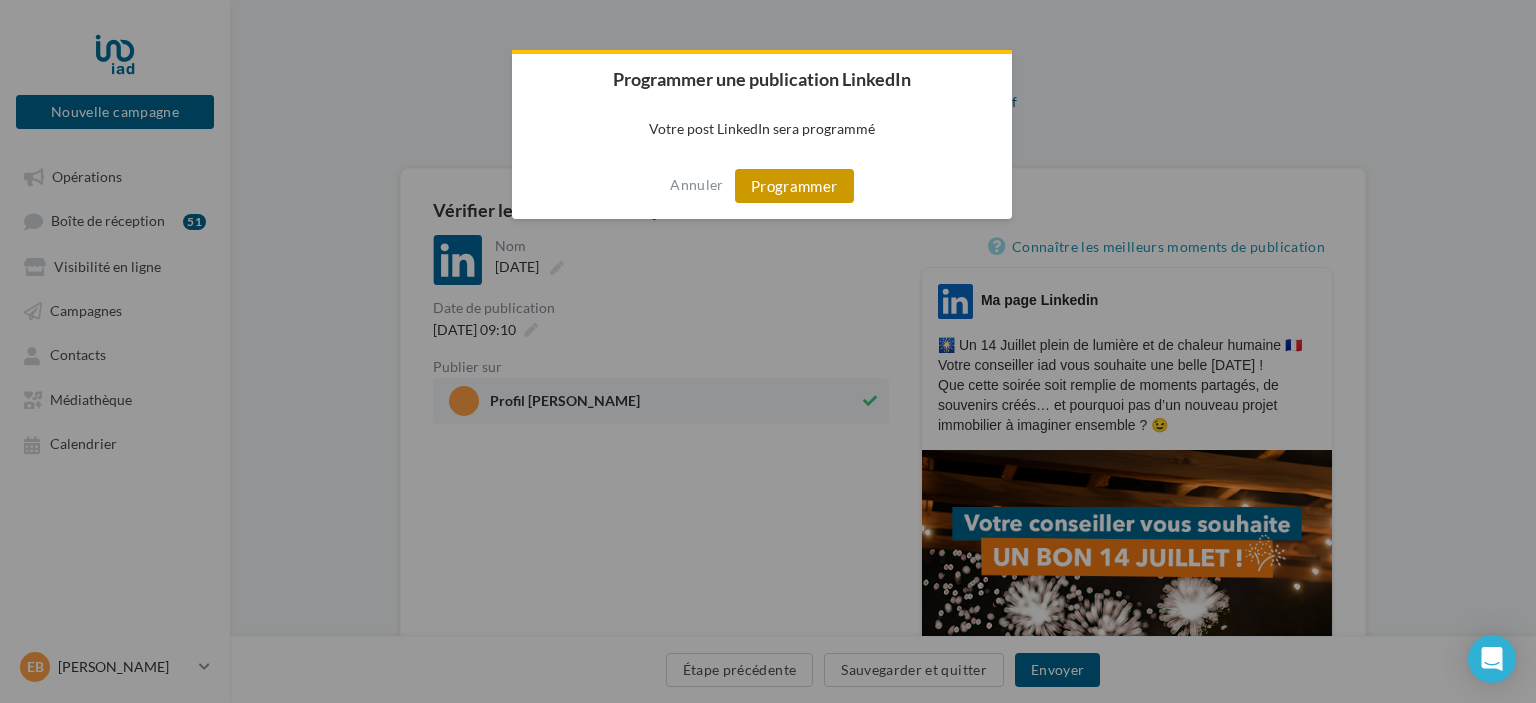 click on "Programmer" at bounding box center [794, 186] 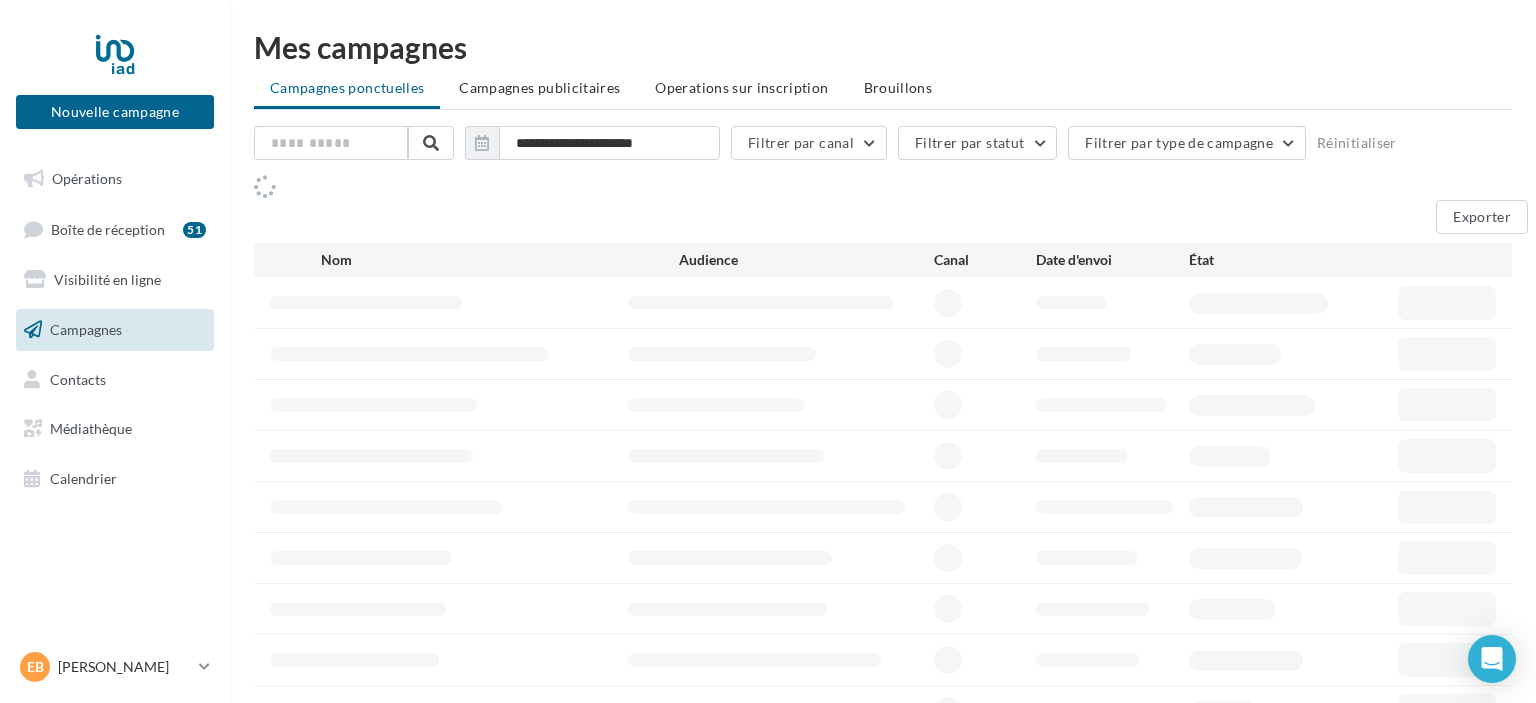 scroll, scrollTop: 0, scrollLeft: 0, axis: both 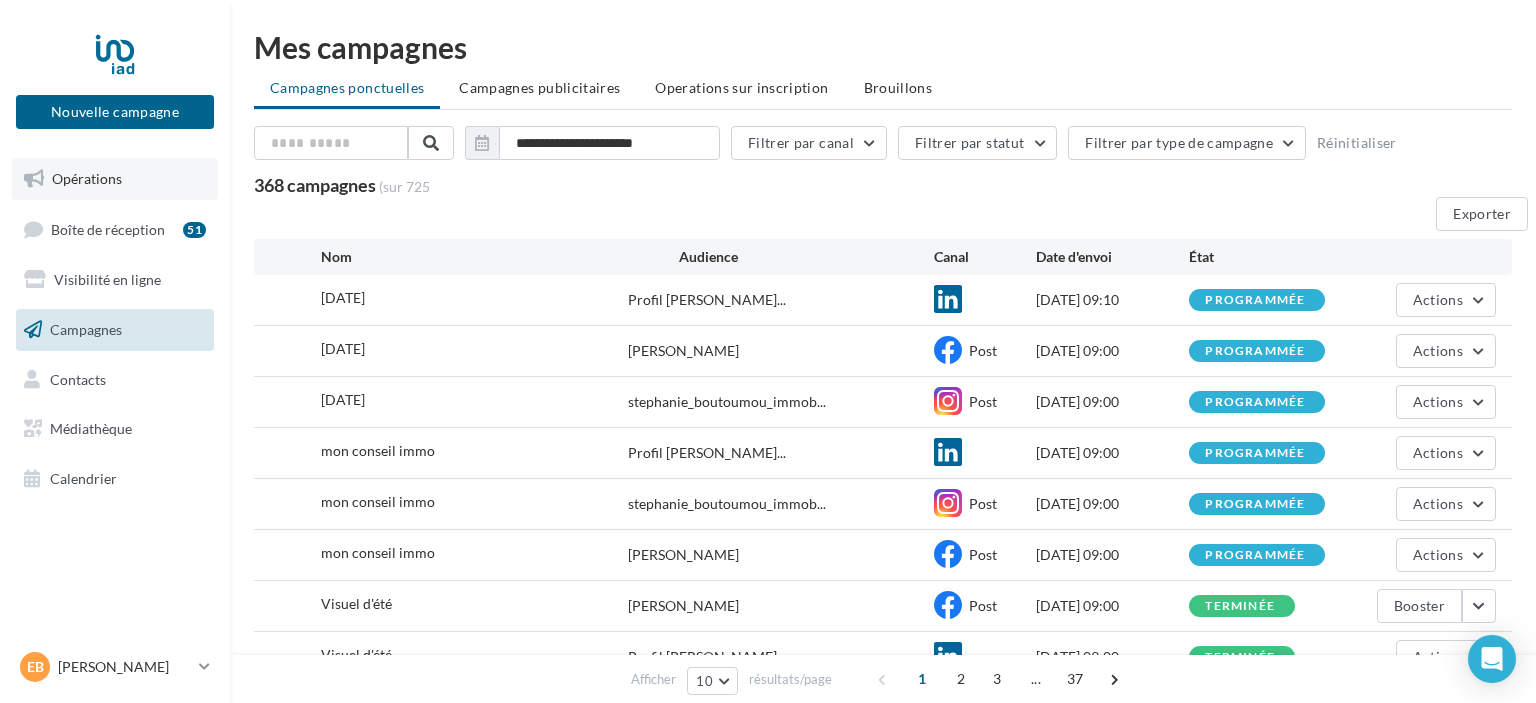 click on "Opérations" at bounding box center [87, 178] 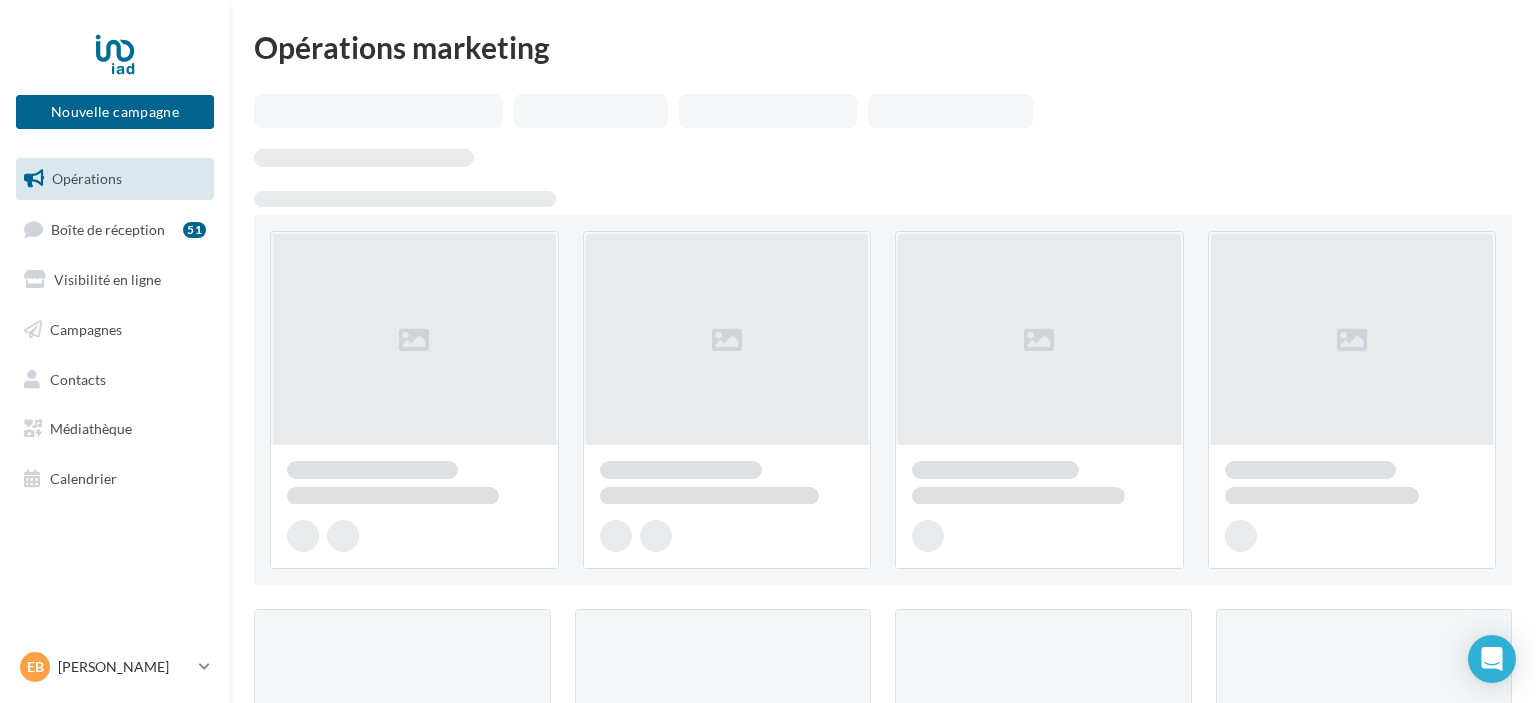 scroll, scrollTop: 0, scrollLeft: 0, axis: both 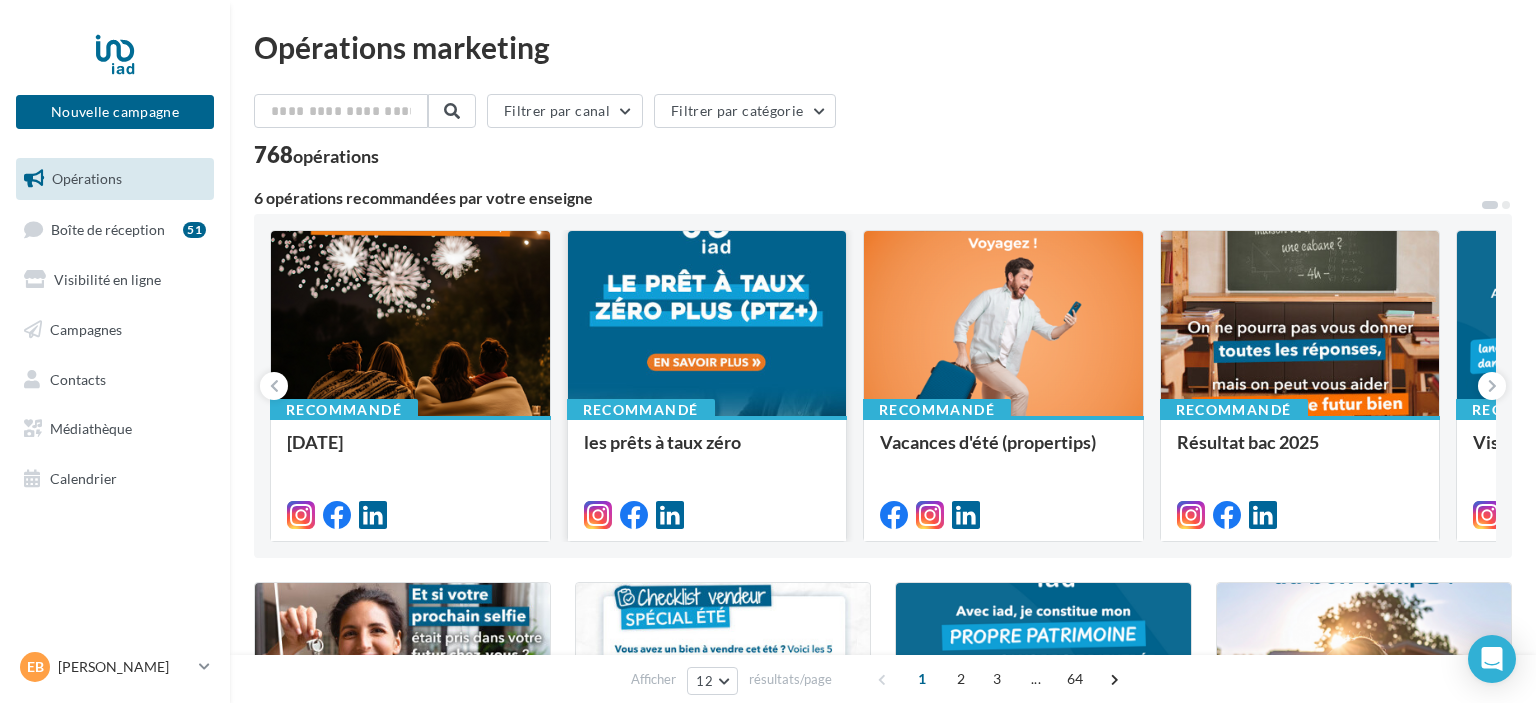 click at bounding box center [707, 324] 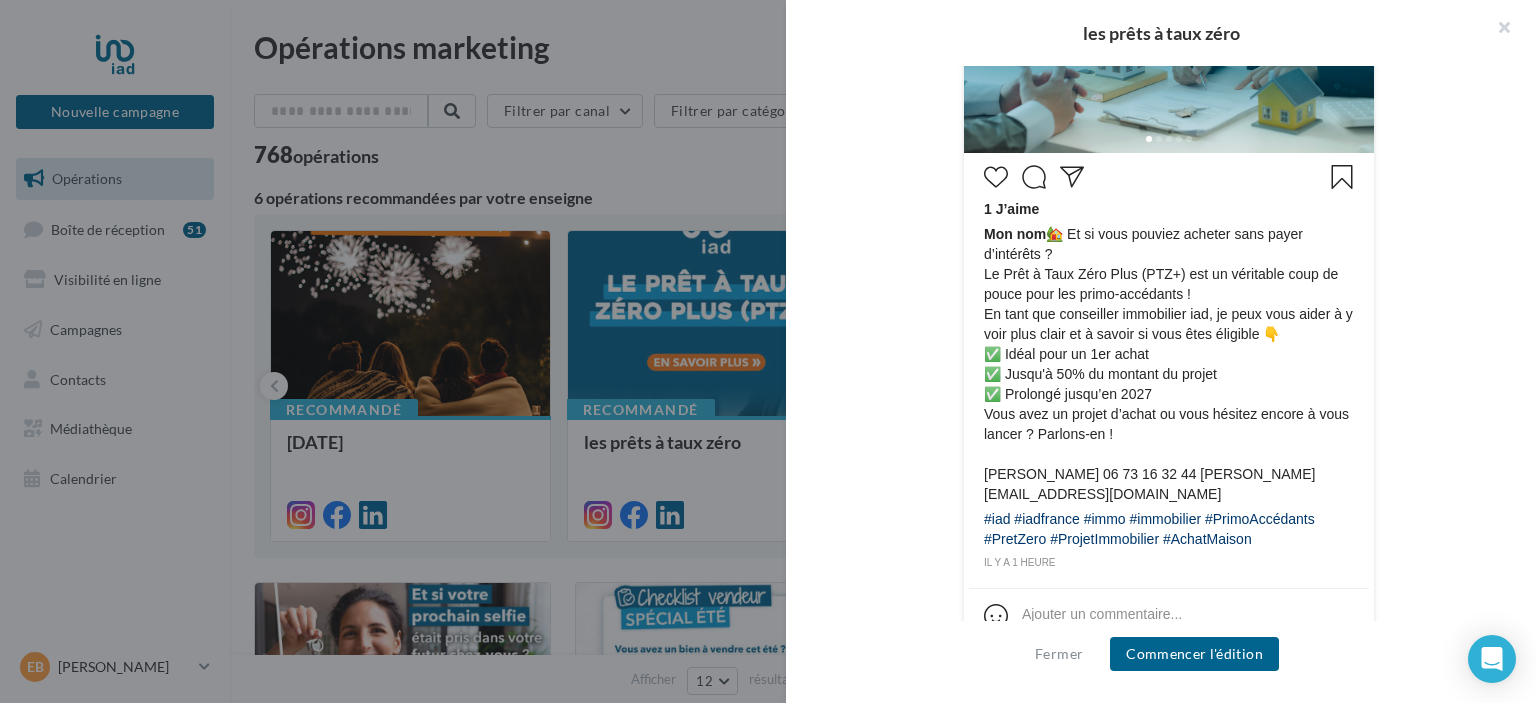 scroll, scrollTop: 890, scrollLeft: 0, axis: vertical 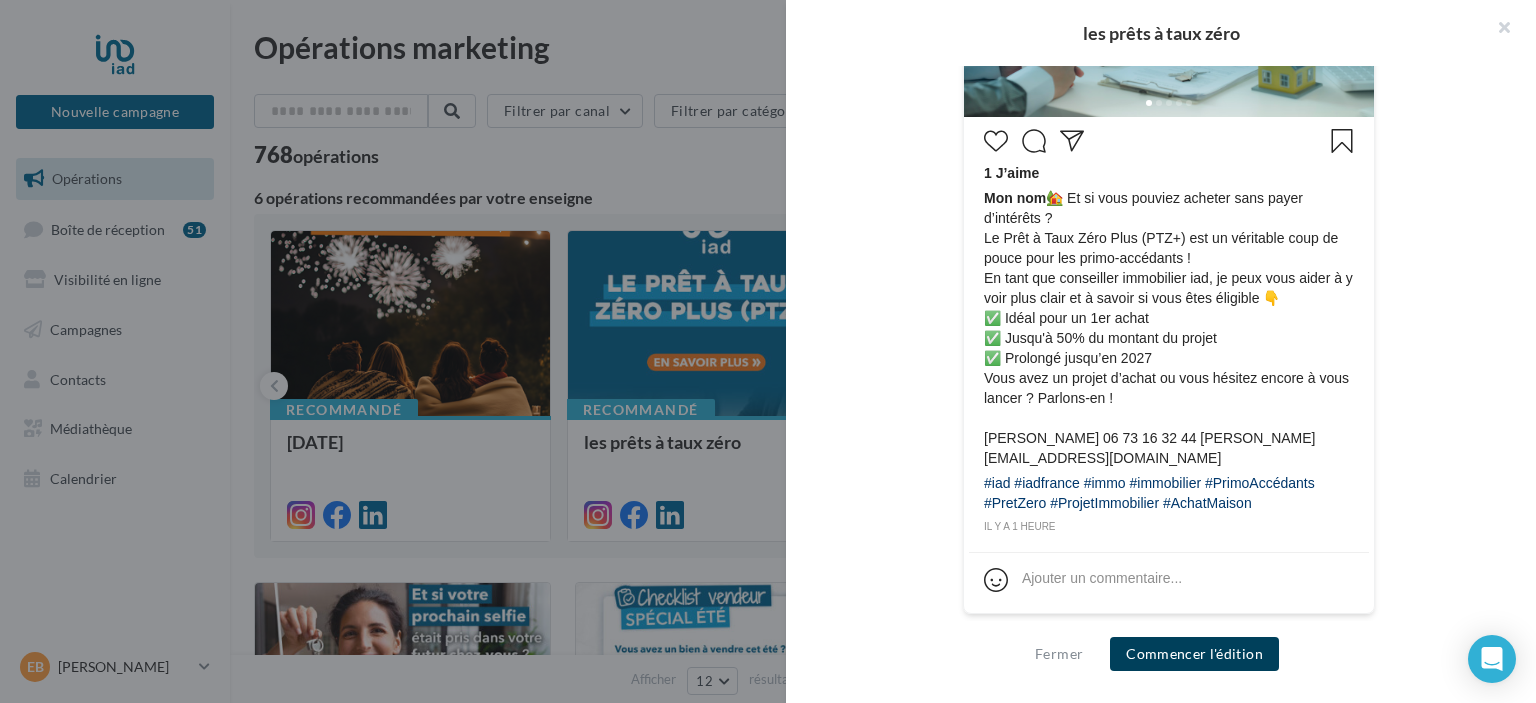 click on "Commencer l'édition" at bounding box center [1194, 654] 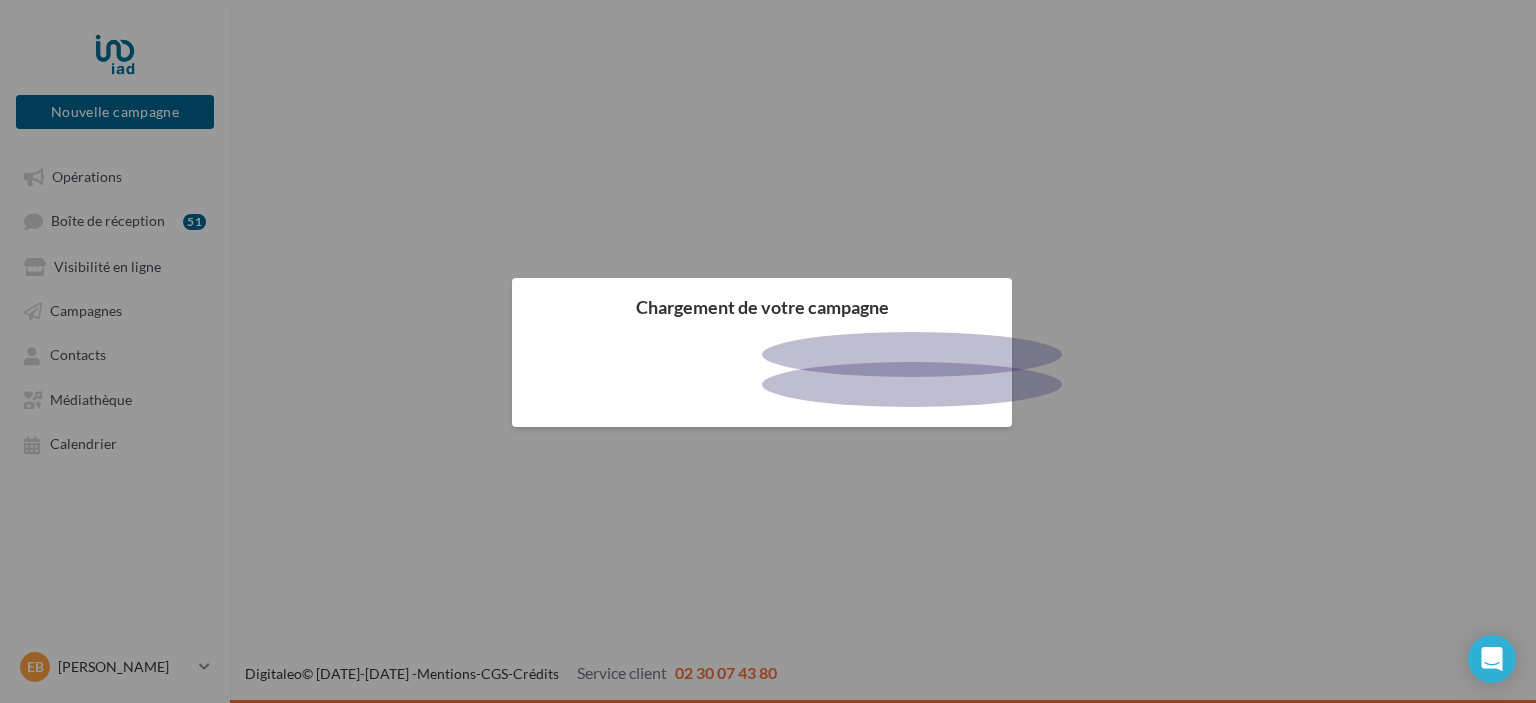 scroll, scrollTop: 0, scrollLeft: 0, axis: both 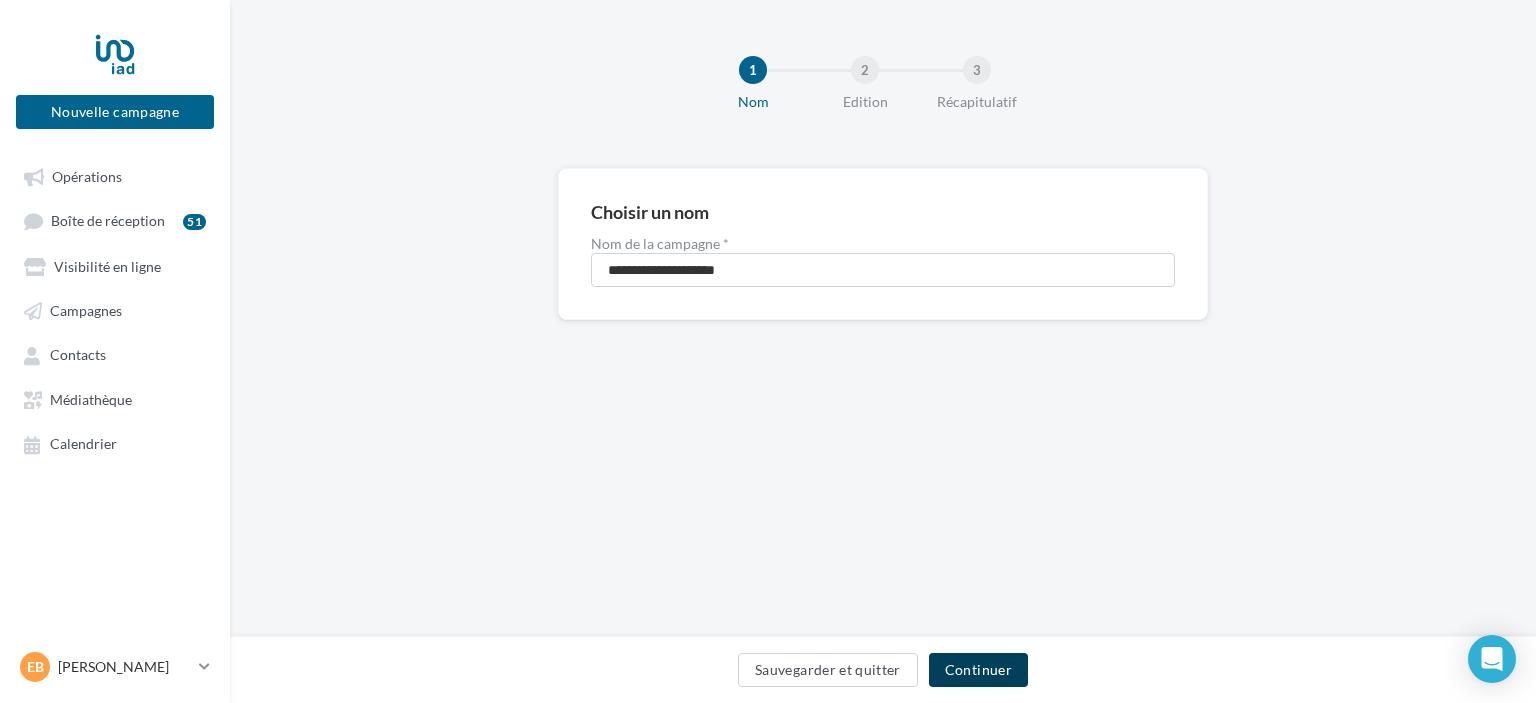 click on "Continuer" at bounding box center [978, 670] 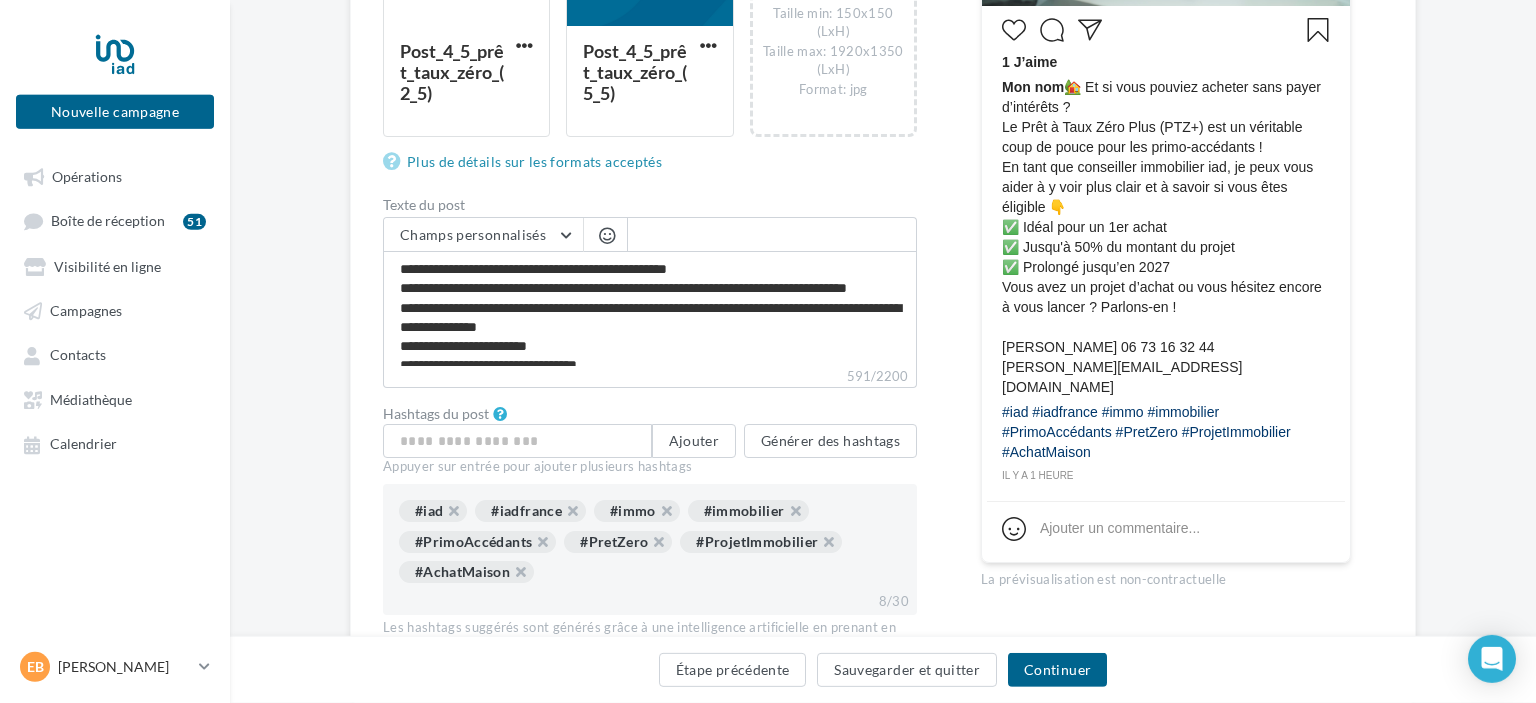scroll, scrollTop: 844, scrollLeft: 0, axis: vertical 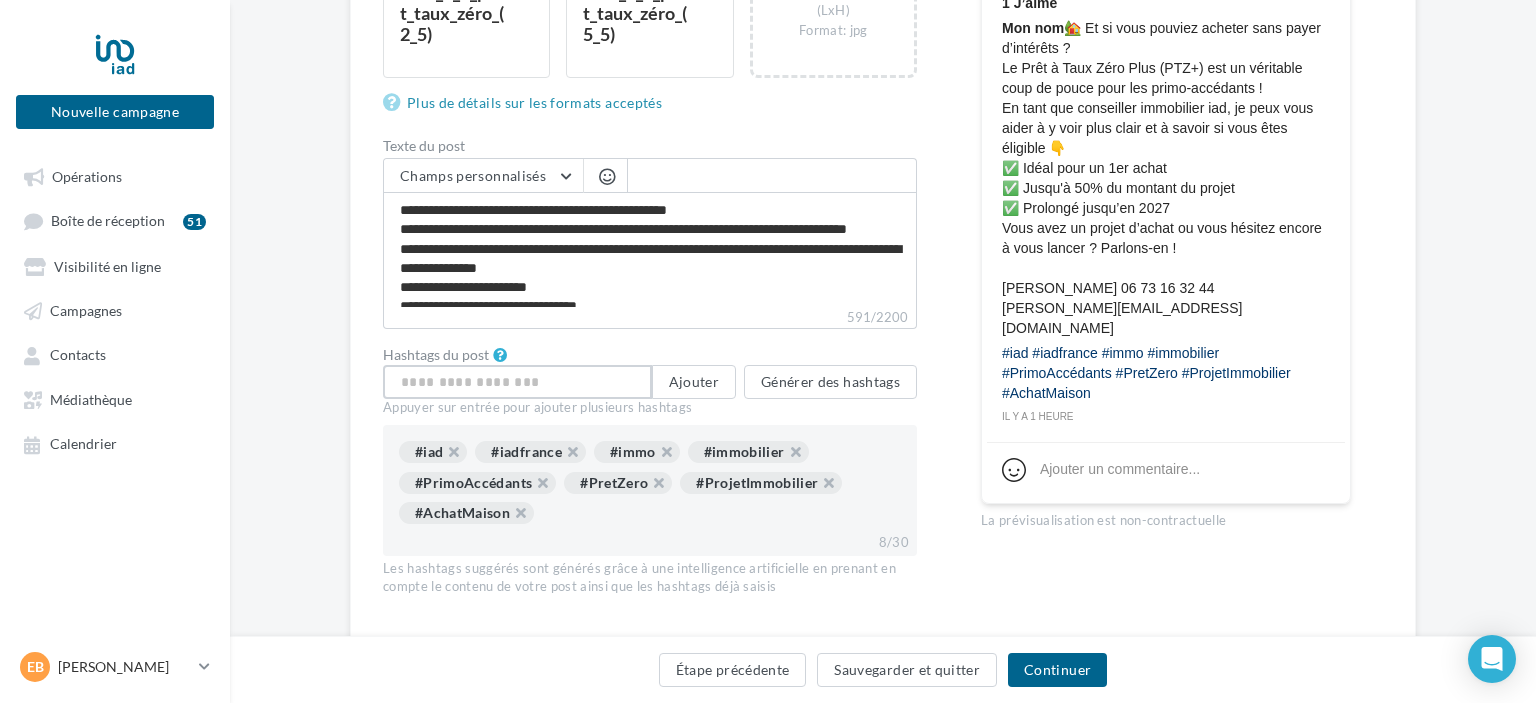 click at bounding box center [517, 382] 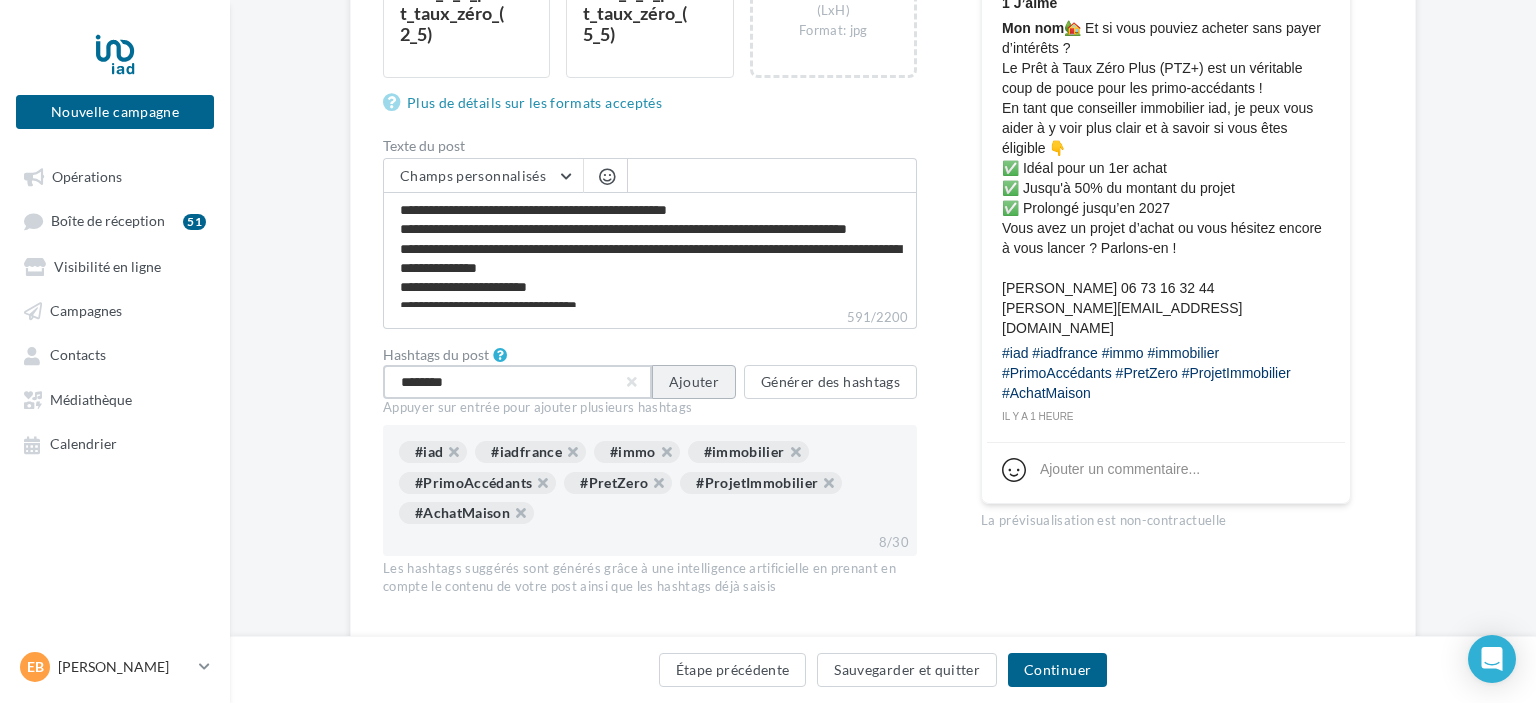 type on "********" 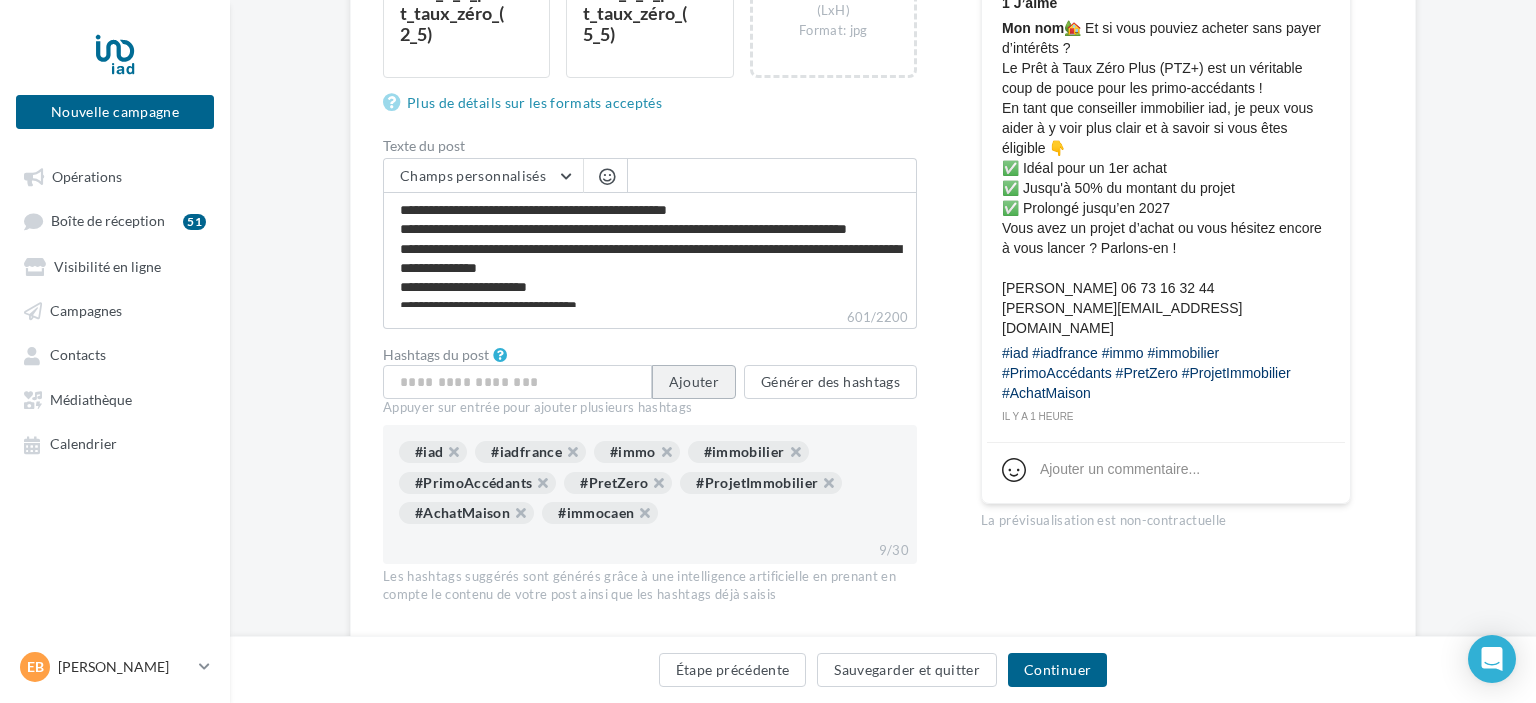 click on "Ajouter" at bounding box center [694, 382] 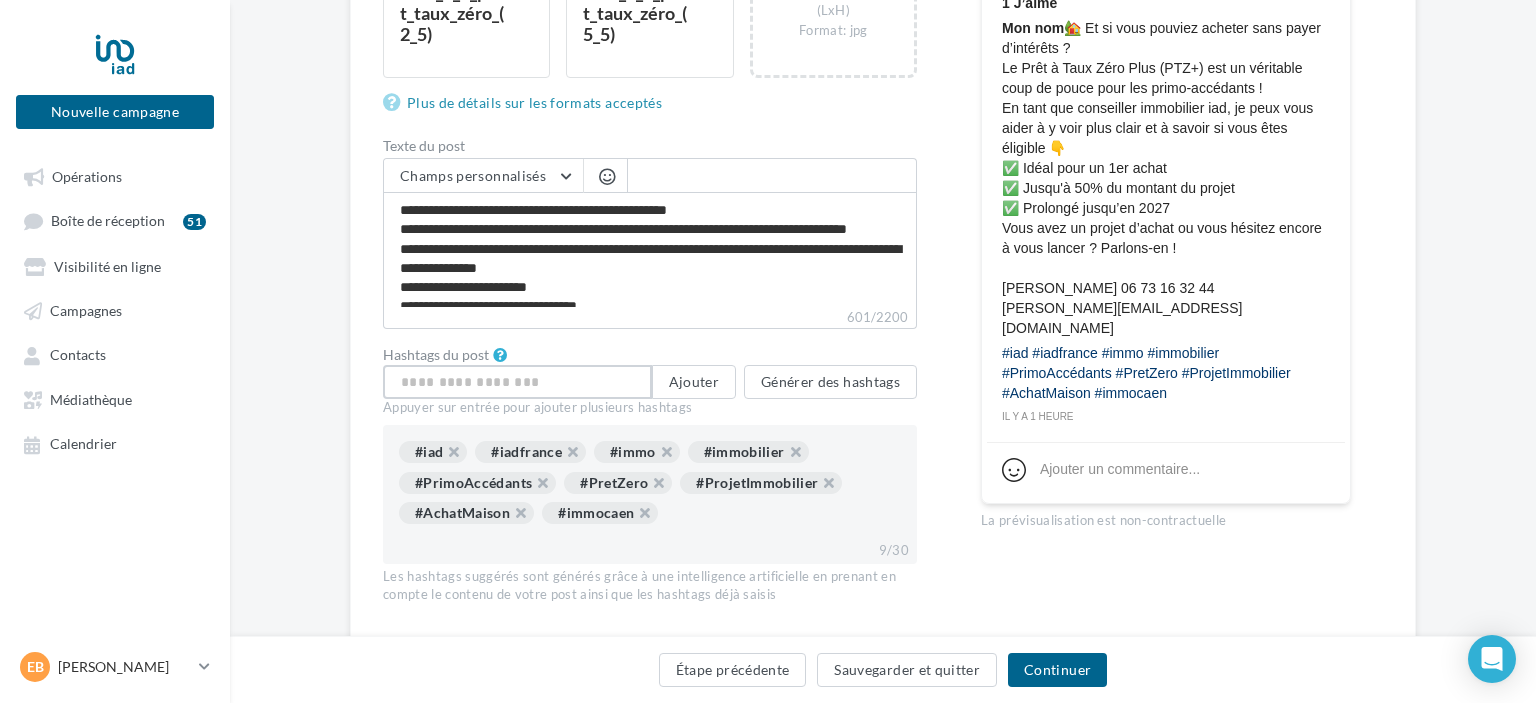 click at bounding box center [517, 382] 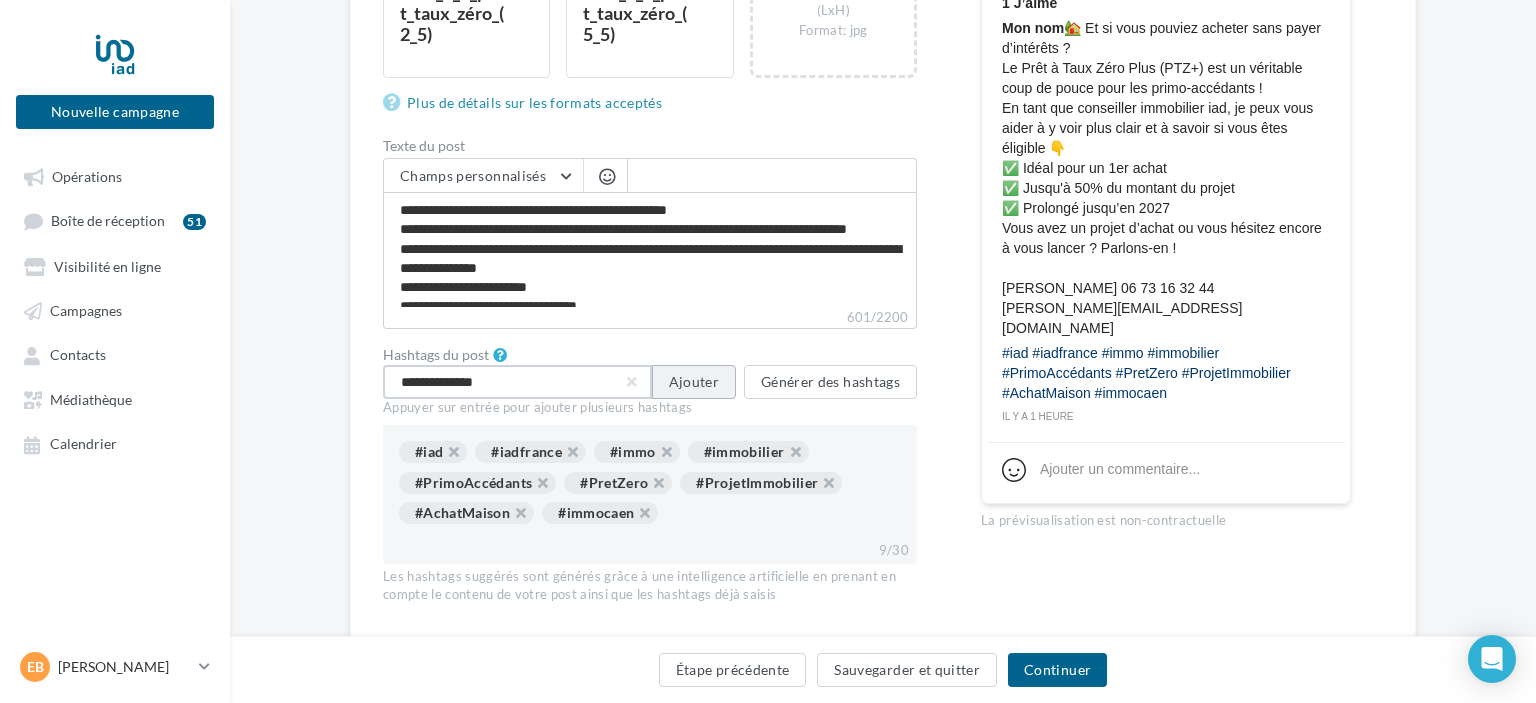 type on "**********" 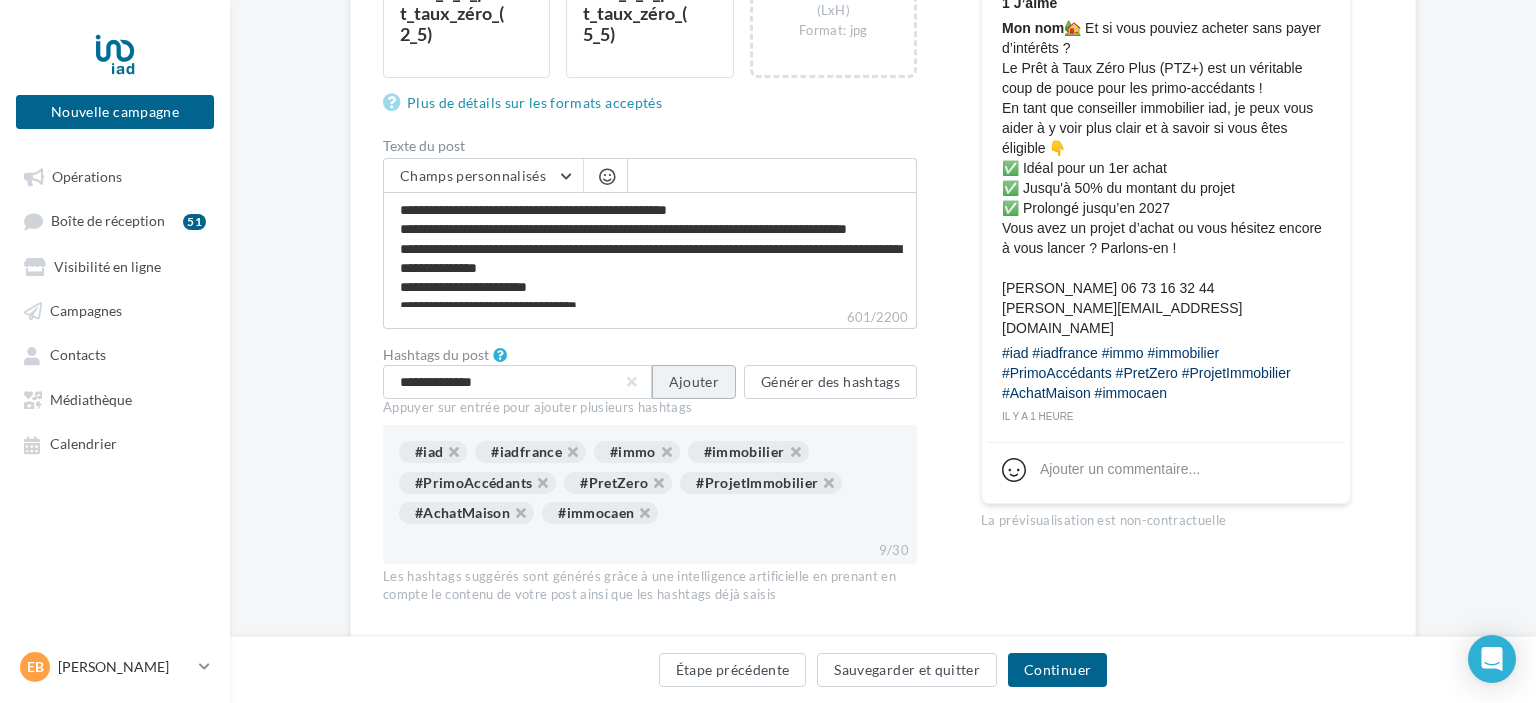 type 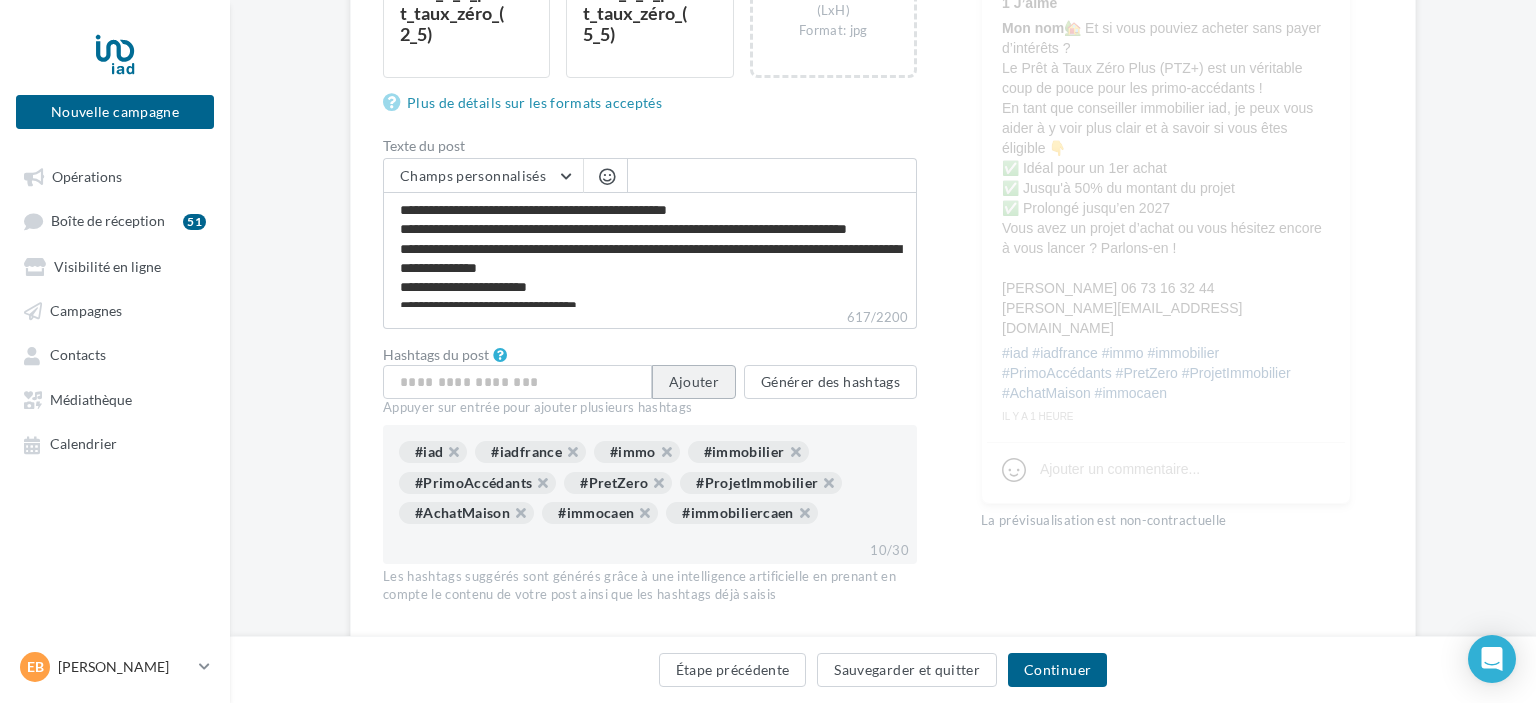 click on "Ajouter" at bounding box center (694, 382) 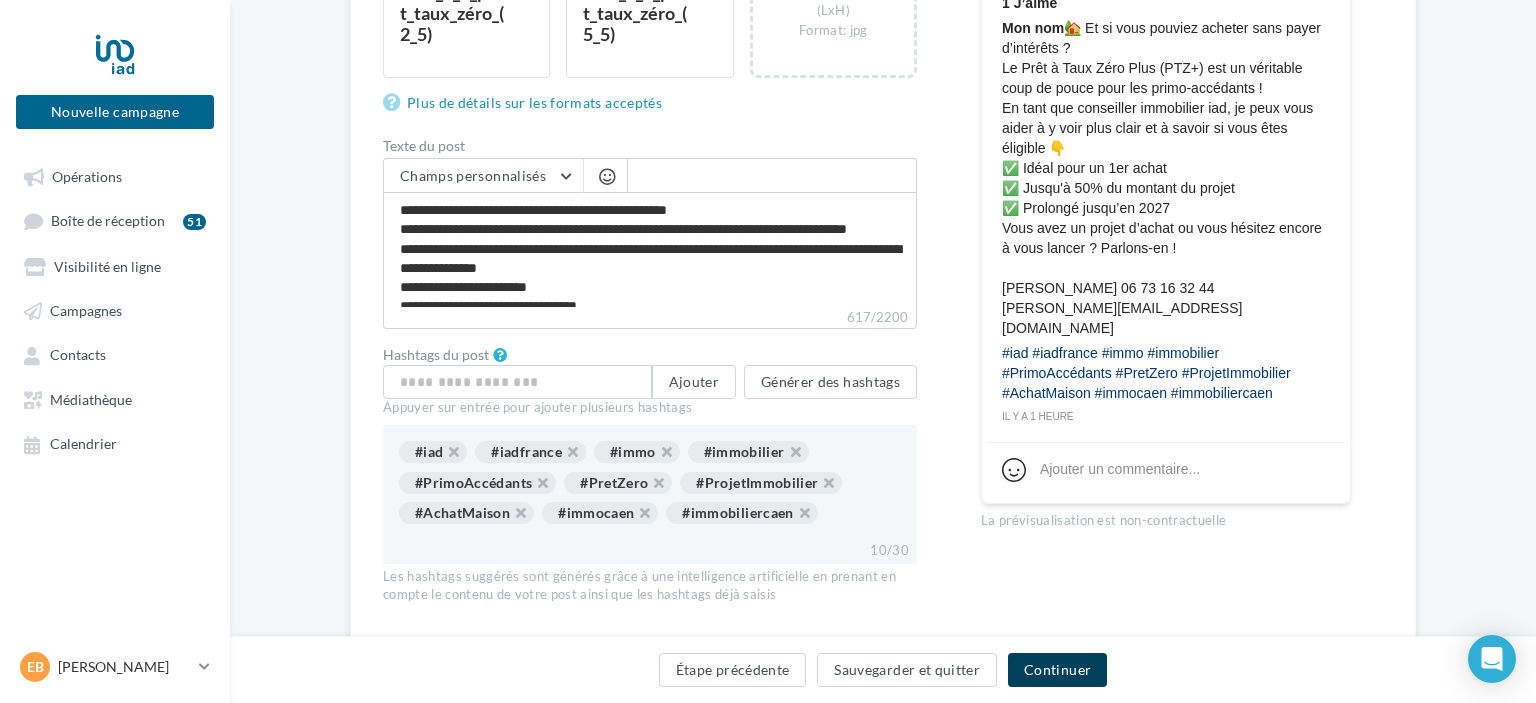 click on "Continuer" at bounding box center (1057, 670) 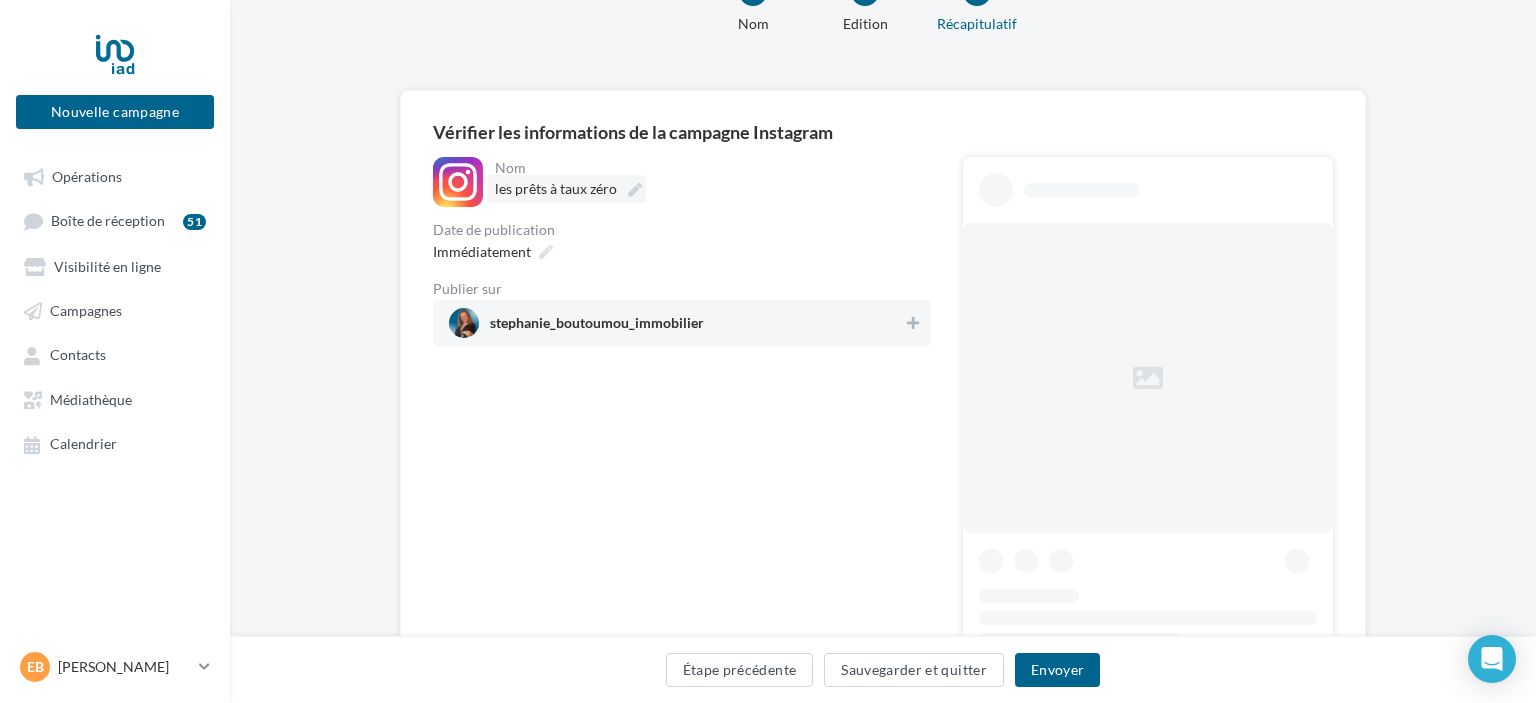 scroll, scrollTop: 0, scrollLeft: 0, axis: both 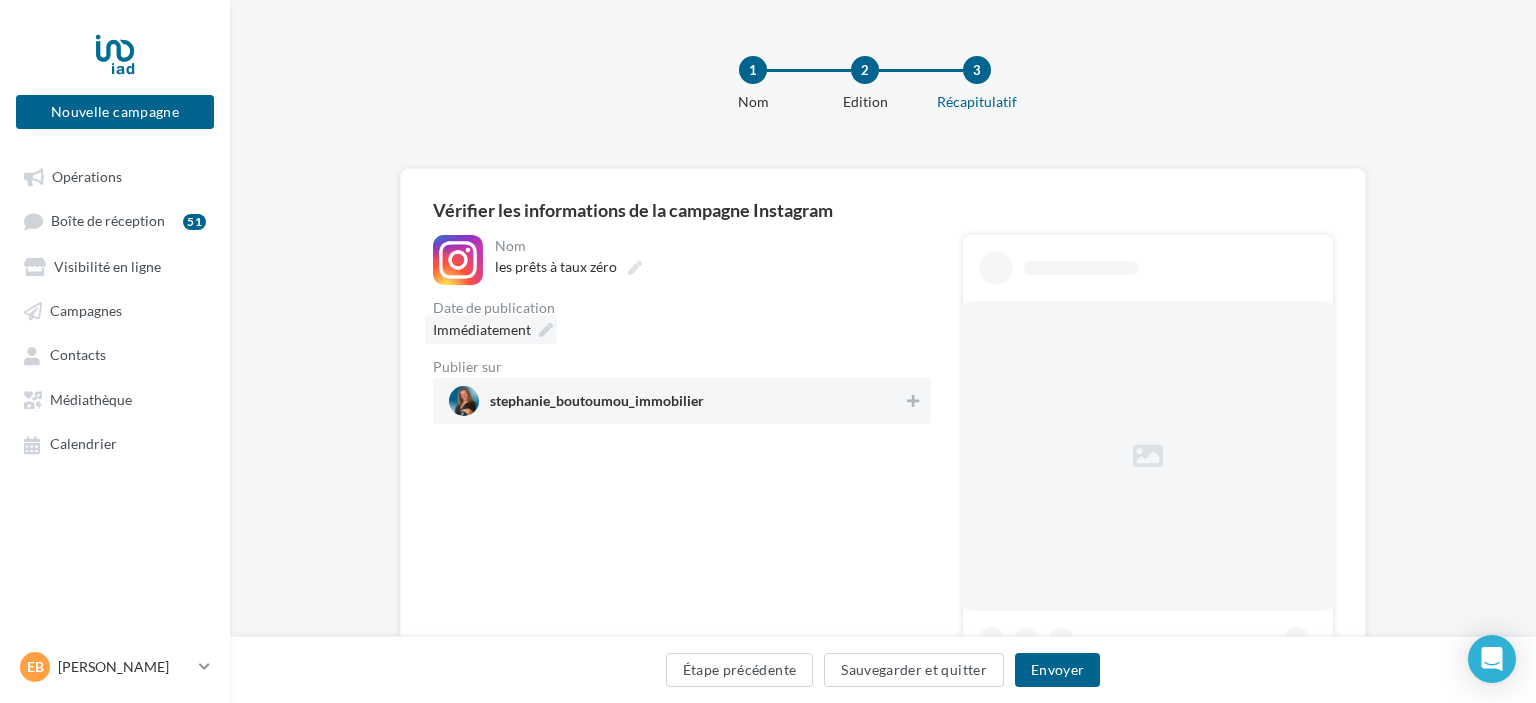 click at bounding box center [546, 330] 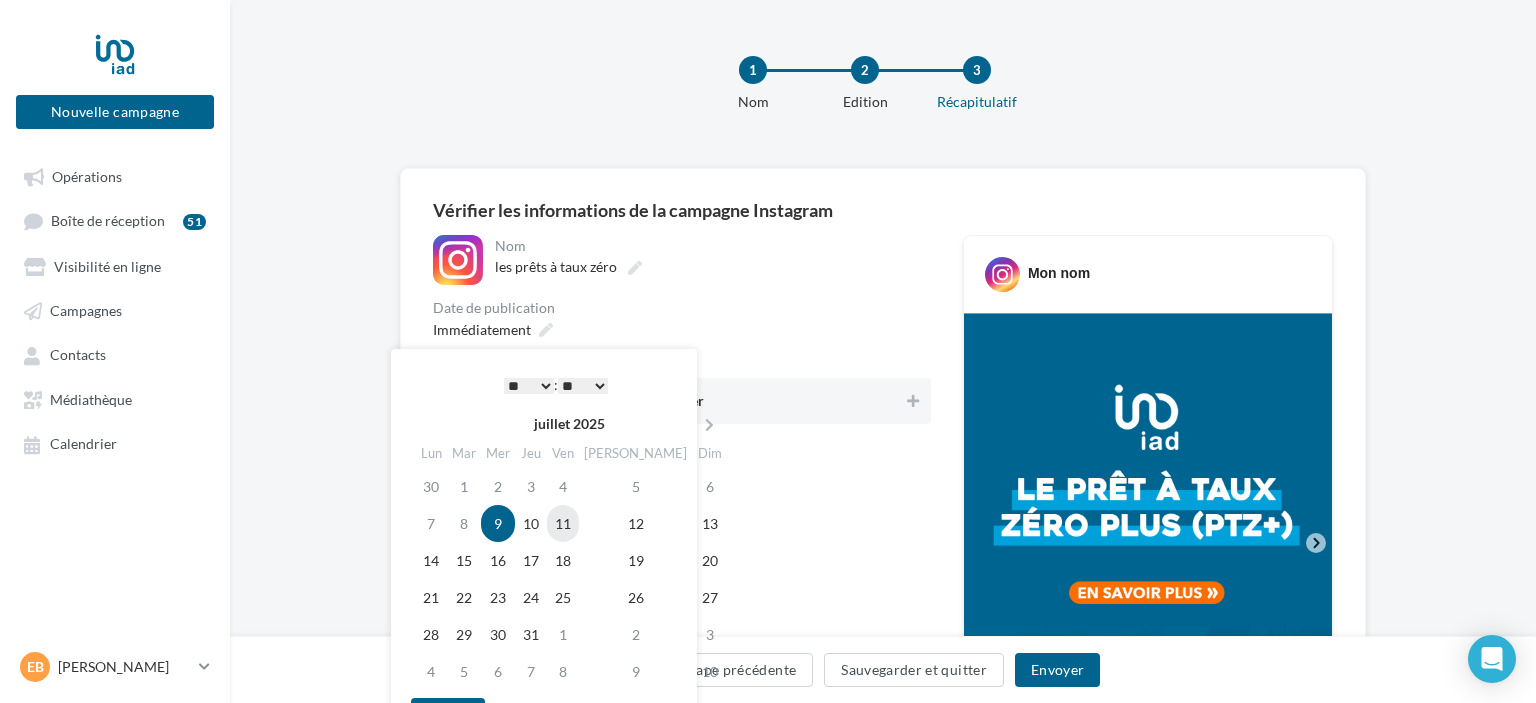 click on "11" at bounding box center [563, 523] 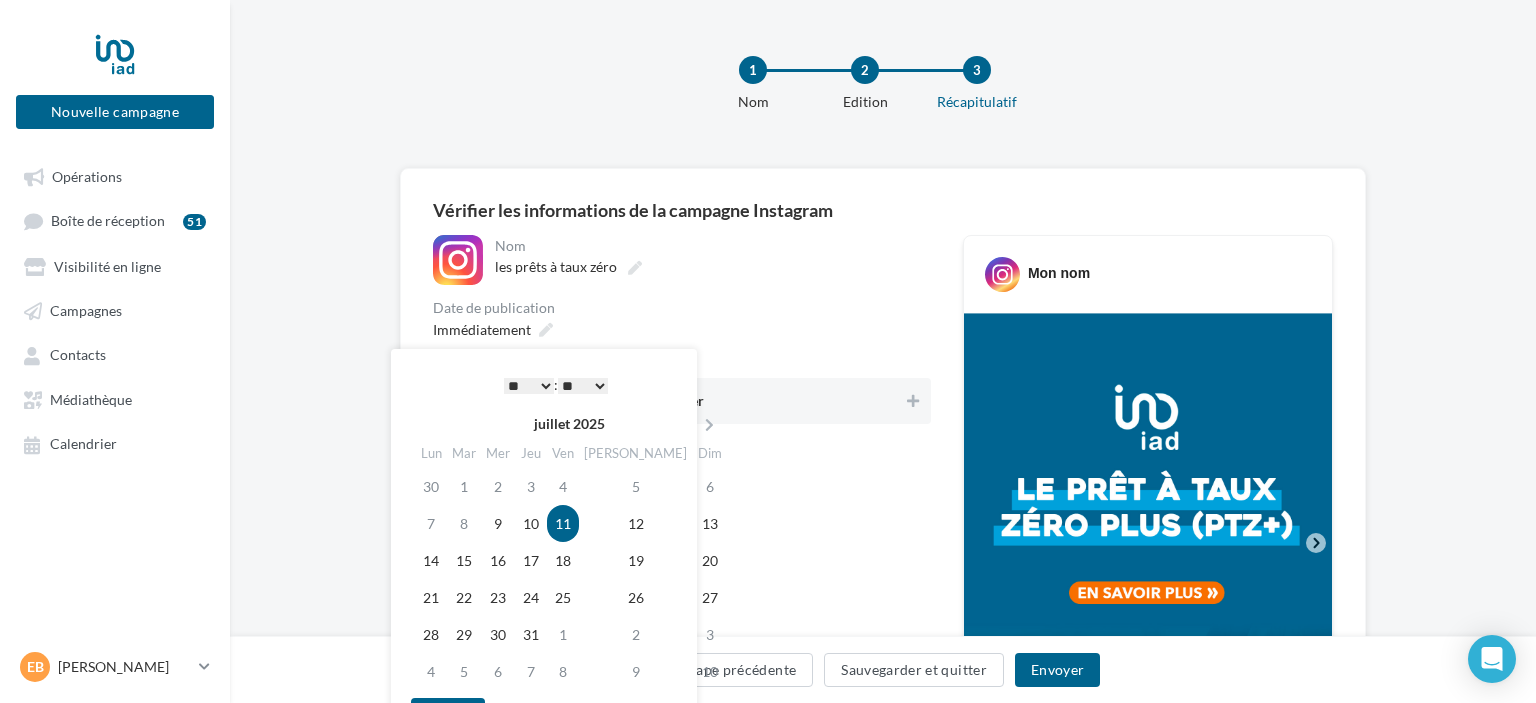 click on "* * * * * * * * * * ** ** ** ** ** ** ** ** ** ** ** ** ** **" at bounding box center [529, 386] 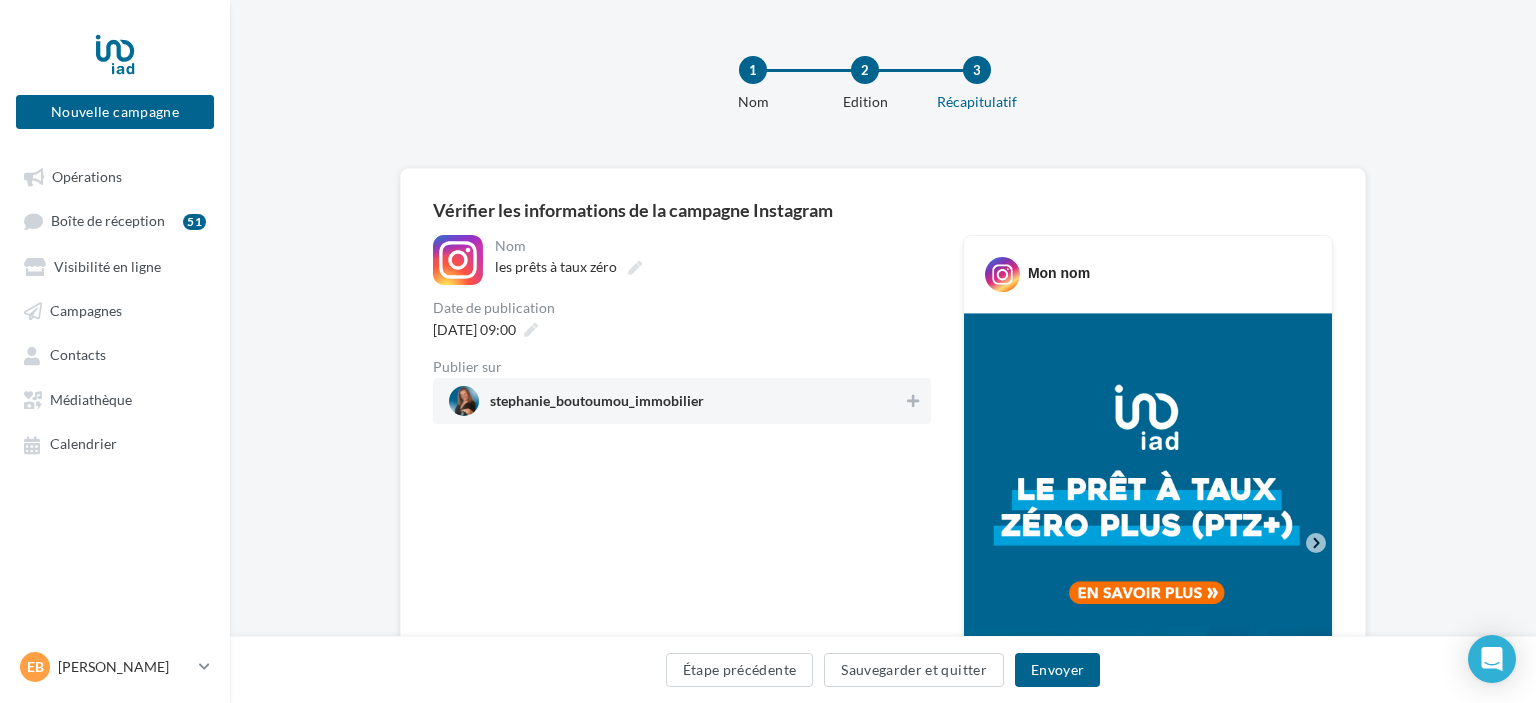 click on "[DATE] 09:00" at bounding box center [682, 329] 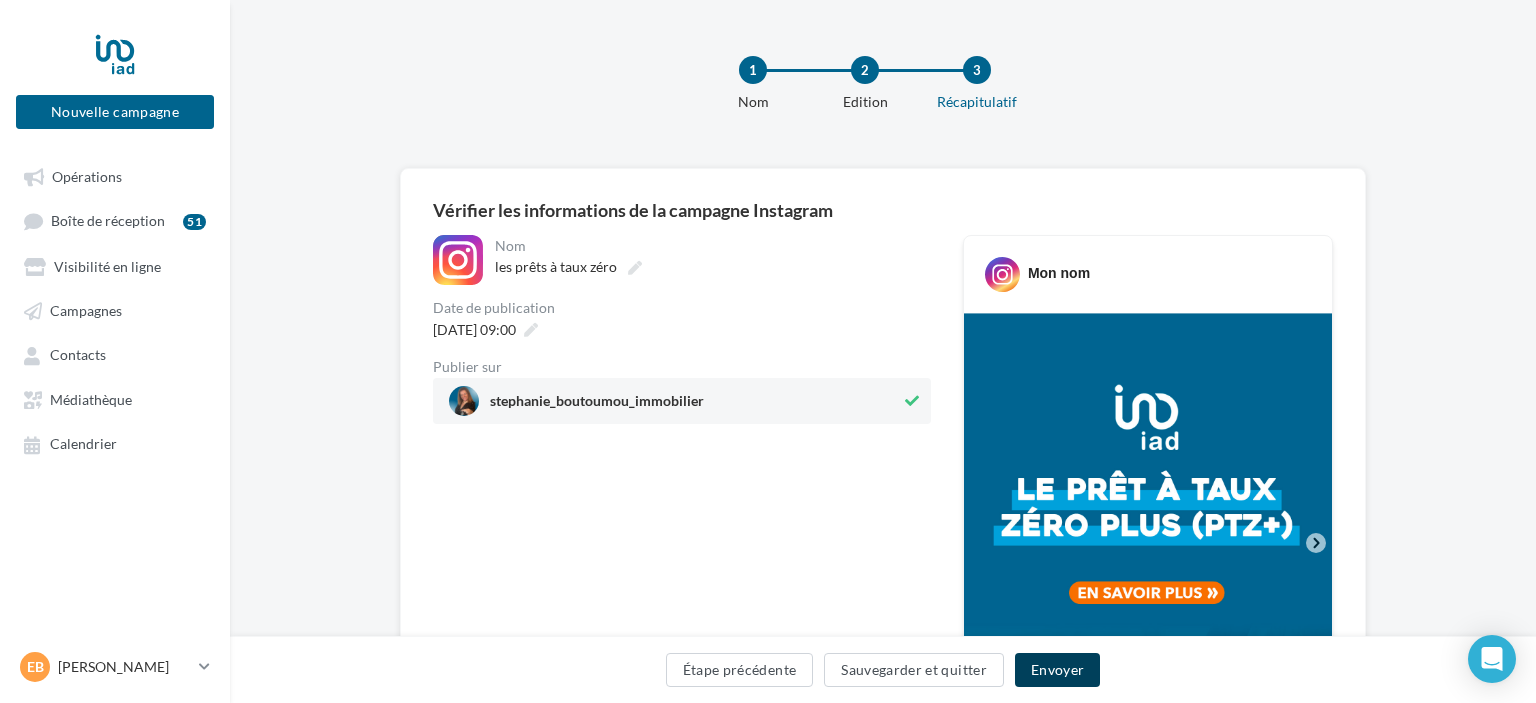click on "Envoyer" at bounding box center [1057, 670] 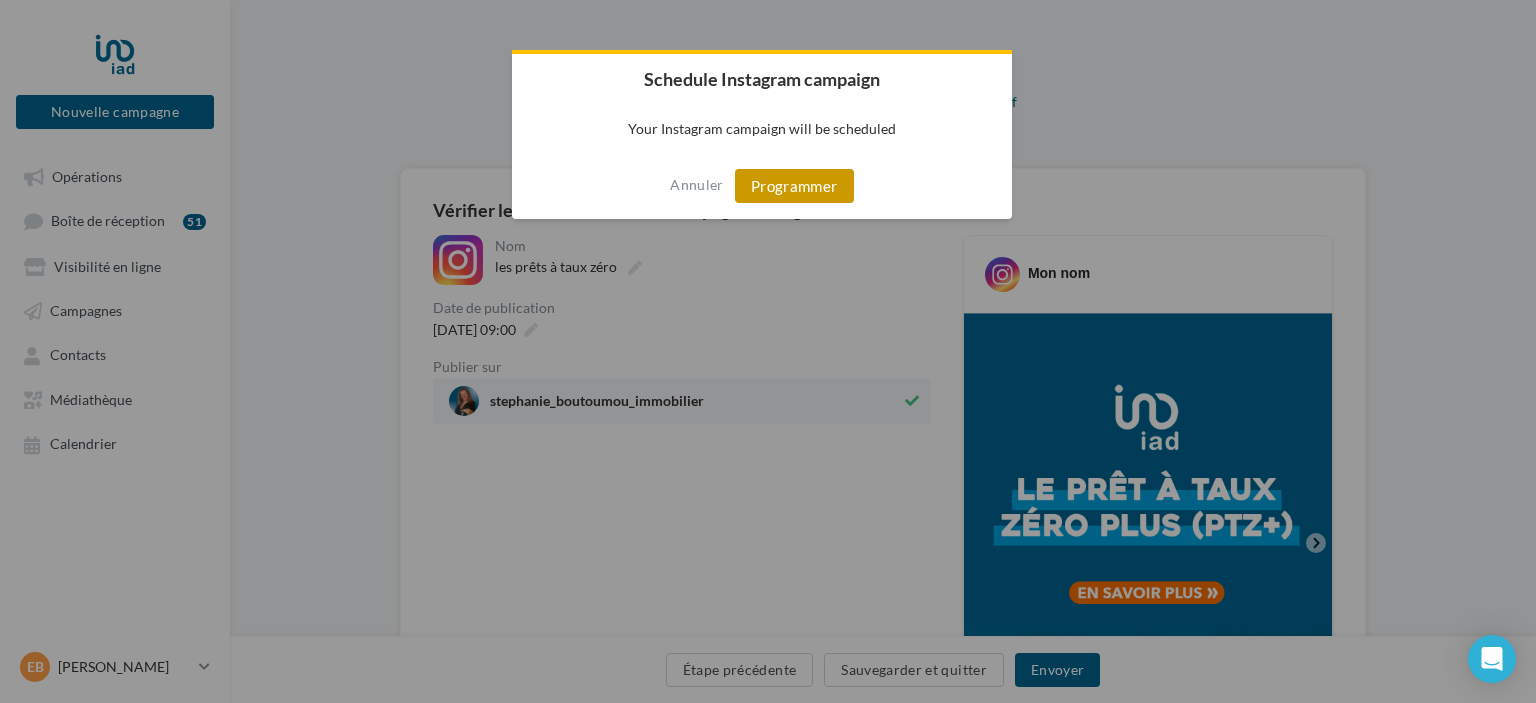 click on "Programmer" at bounding box center [794, 186] 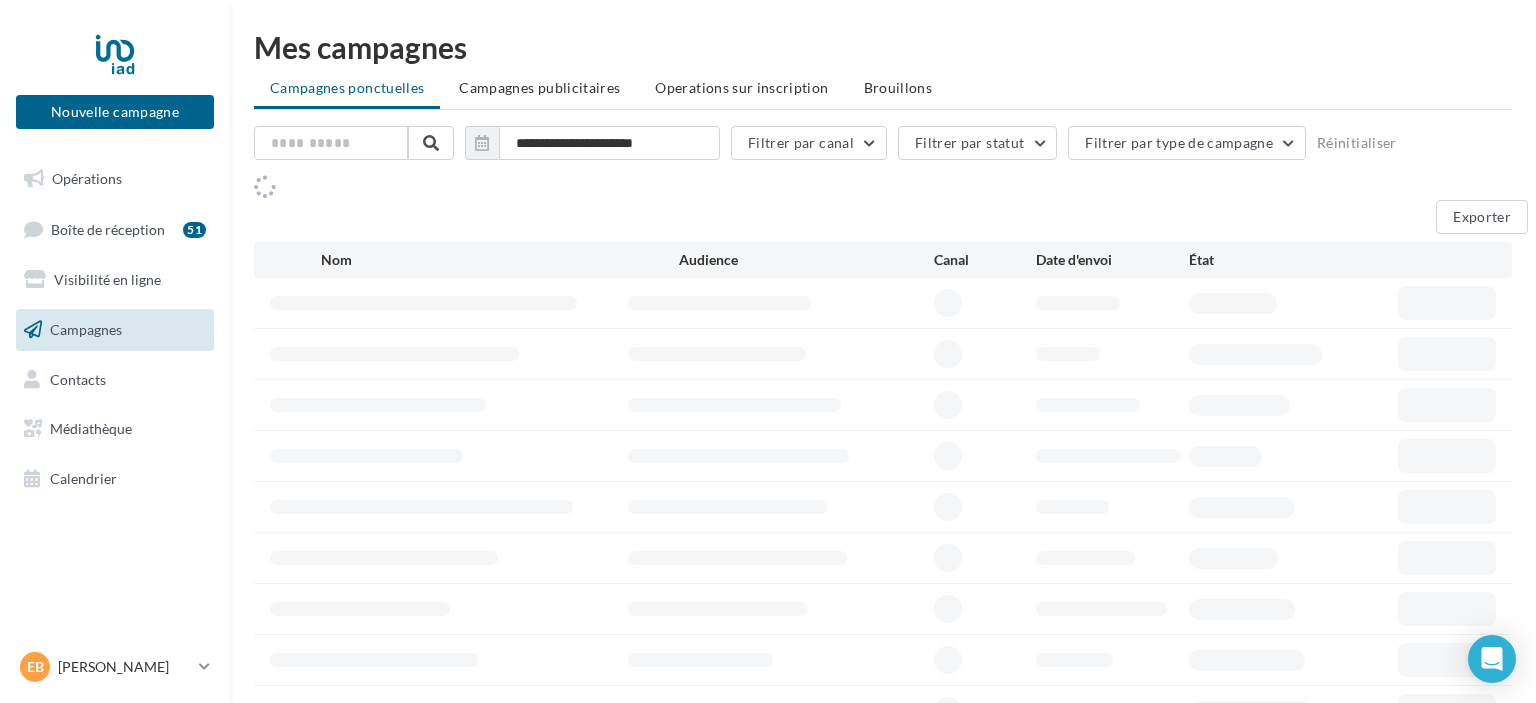scroll, scrollTop: 0, scrollLeft: 0, axis: both 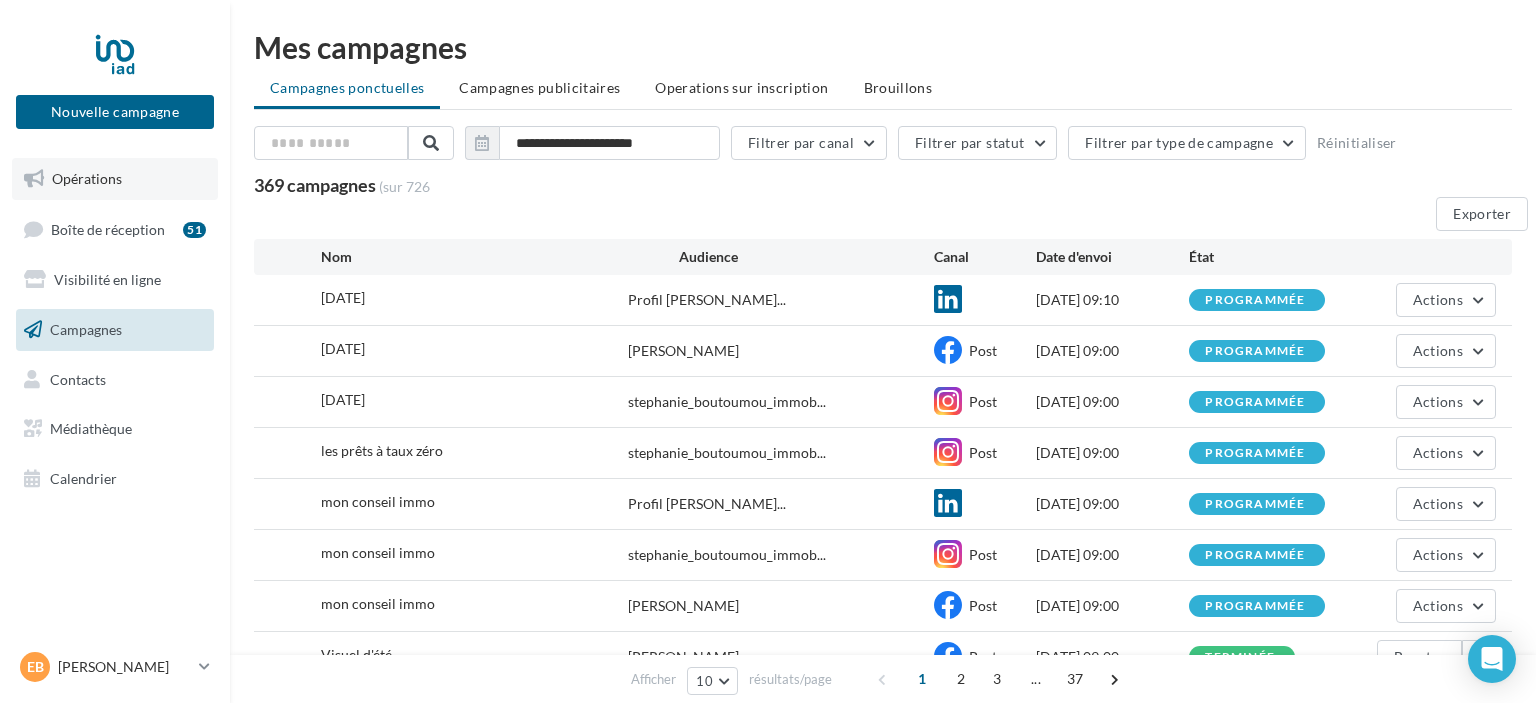 click on "Opérations" at bounding box center [87, 178] 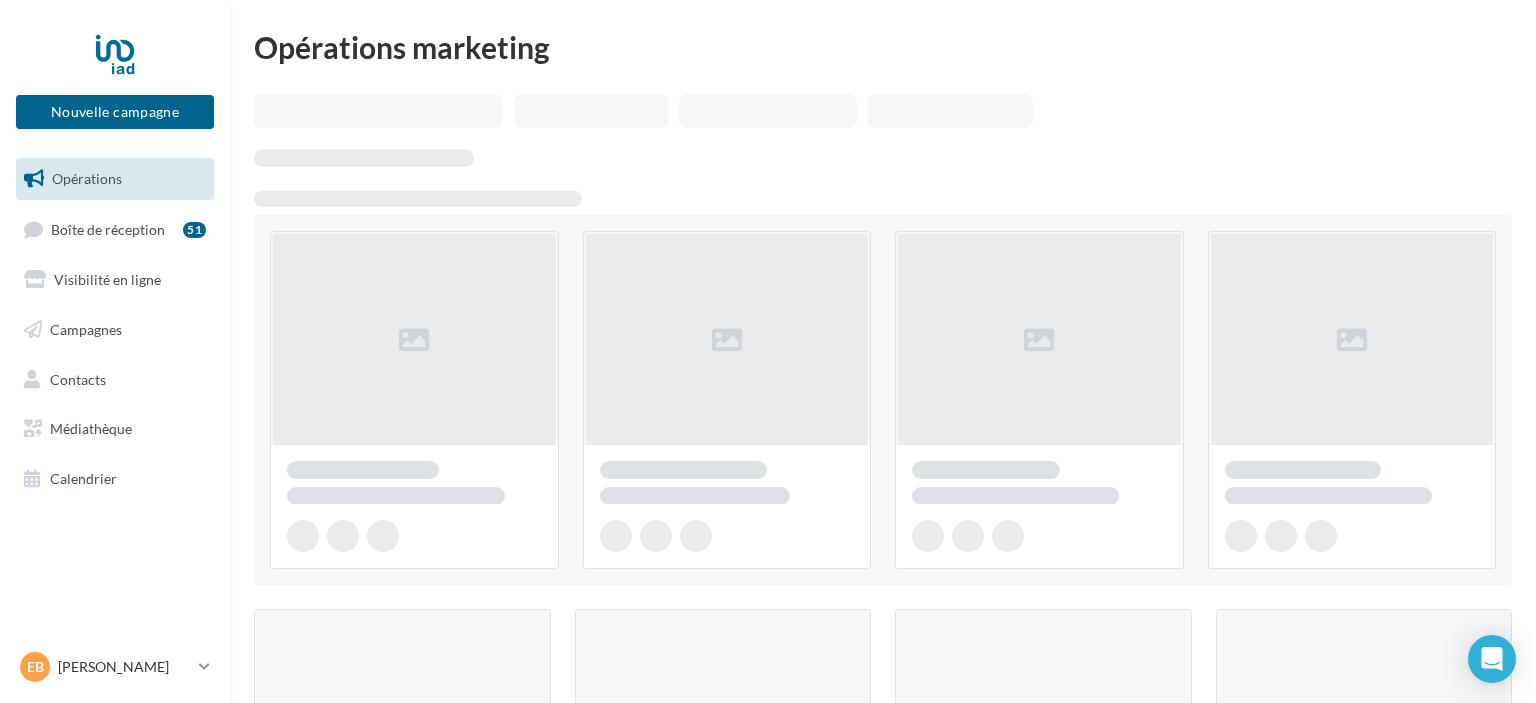 scroll, scrollTop: 0, scrollLeft: 0, axis: both 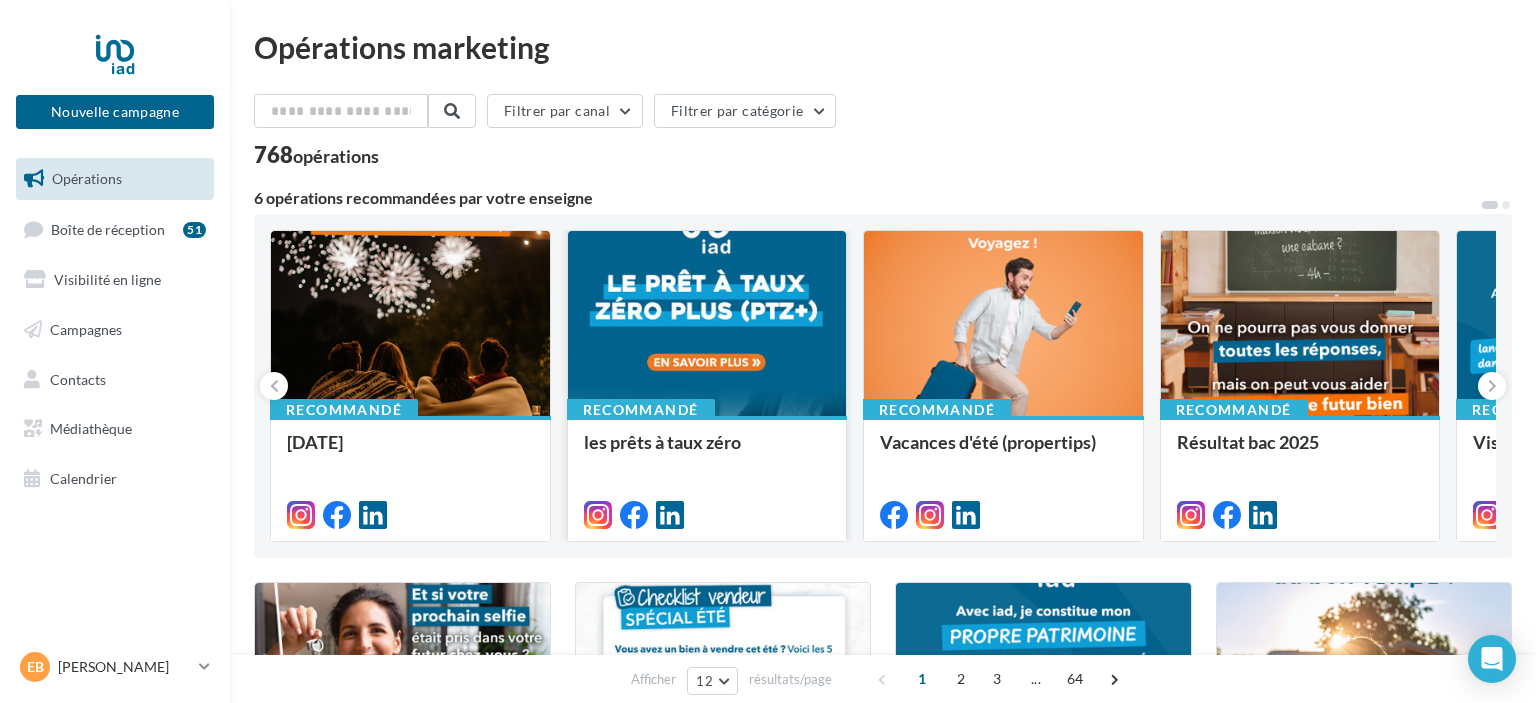 click at bounding box center (707, 324) 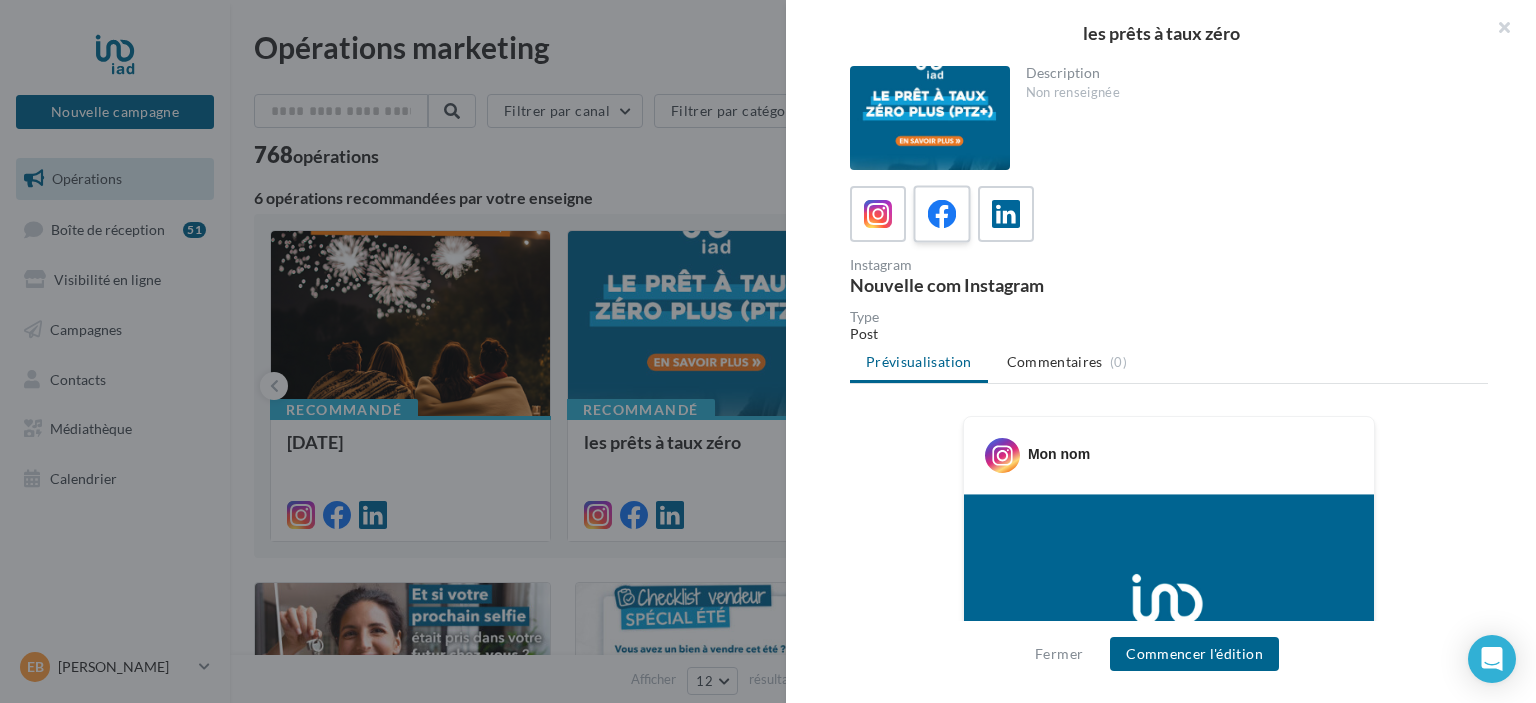 click at bounding box center (942, 214) 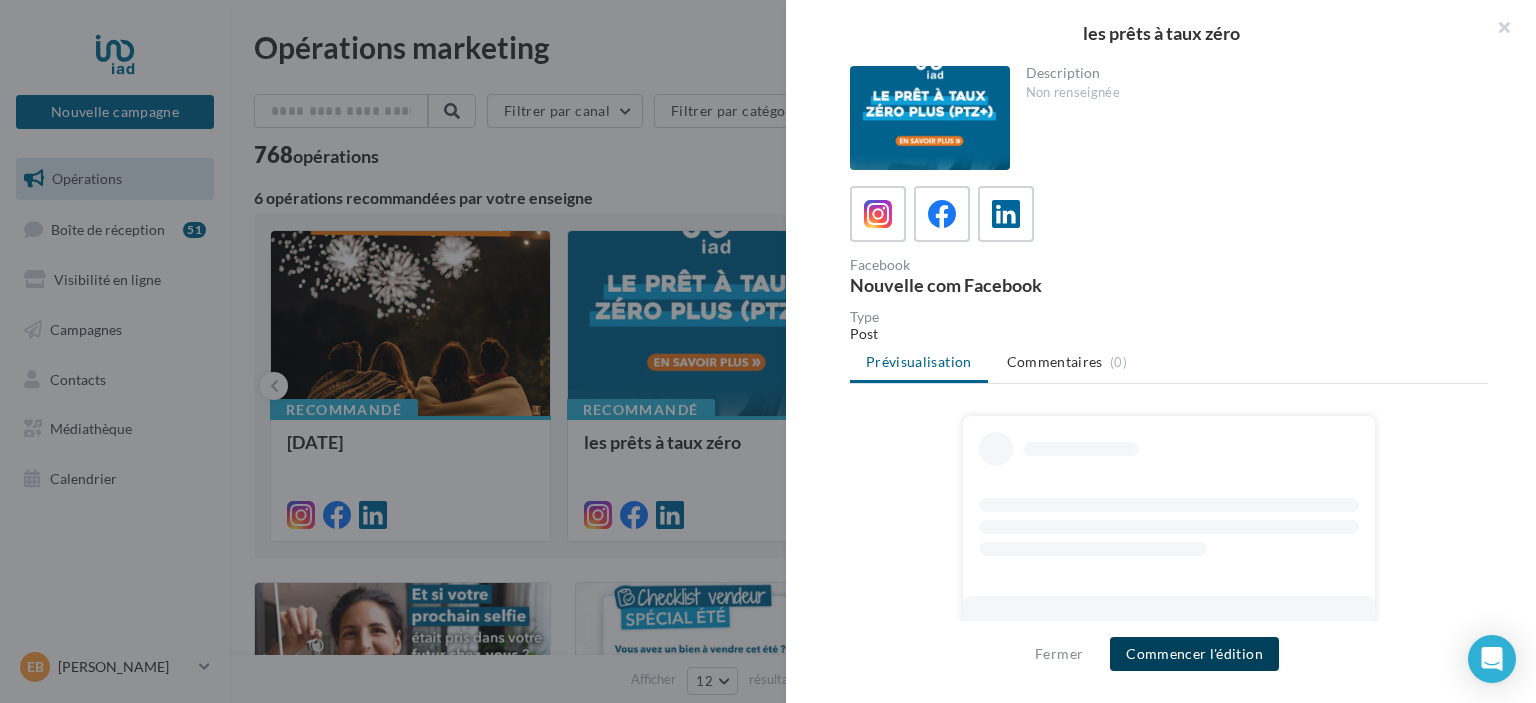 click on "Commencer l'édition" at bounding box center (1194, 654) 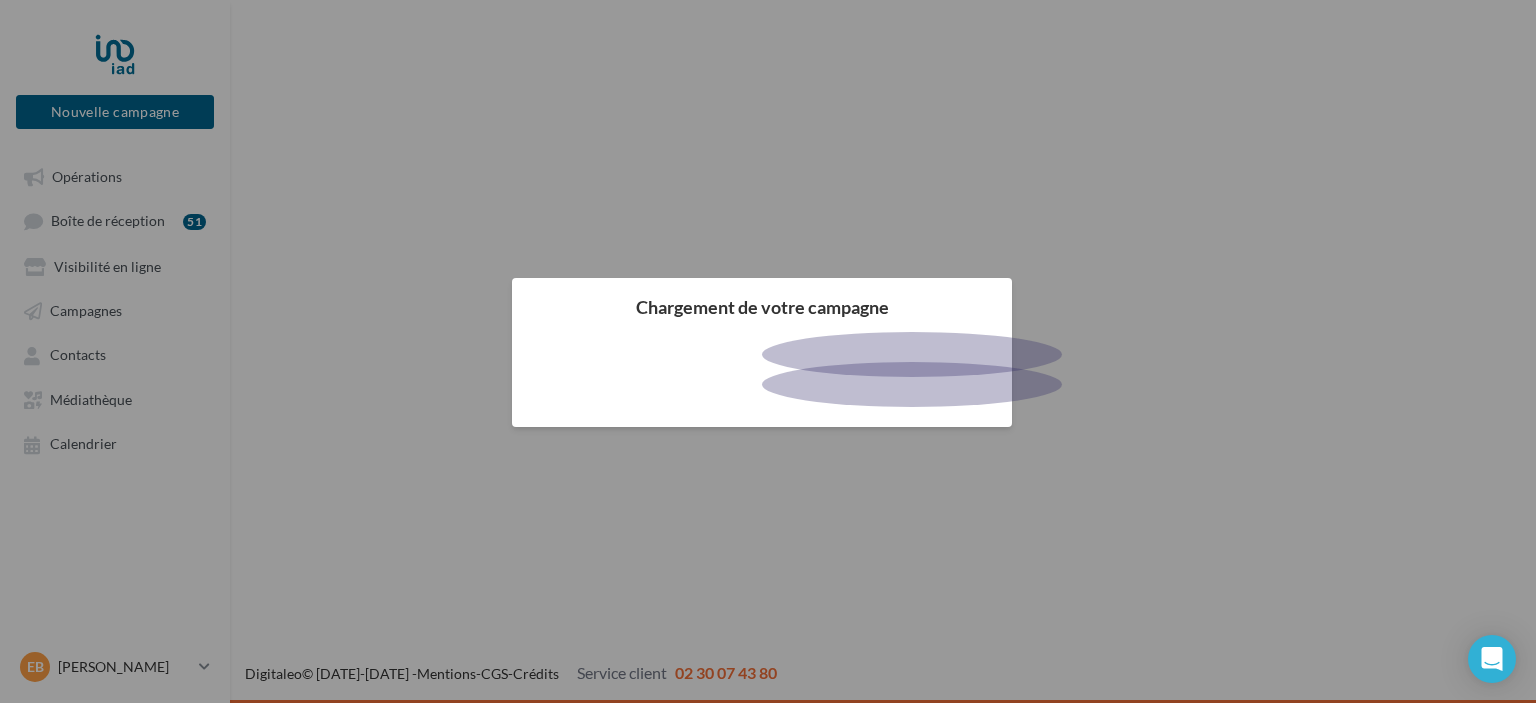 scroll, scrollTop: 0, scrollLeft: 0, axis: both 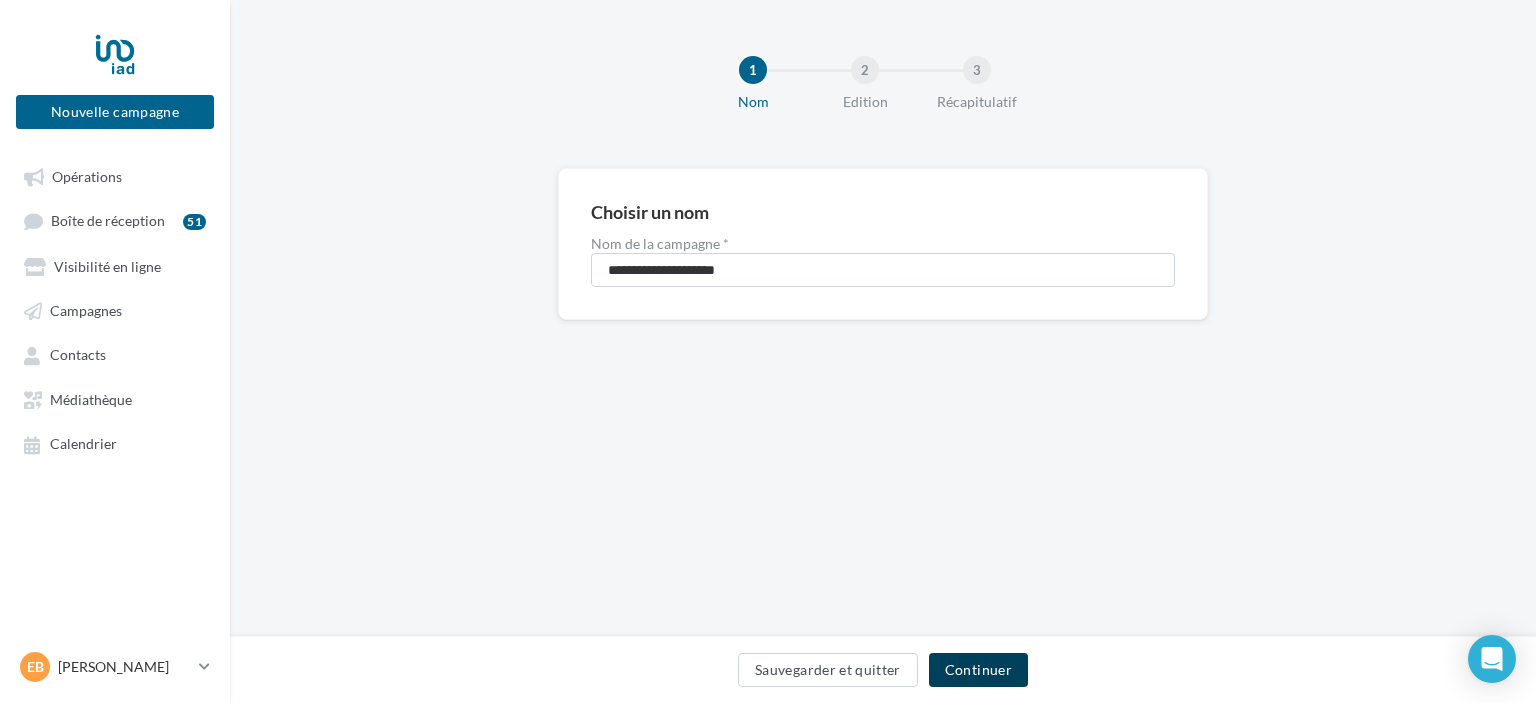click on "Continuer" at bounding box center [978, 670] 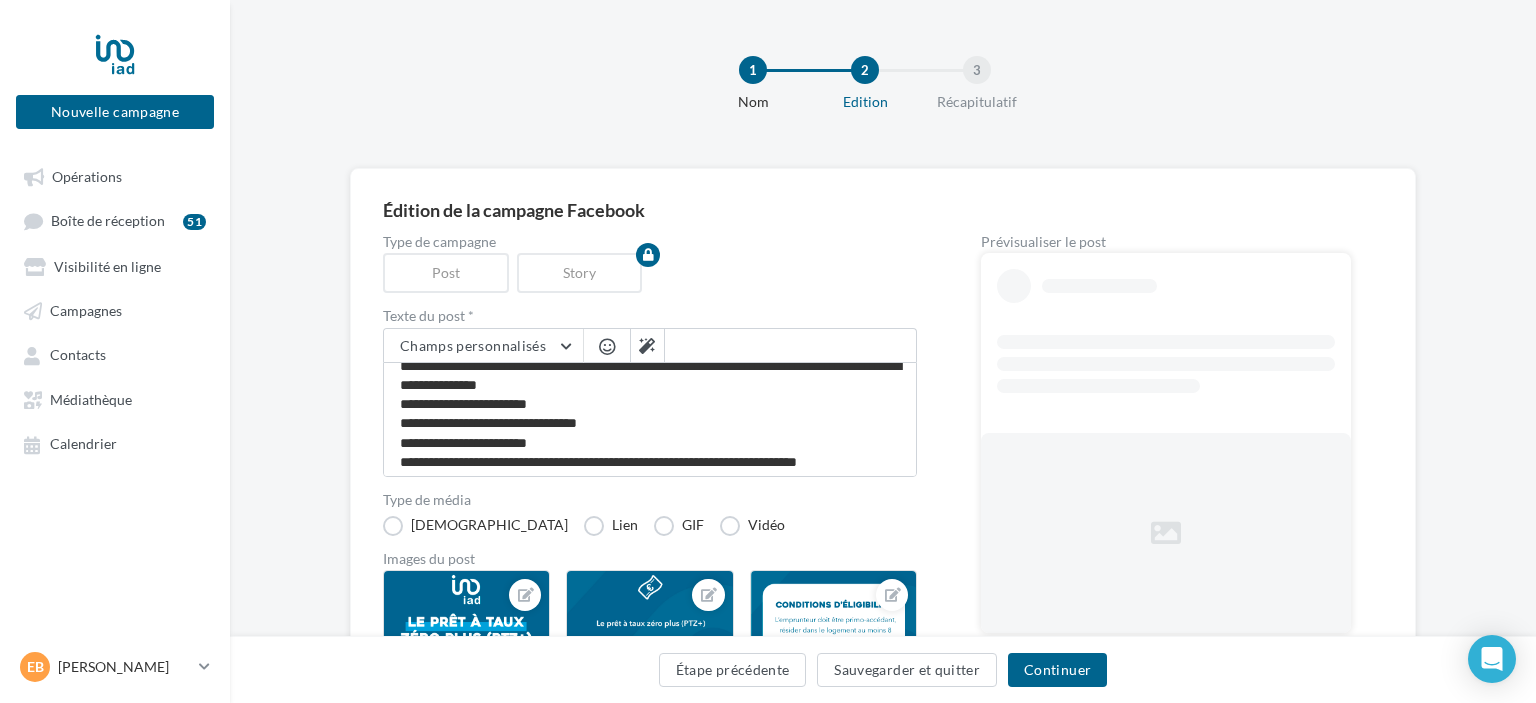 scroll, scrollTop: 76, scrollLeft: 0, axis: vertical 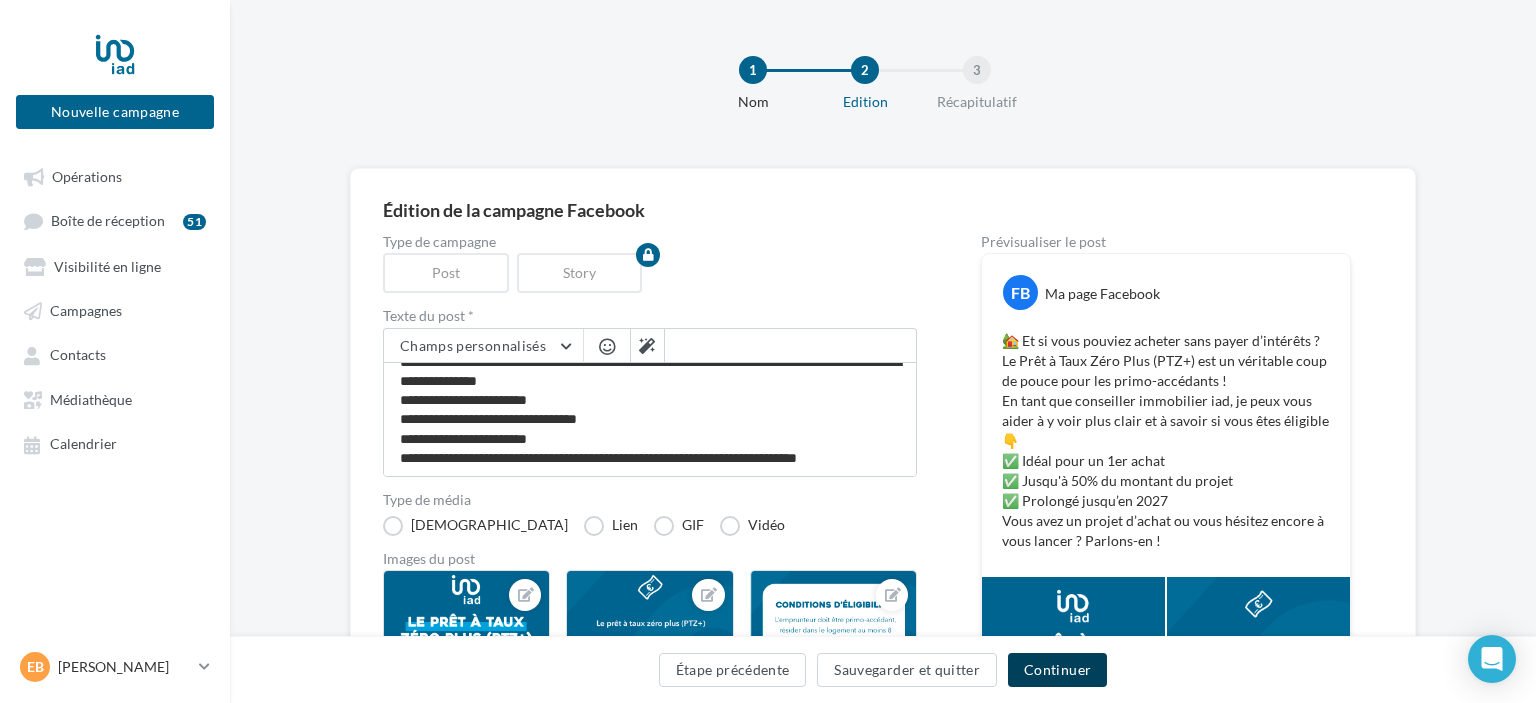 click on "Continuer" at bounding box center [1057, 670] 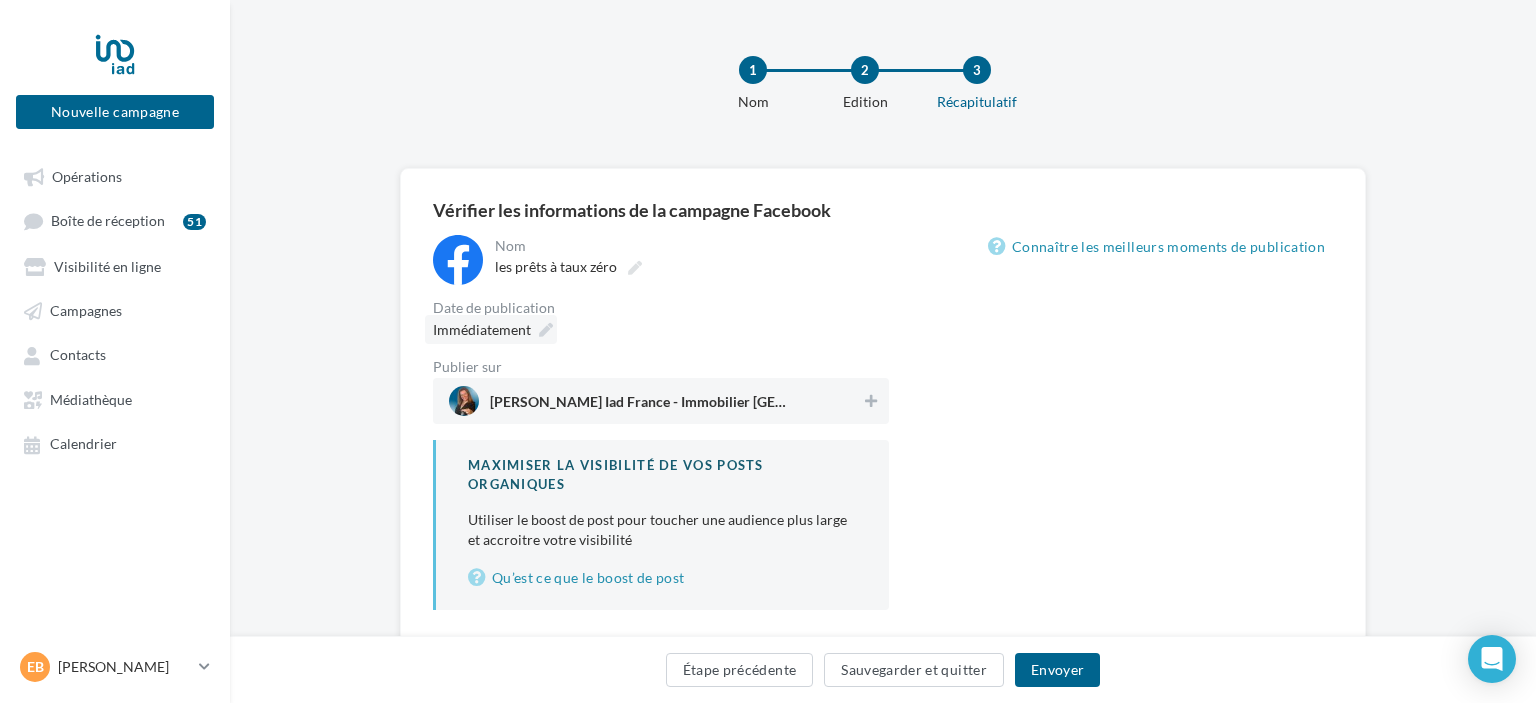 click at bounding box center (546, 330) 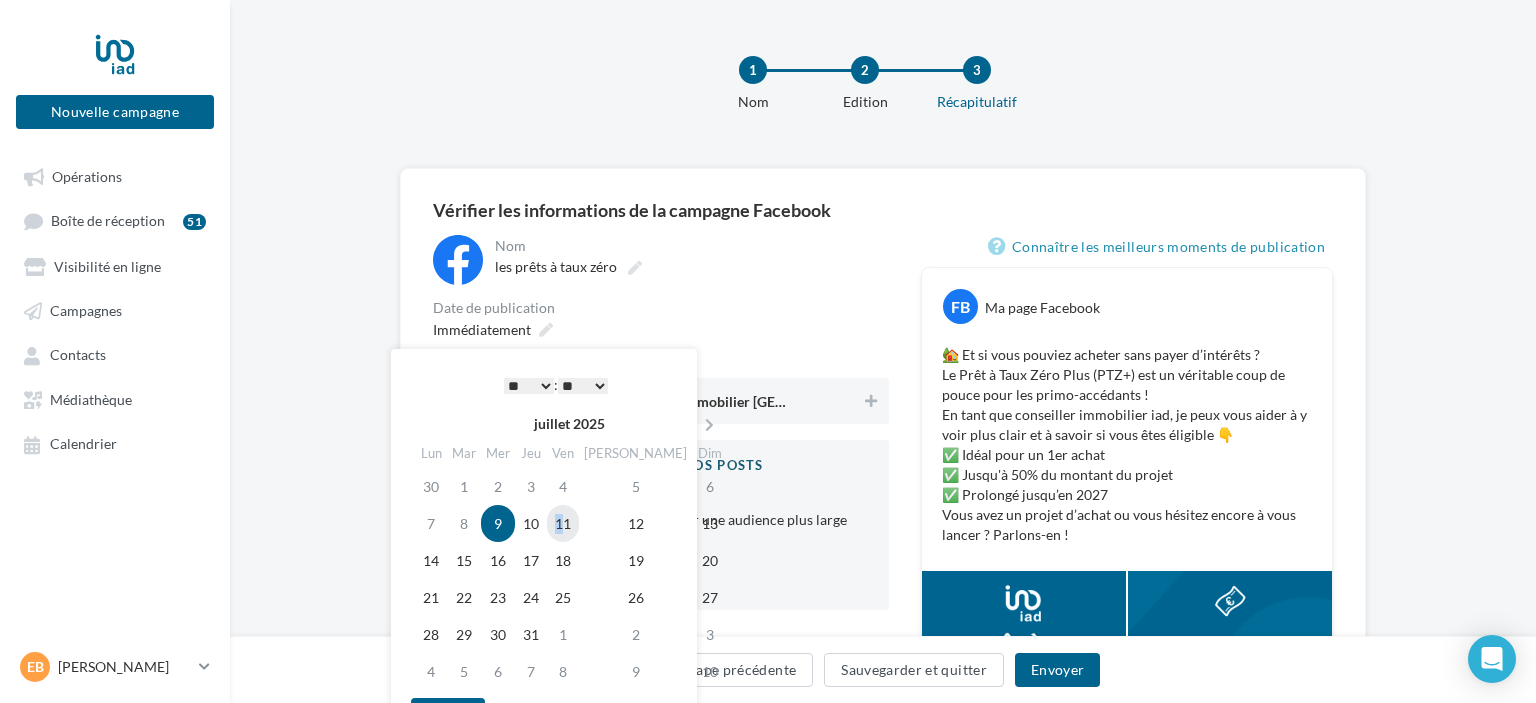 click on "11" at bounding box center [563, 523] 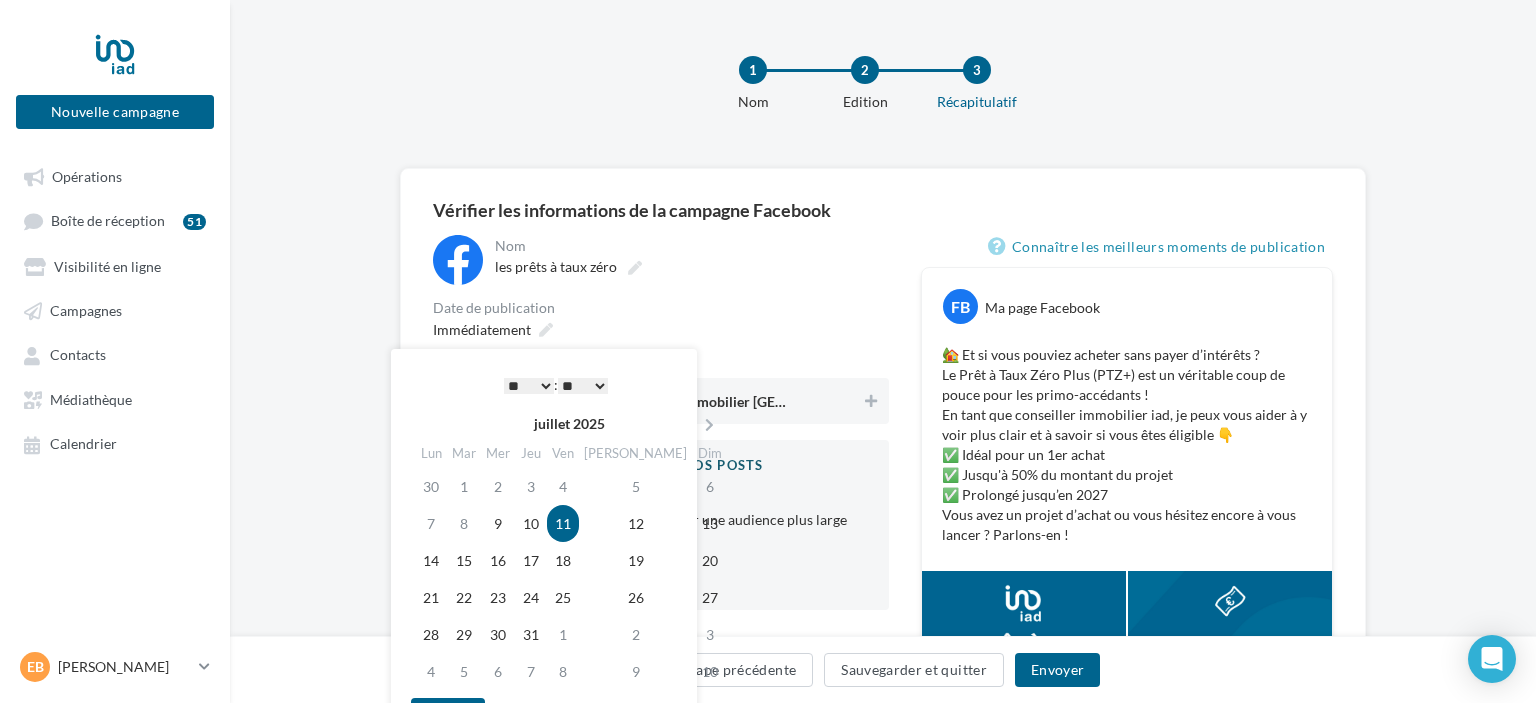 click on "* * * * * * * * * * ** ** ** ** ** ** ** ** ** ** ** ** ** **" at bounding box center [529, 386] 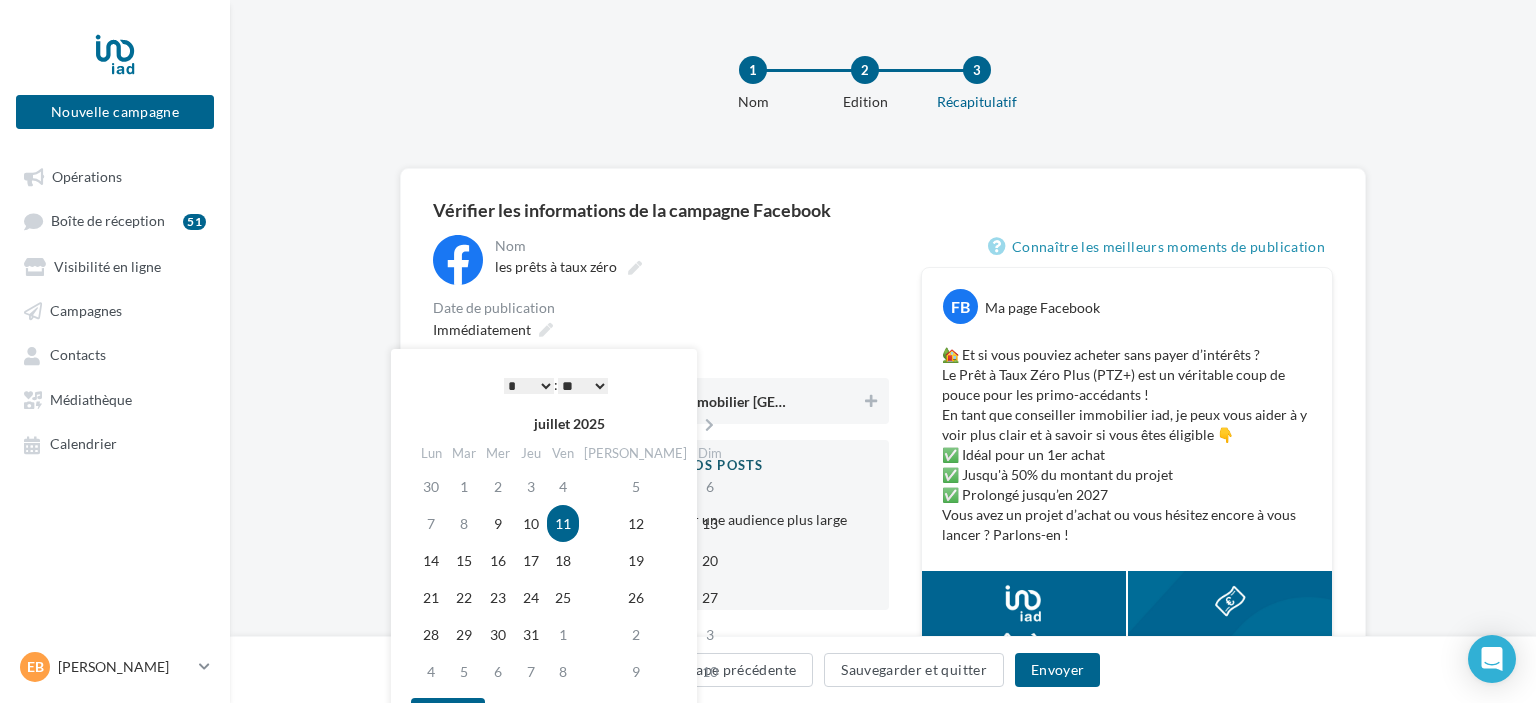 click on "**********" at bounding box center (661, 422) 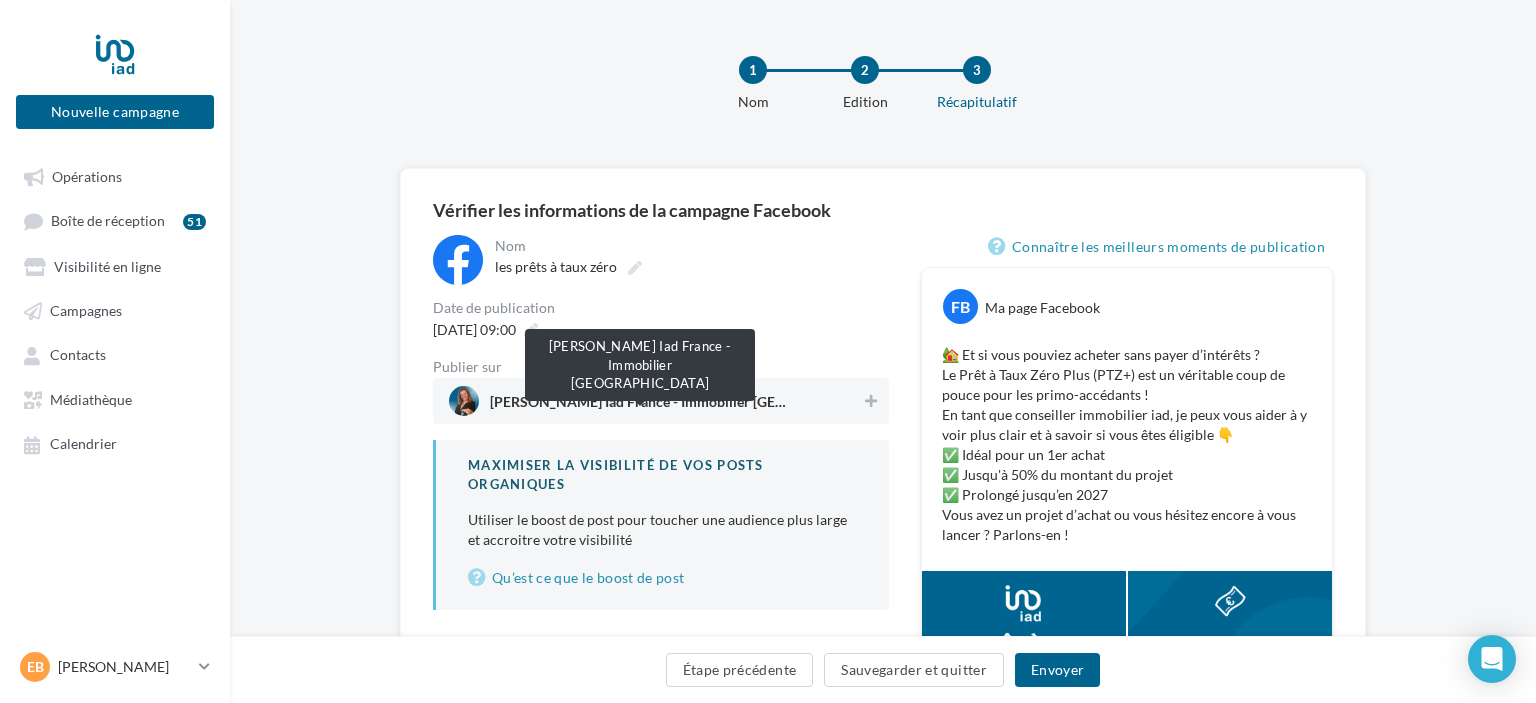 click on "Stéphanie Boutoumou Iad France - Immobilier Caen Sud" at bounding box center (640, 406) 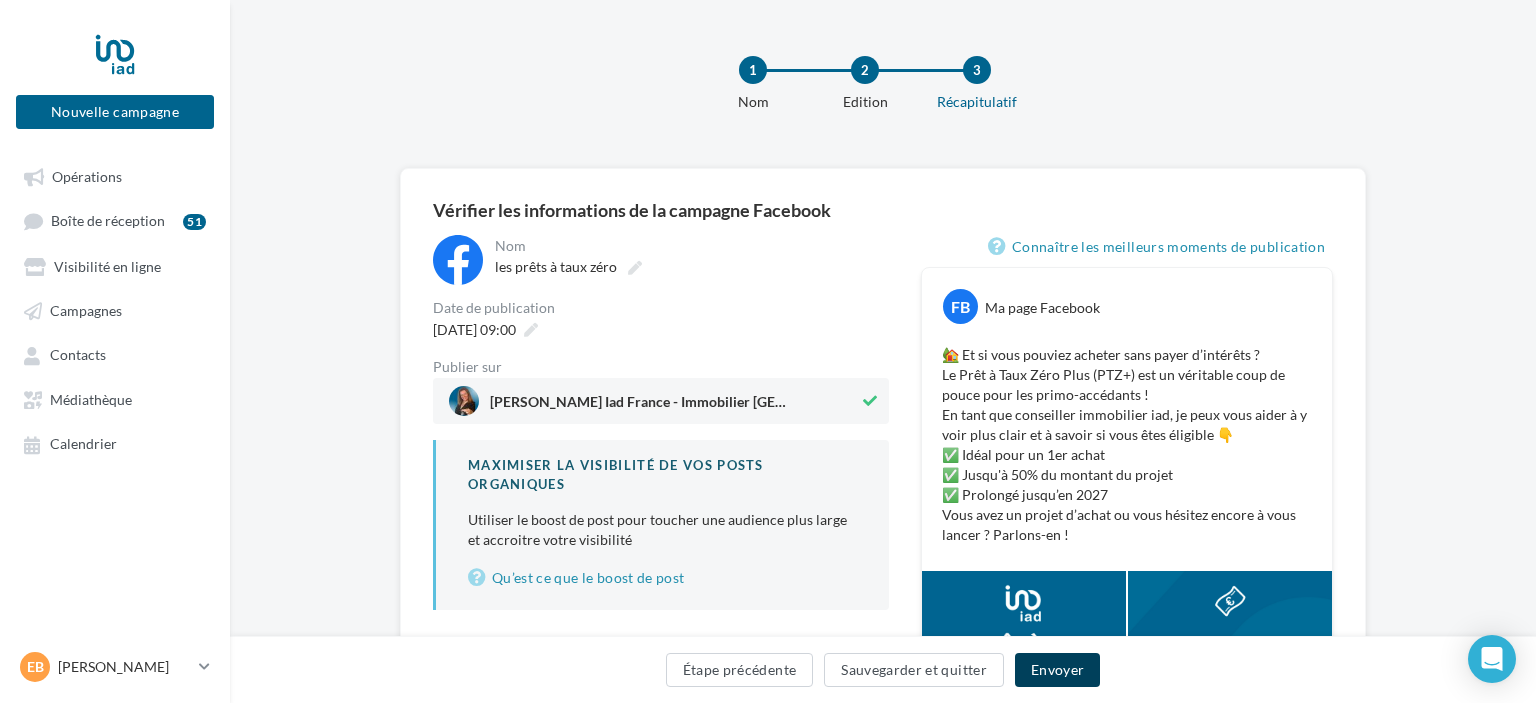 click on "Envoyer" at bounding box center [1057, 670] 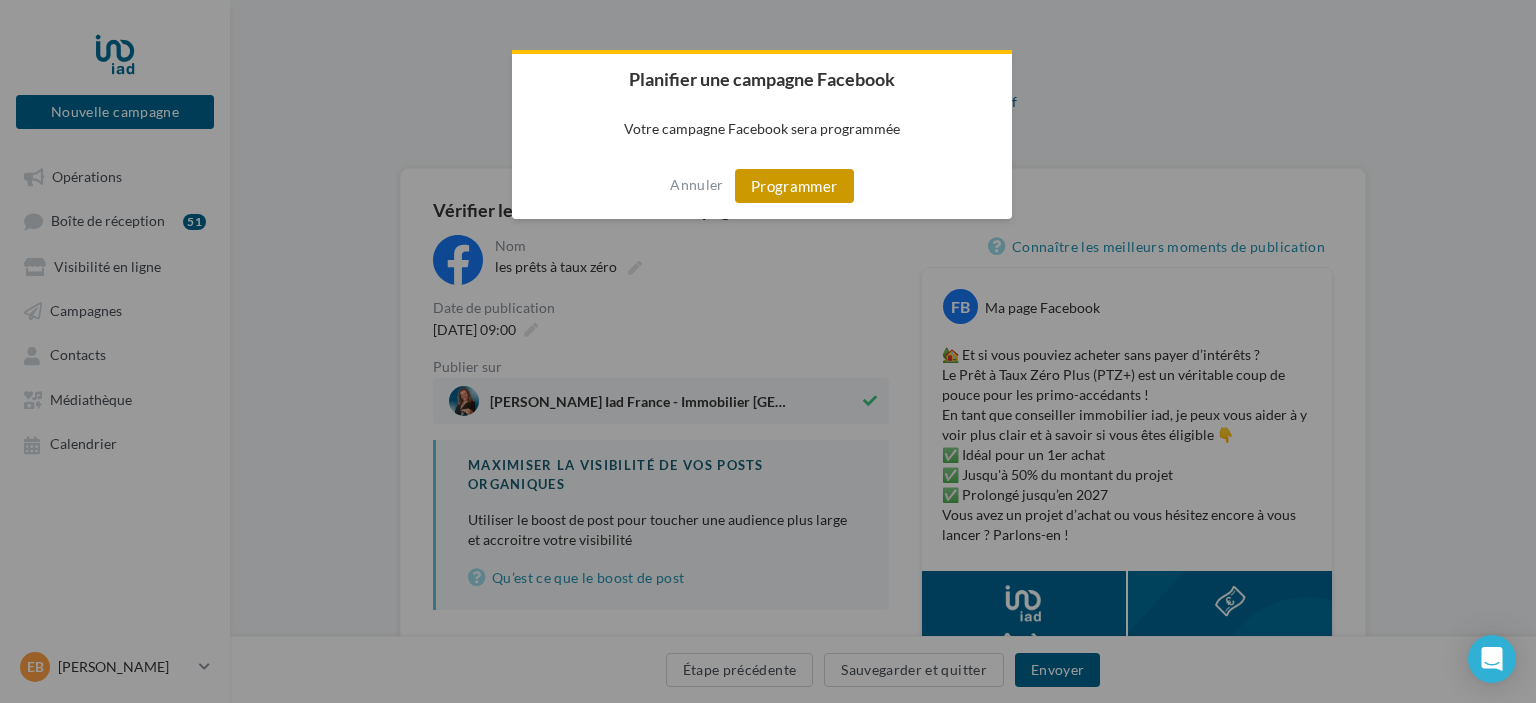 drag, startPoint x: 774, startPoint y: 172, endPoint x: 774, endPoint y: 183, distance: 11 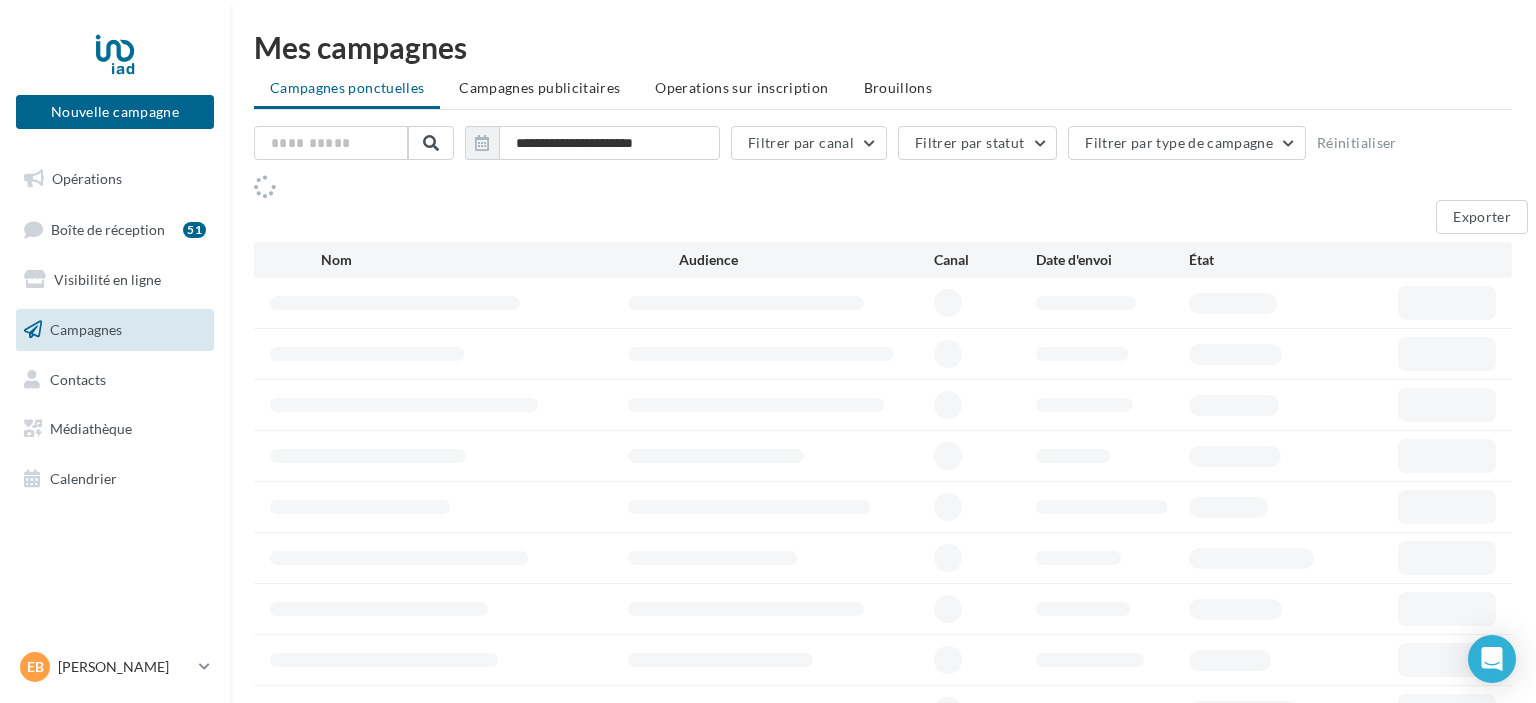scroll, scrollTop: 0, scrollLeft: 0, axis: both 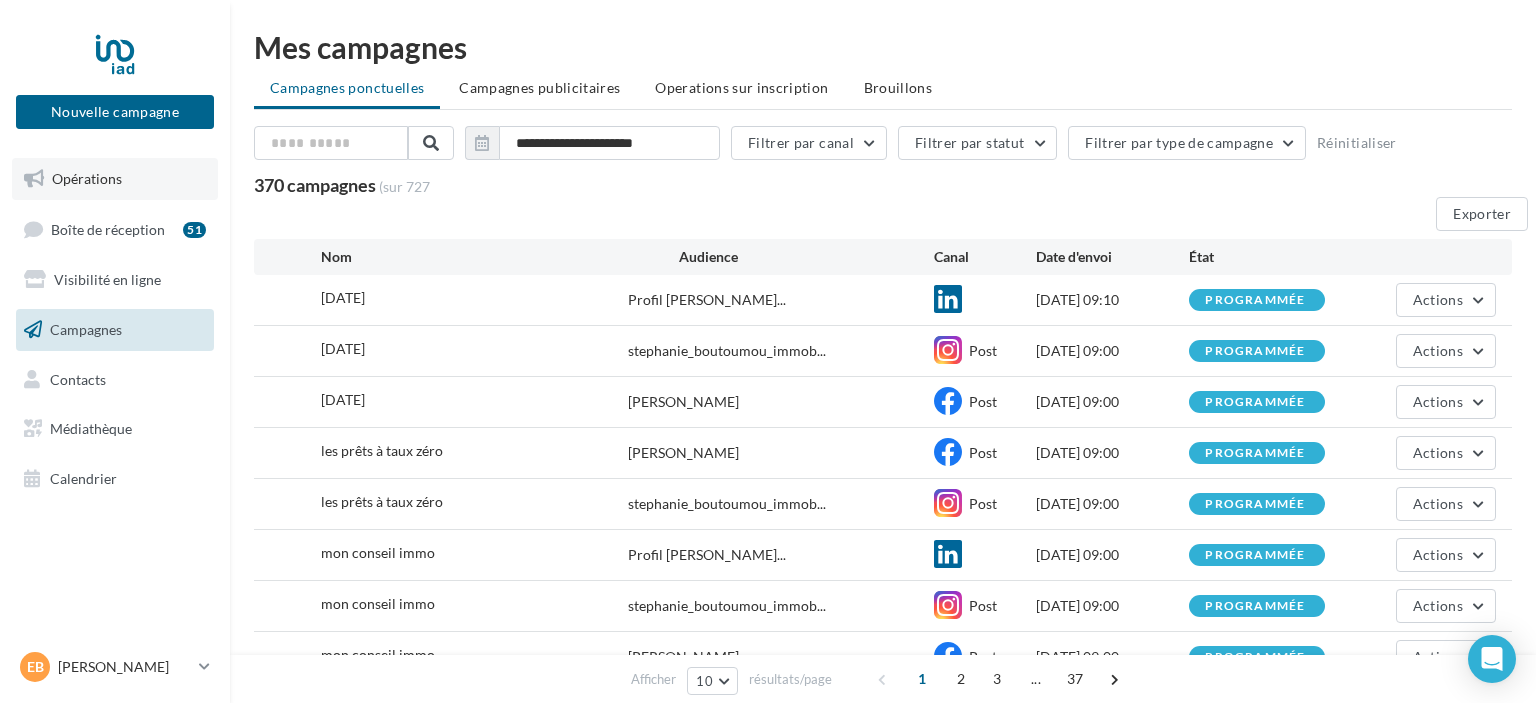 click on "Opérations" at bounding box center [87, 178] 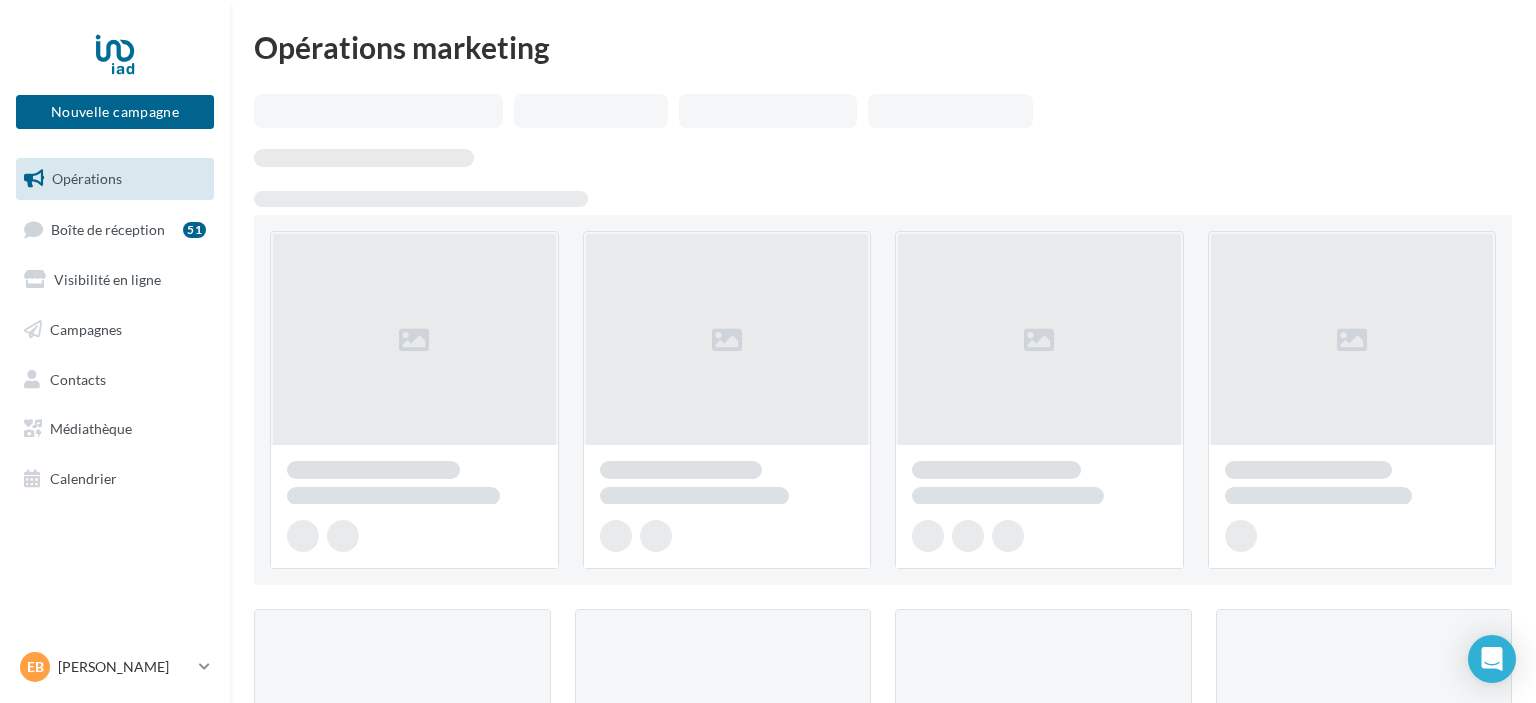 scroll, scrollTop: 0, scrollLeft: 0, axis: both 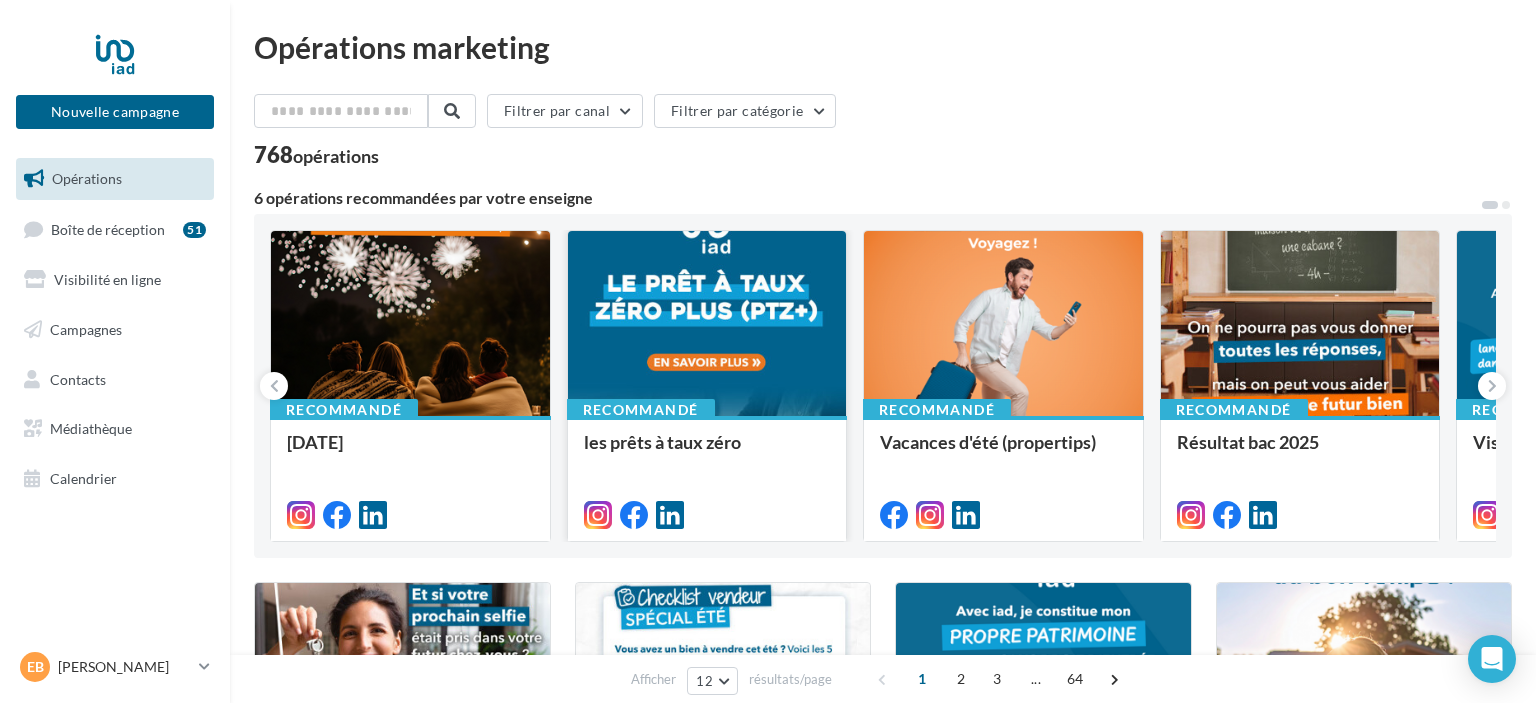 click at bounding box center [707, 324] 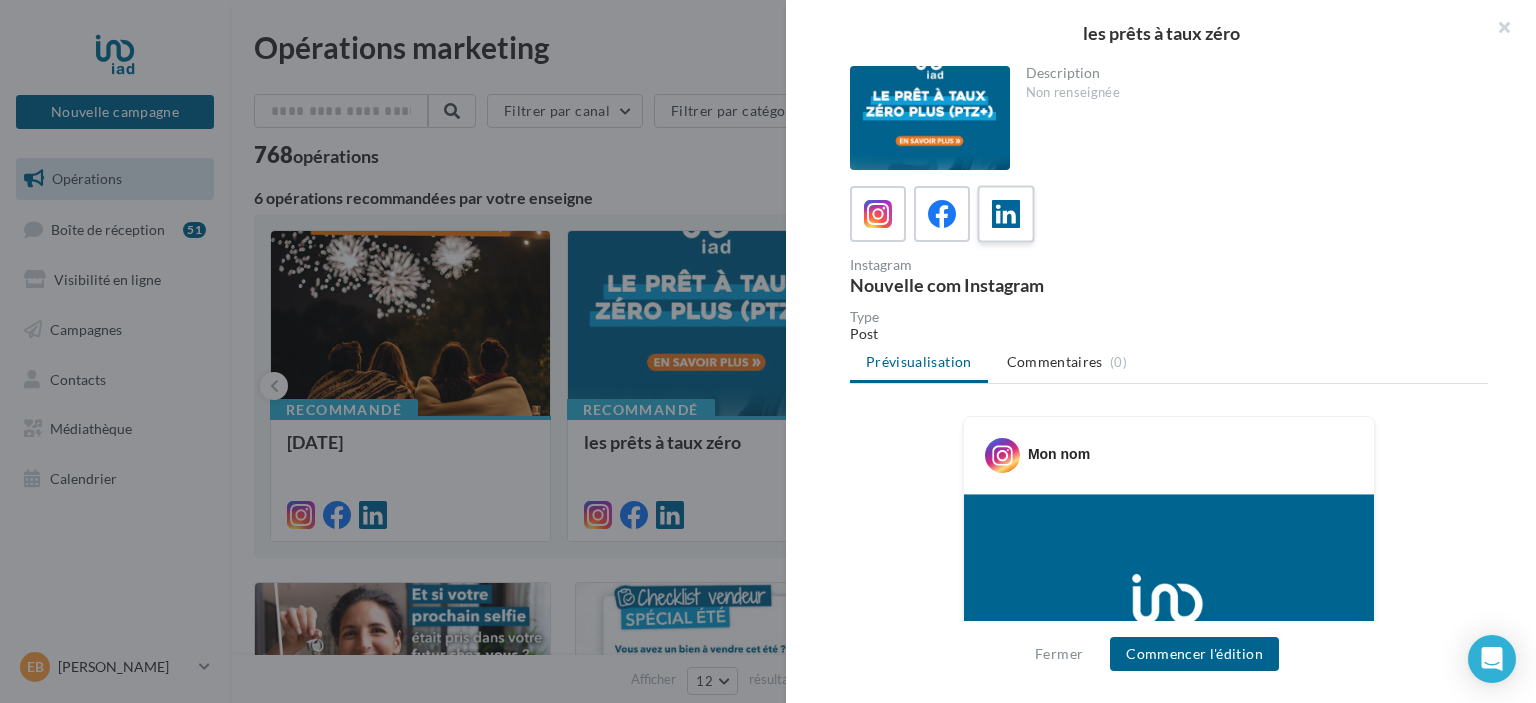click at bounding box center [1006, 214] 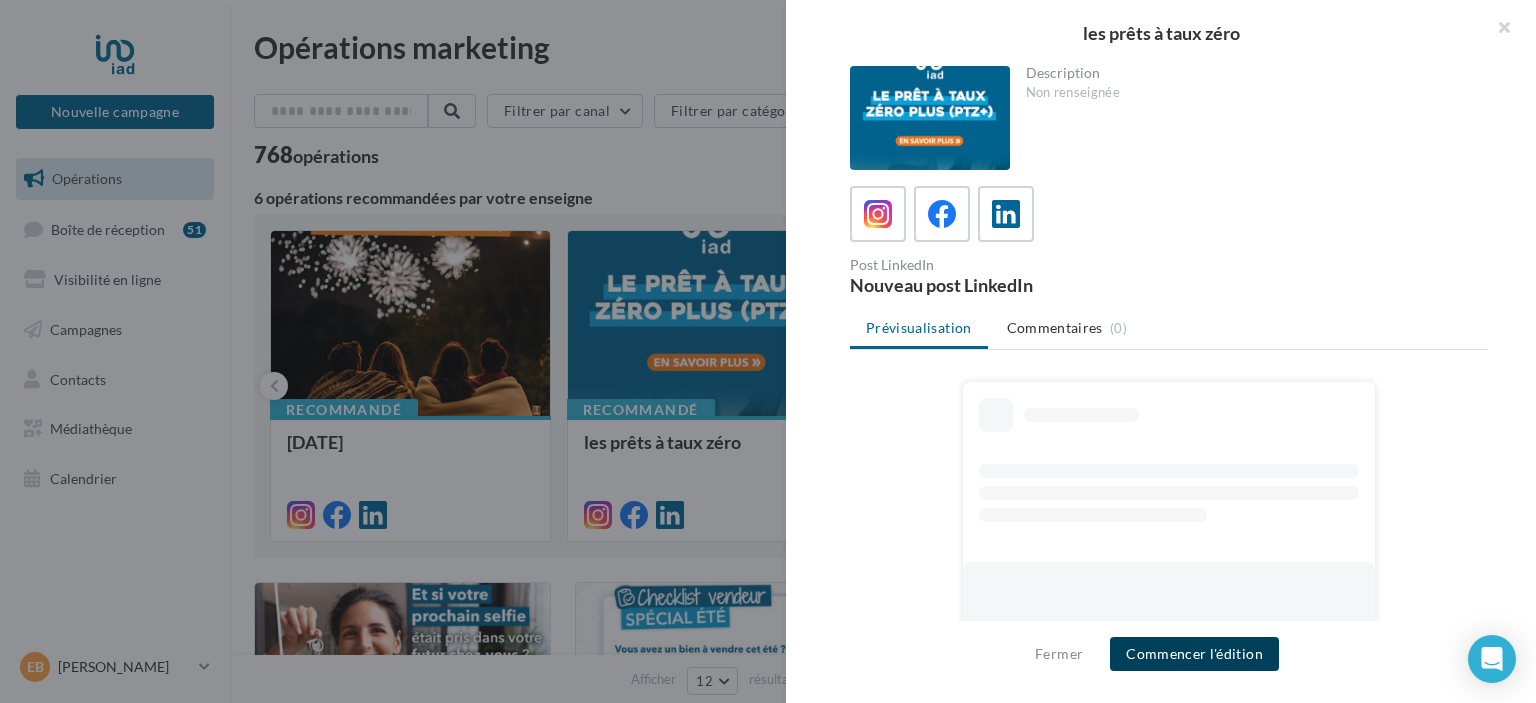 click on "Commencer l'édition" at bounding box center [1194, 654] 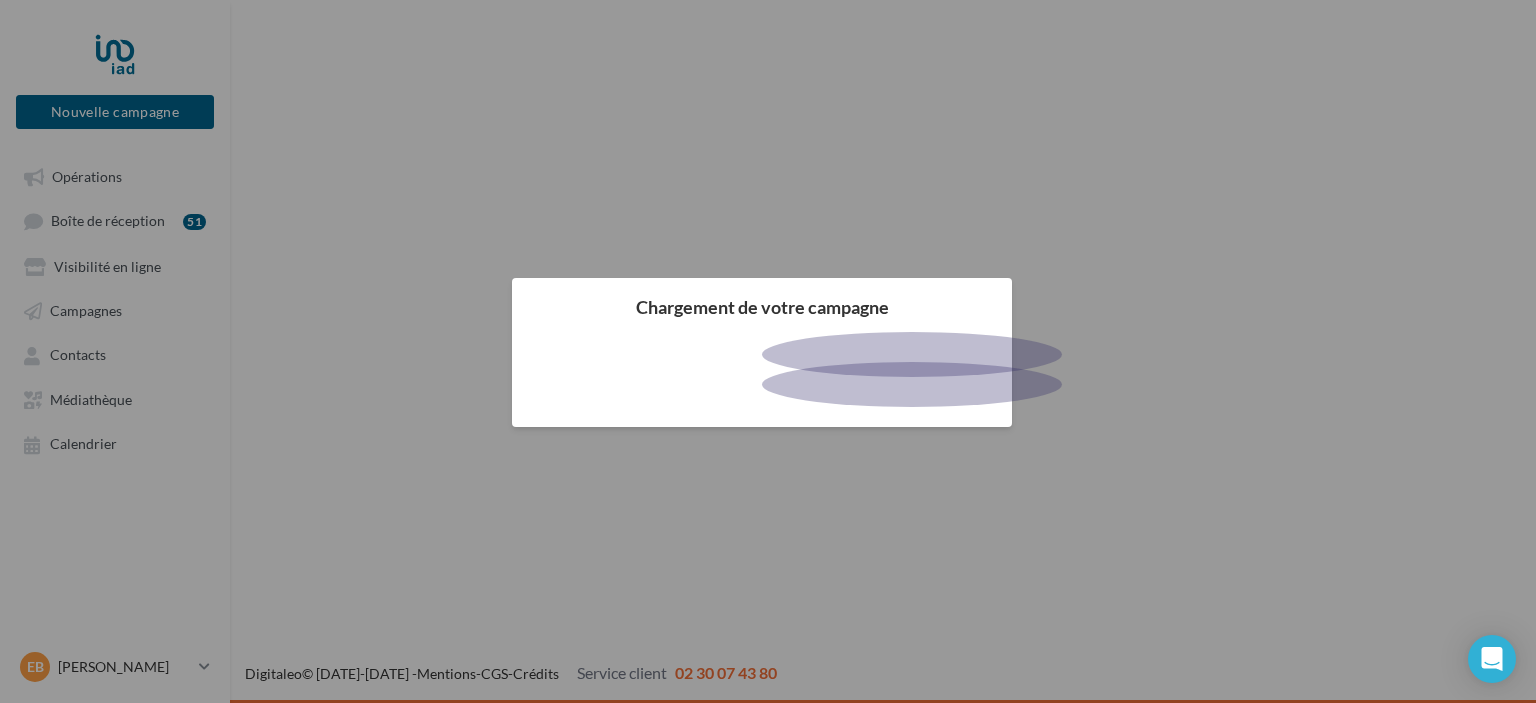 scroll, scrollTop: 0, scrollLeft: 0, axis: both 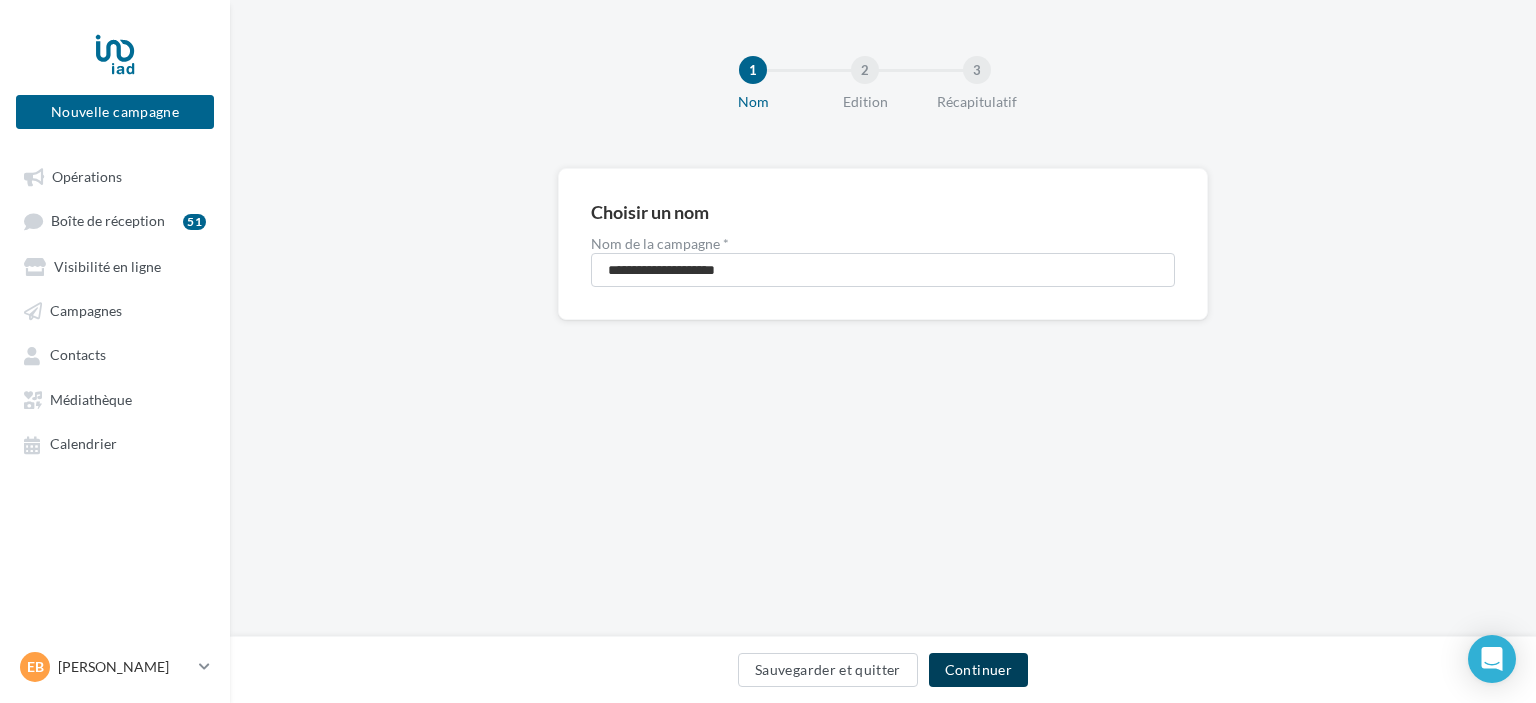 click on "Continuer" at bounding box center (978, 670) 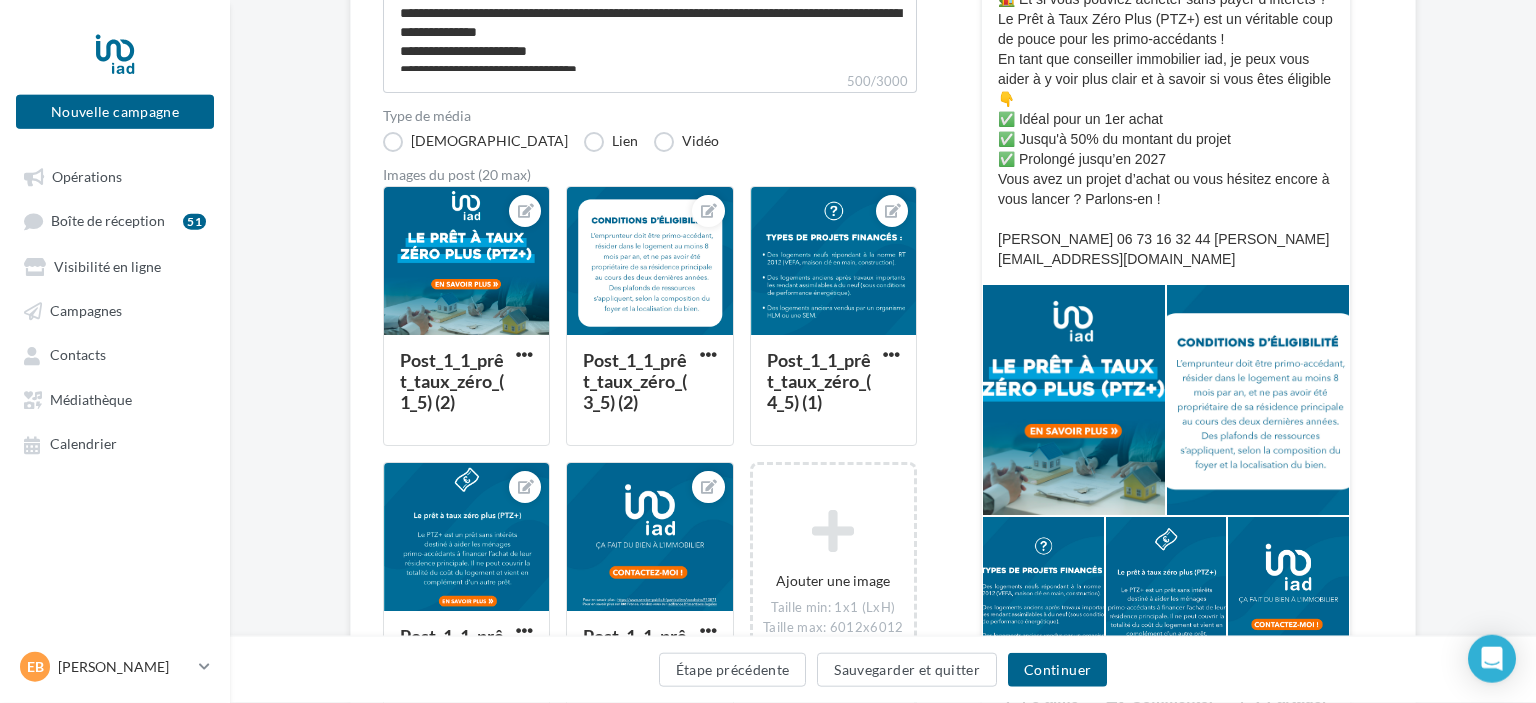 scroll, scrollTop: 528, scrollLeft: 0, axis: vertical 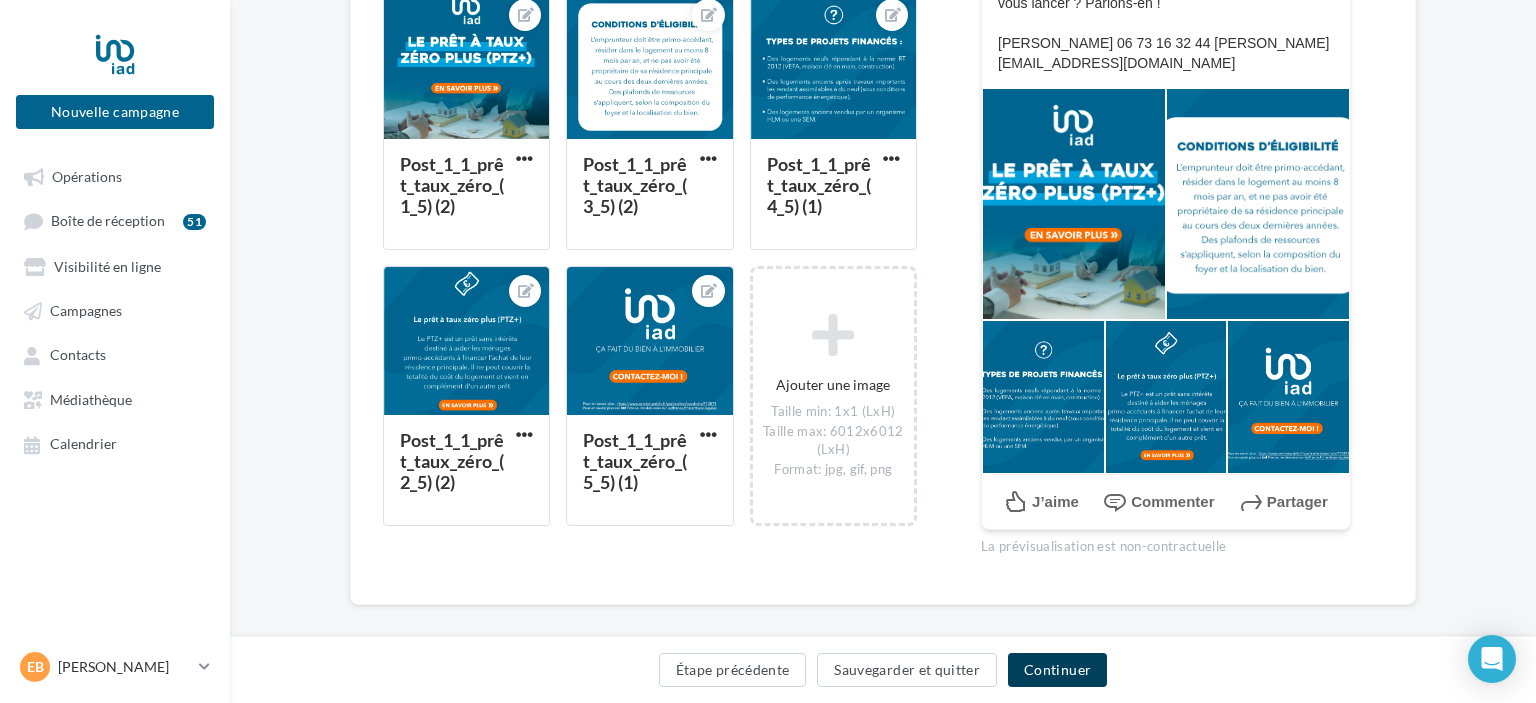 click on "Continuer" at bounding box center [1057, 670] 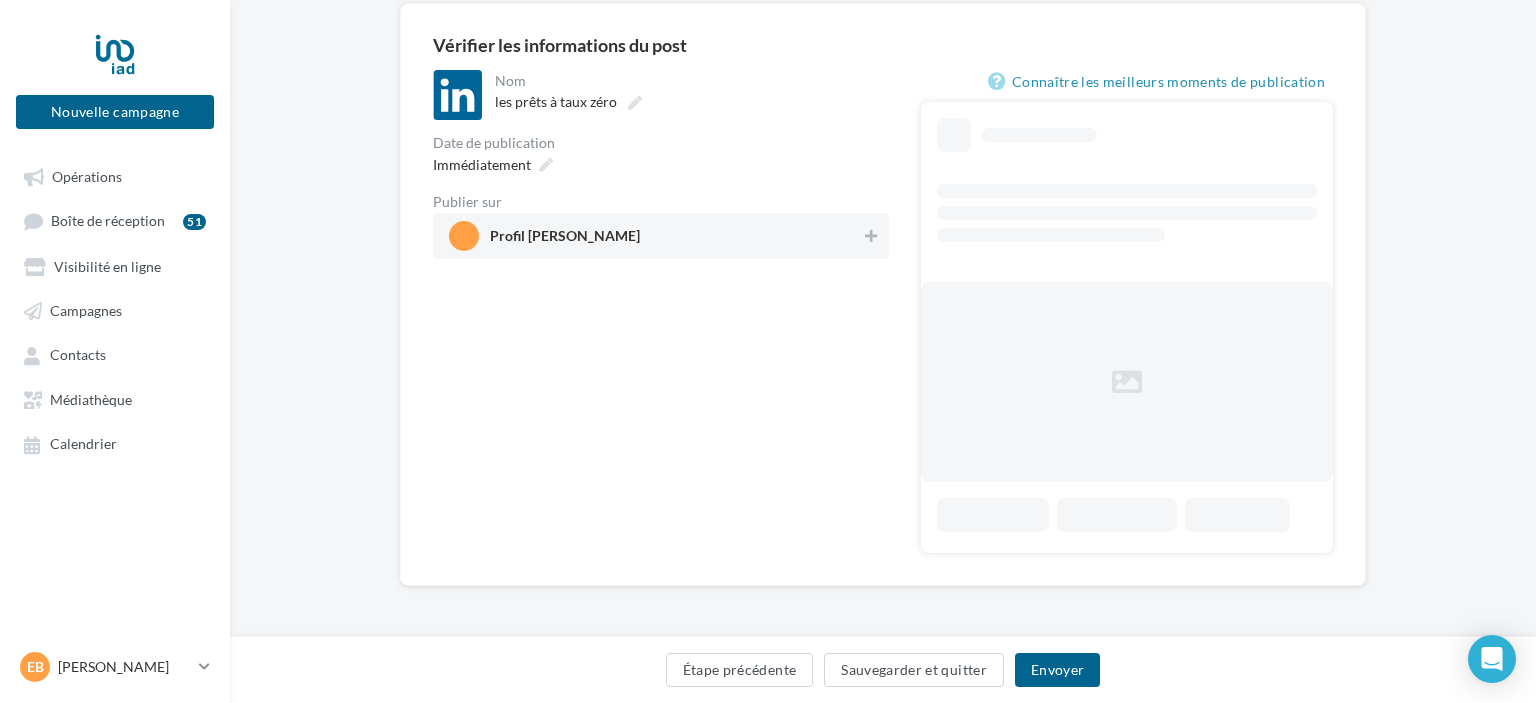 scroll, scrollTop: 0, scrollLeft: 0, axis: both 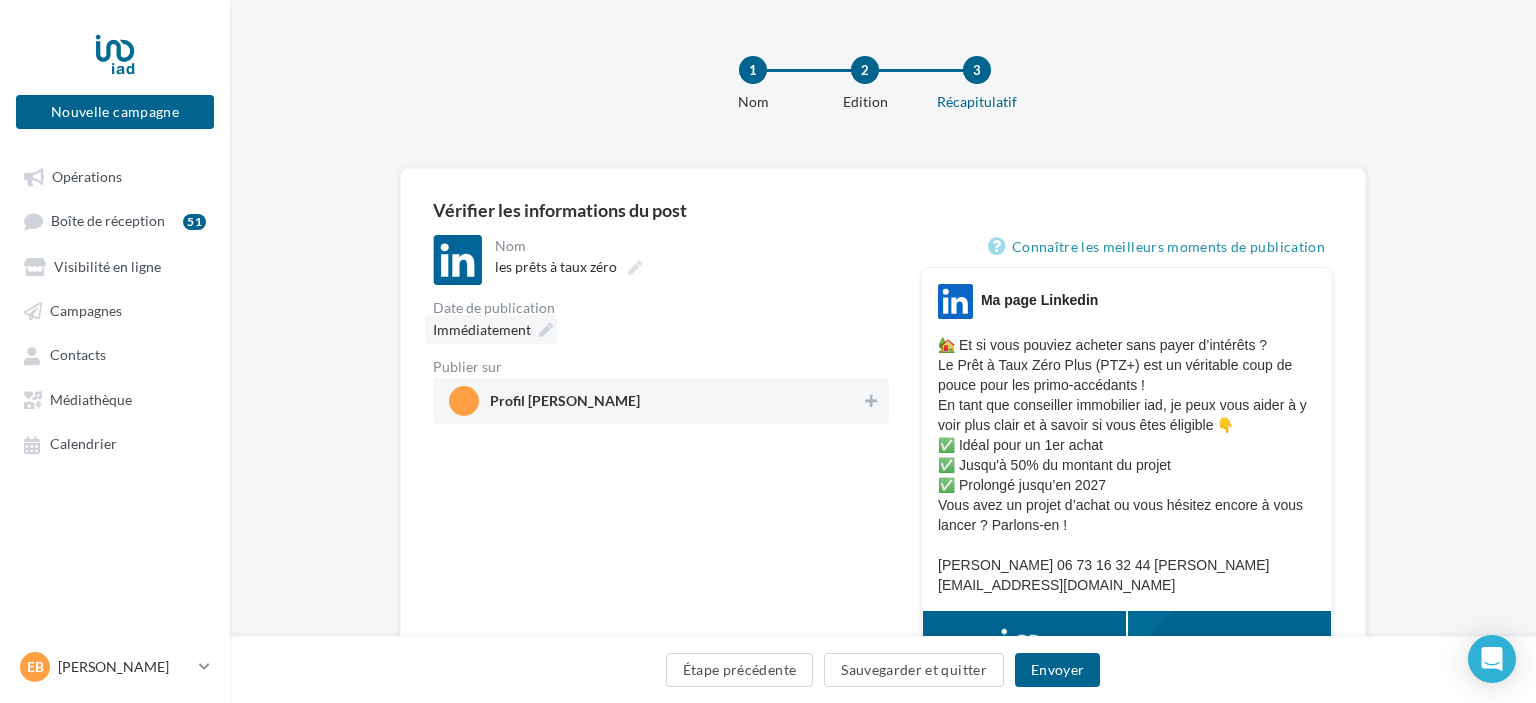 click at bounding box center (546, 330) 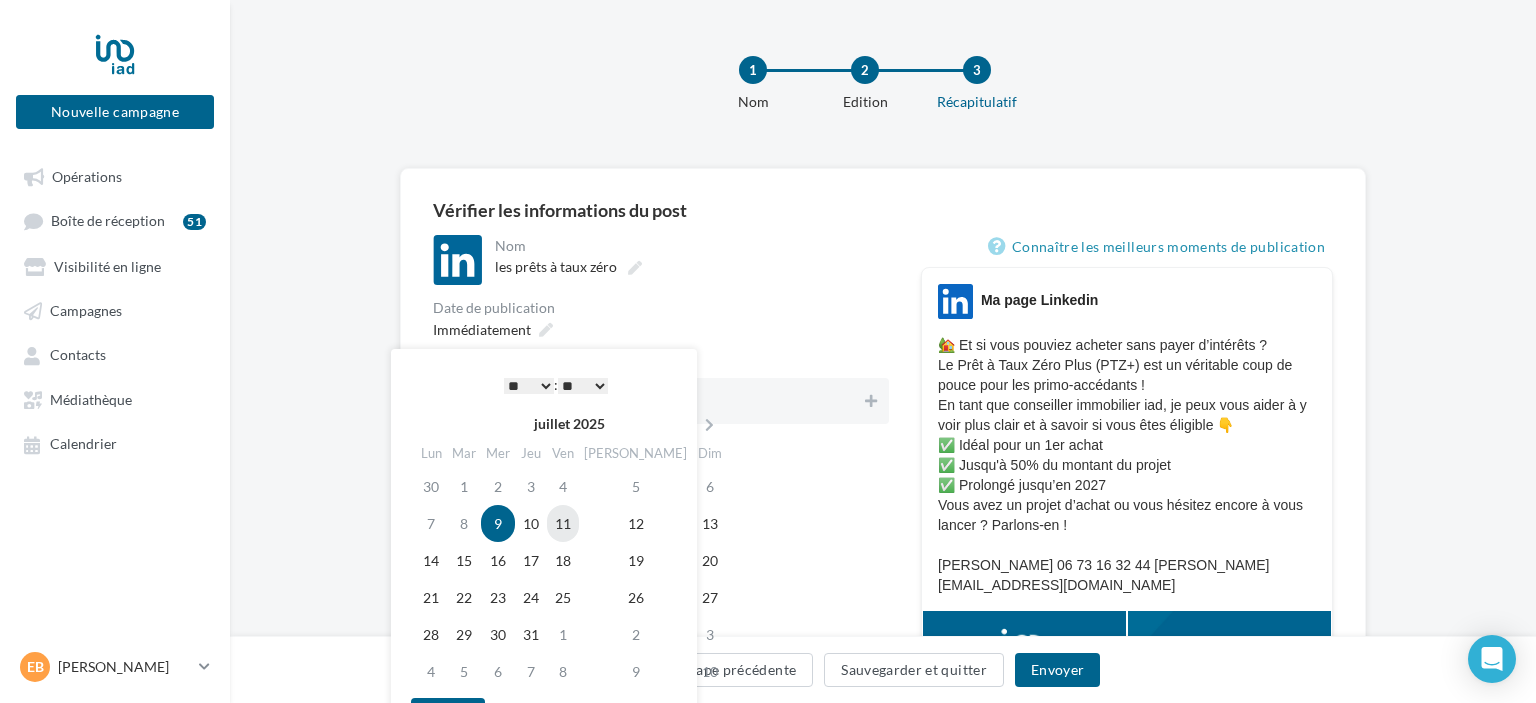 click on "11" at bounding box center (563, 523) 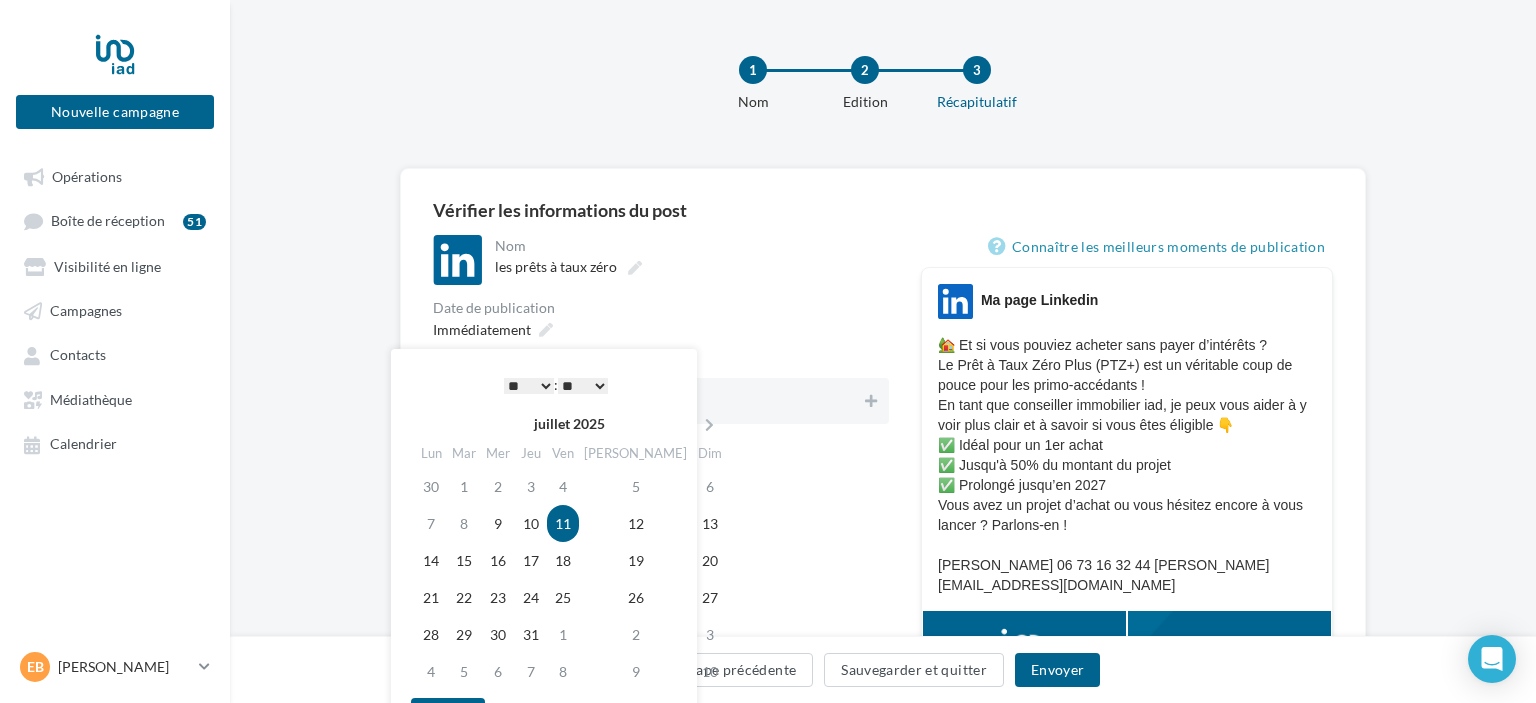 click on "* * * * * * * * * * ** ** ** ** ** ** ** ** ** ** ** ** ** **" at bounding box center [529, 386] 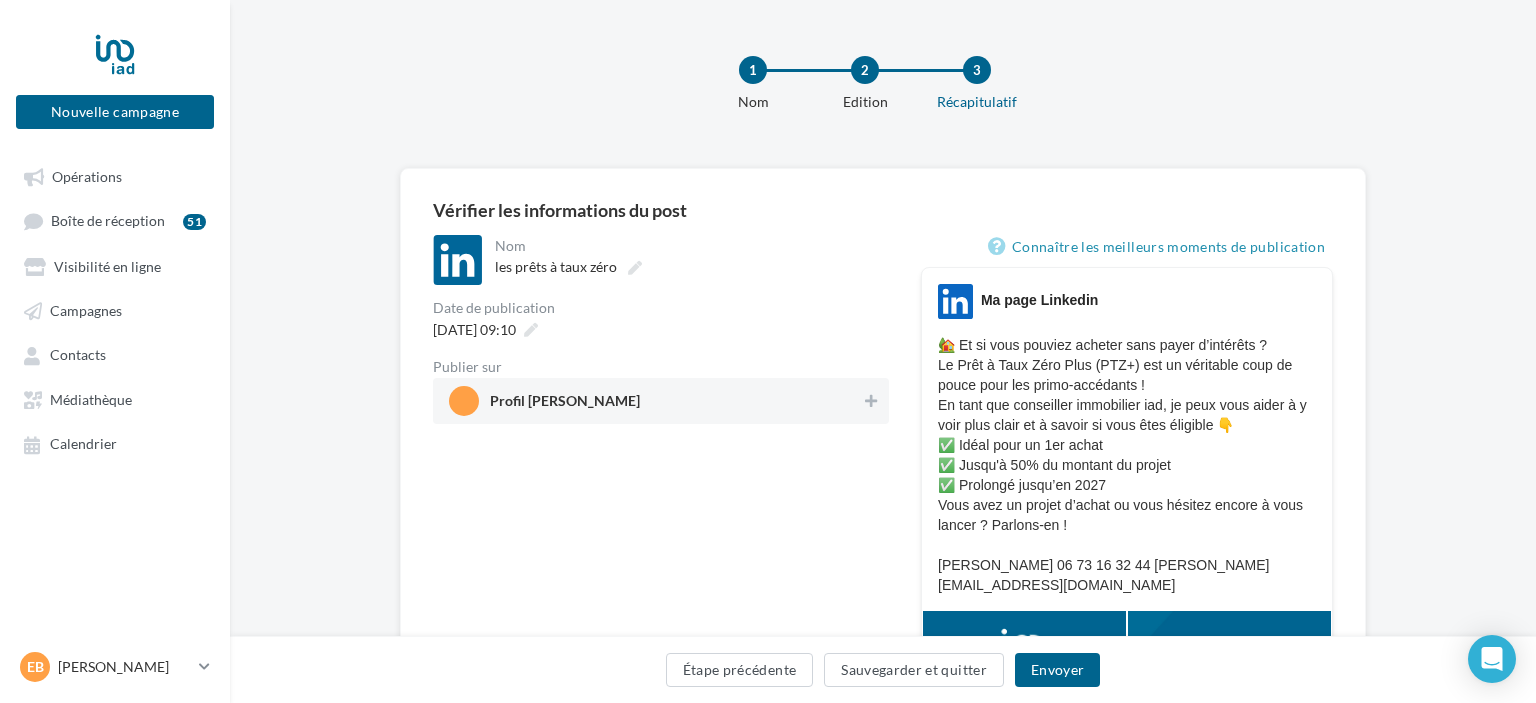 click on "11/07/2025 à 09:10" at bounding box center (661, 329) 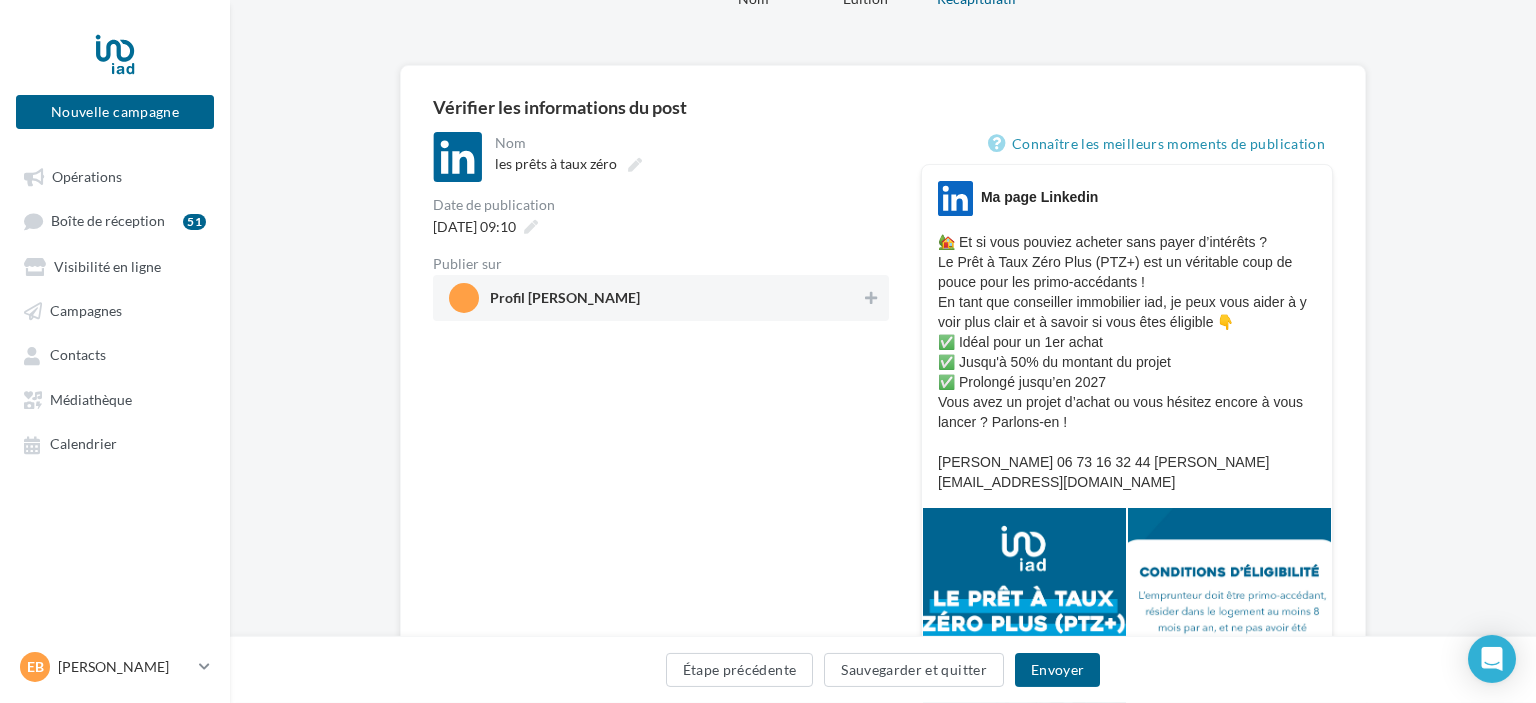 scroll, scrollTop: 105, scrollLeft: 0, axis: vertical 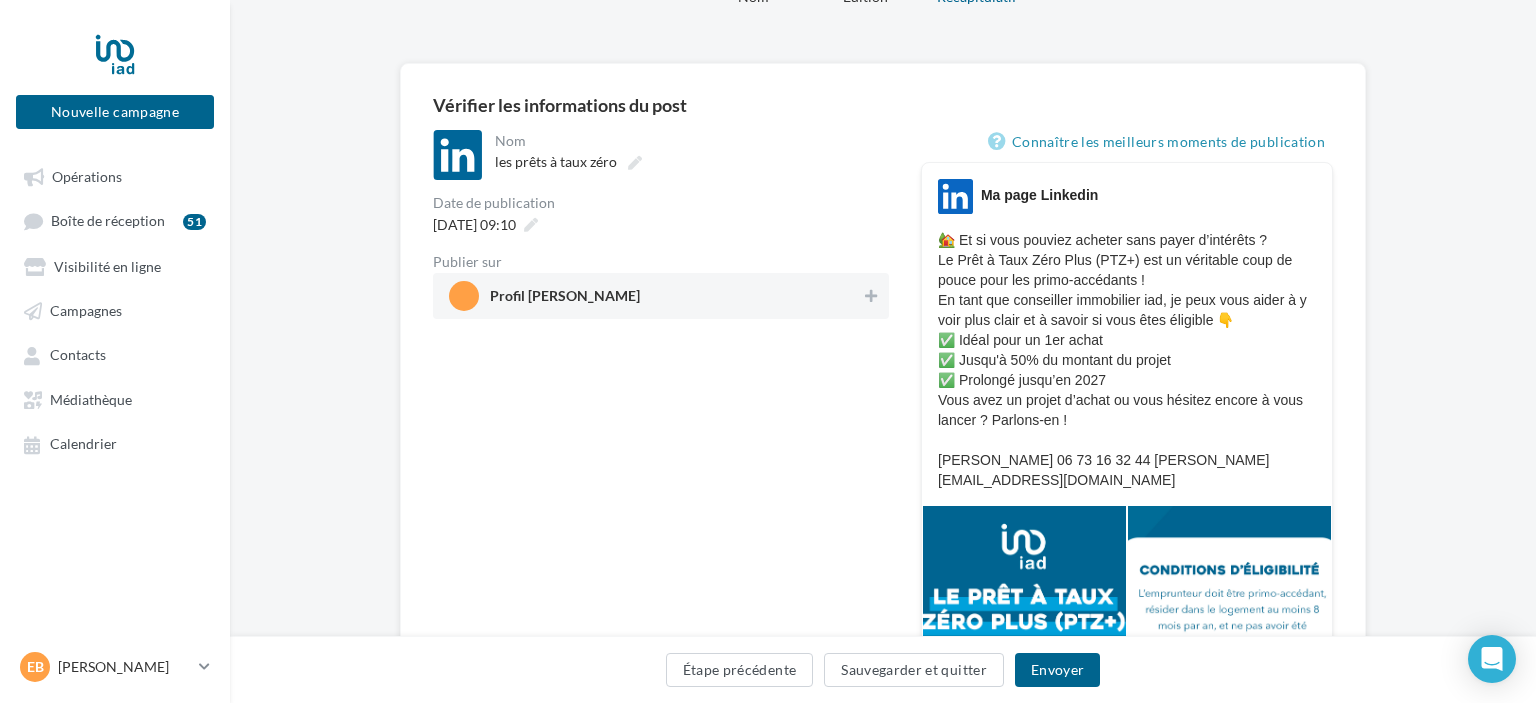 click on "Profil Stéphanie BOUTOUMOU" at bounding box center (655, 296) 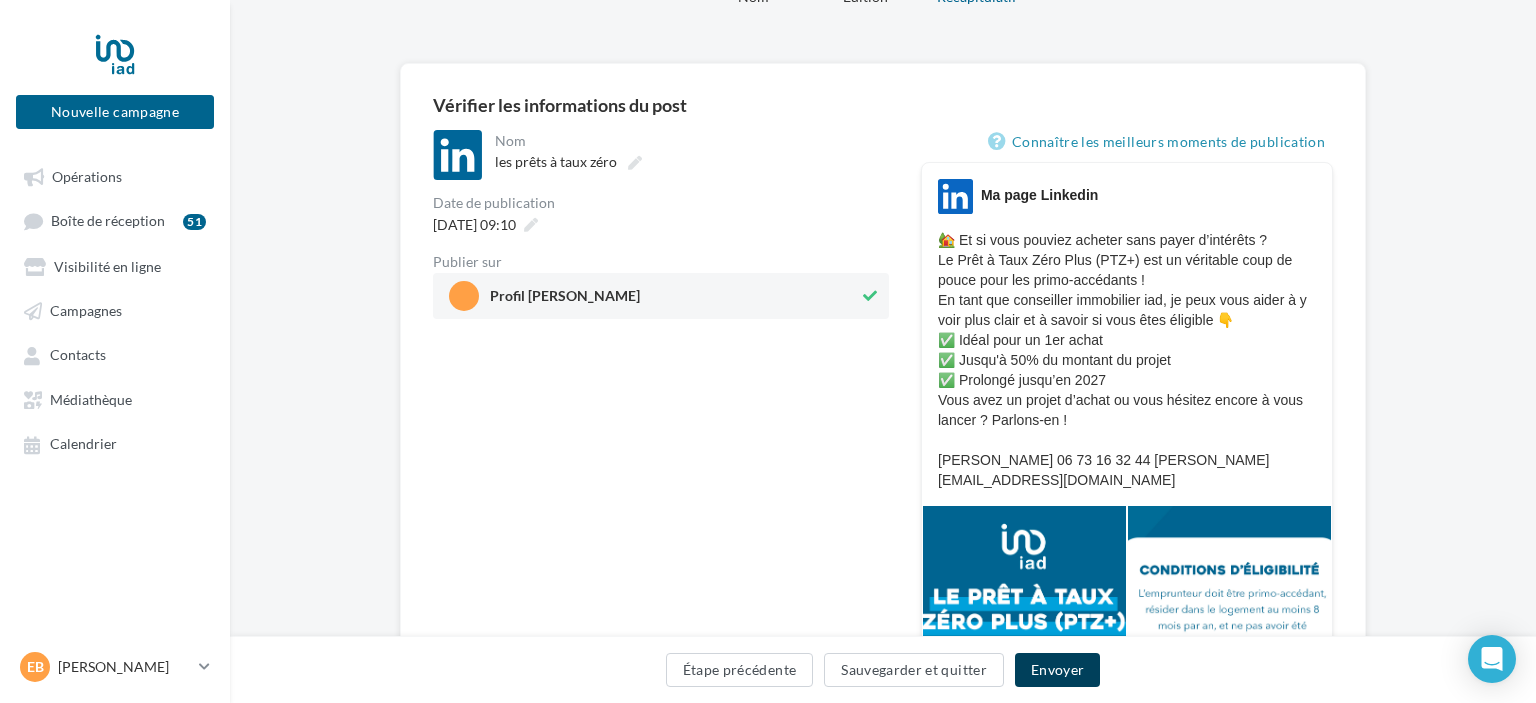 click on "Envoyer" at bounding box center (1057, 670) 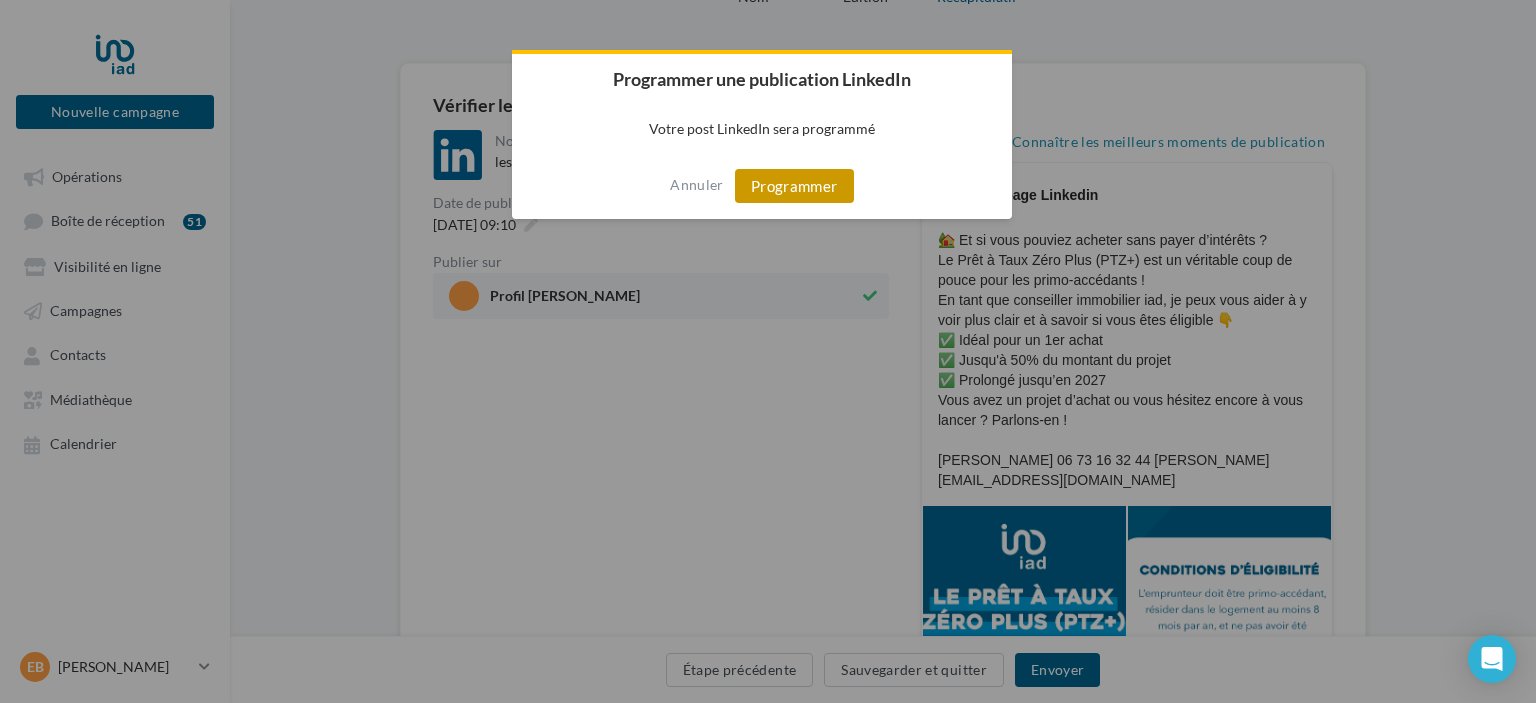 click on "Programmer" at bounding box center (794, 186) 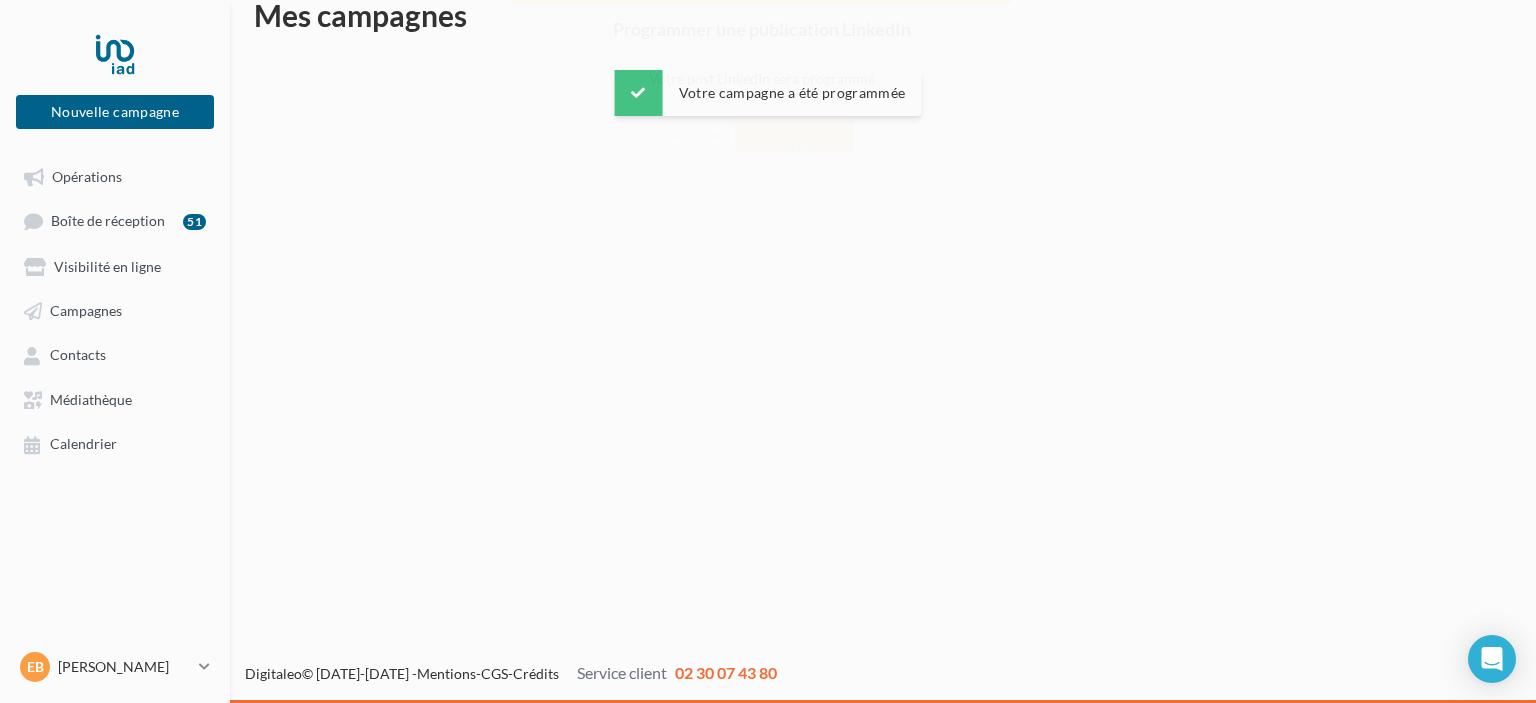 scroll, scrollTop: 32, scrollLeft: 0, axis: vertical 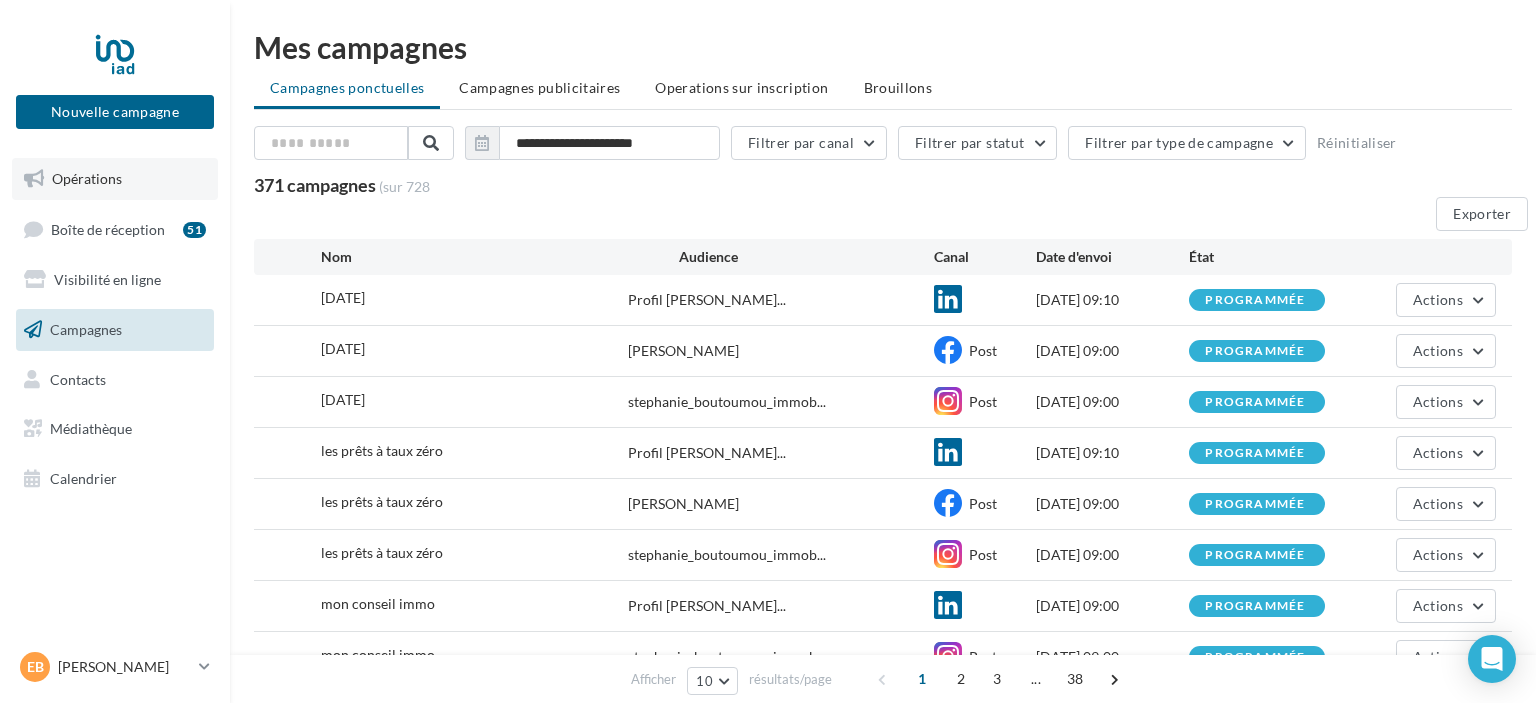 click on "Opérations" at bounding box center [87, 178] 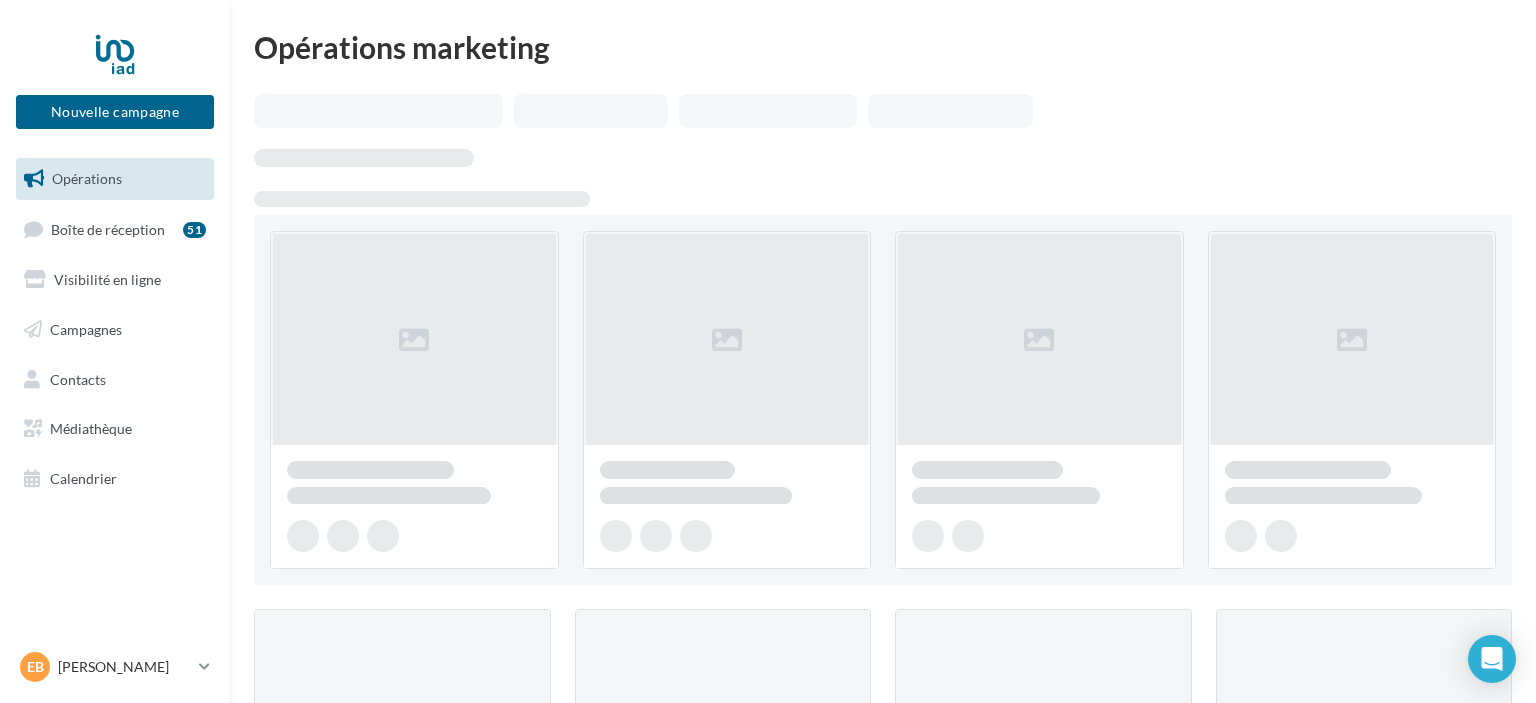 scroll, scrollTop: 0, scrollLeft: 0, axis: both 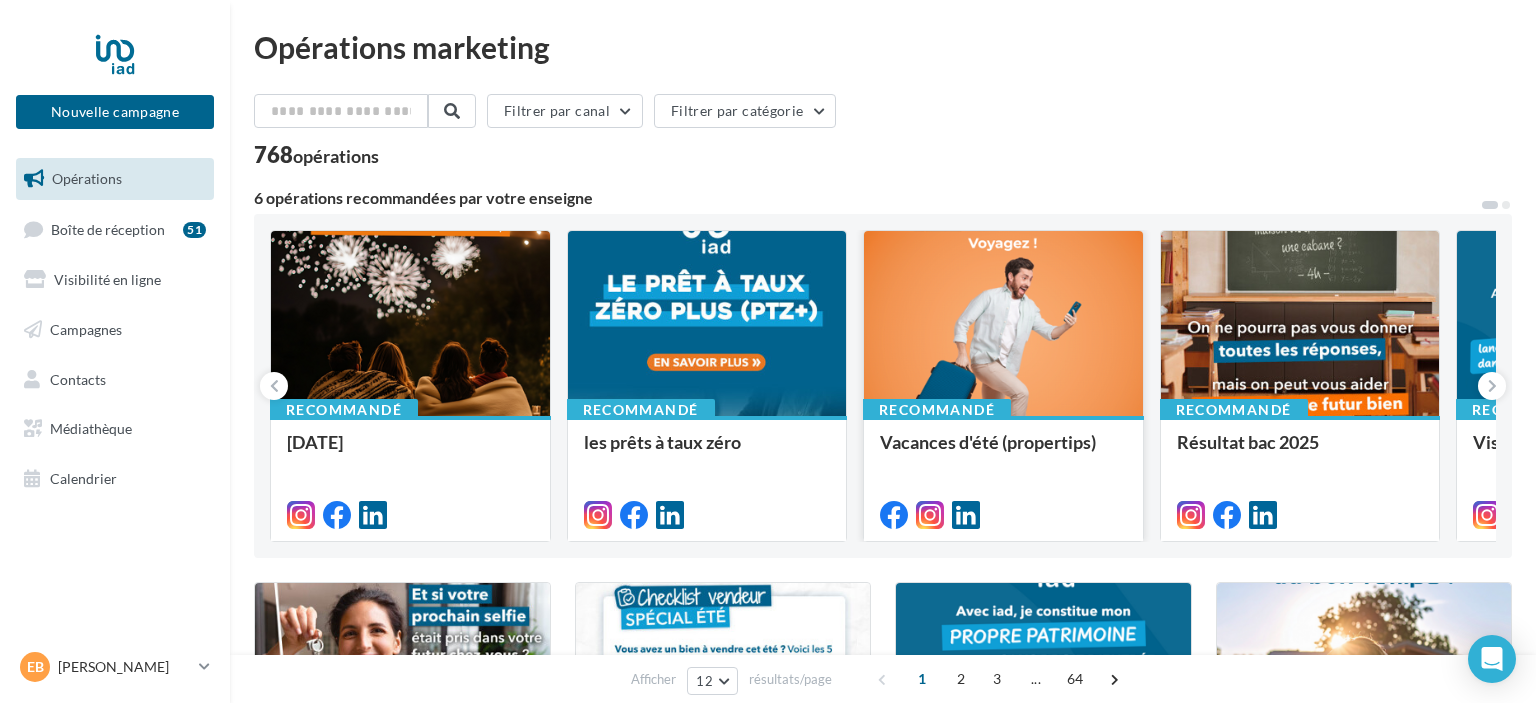 click at bounding box center (1003, 324) 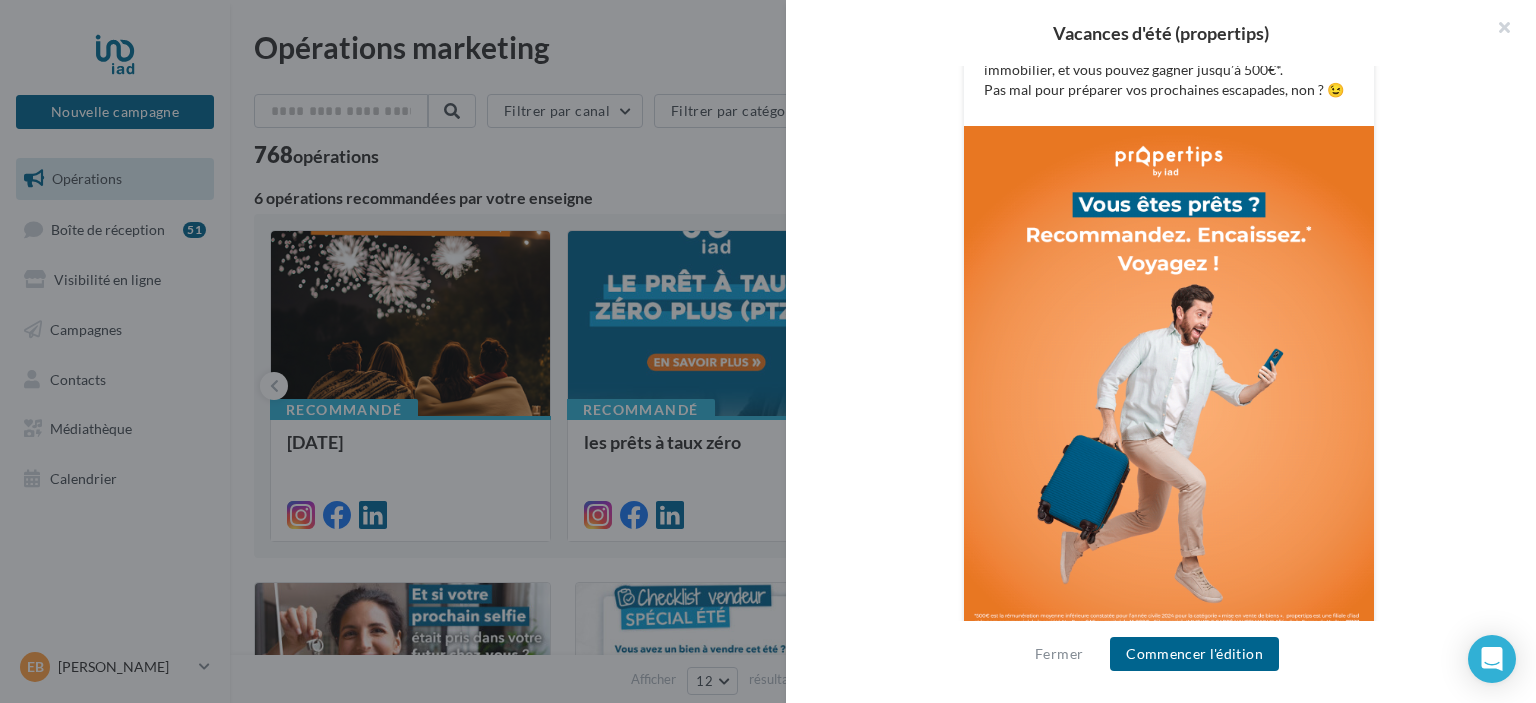 scroll, scrollTop: 578, scrollLeft: 0, axis: vertical 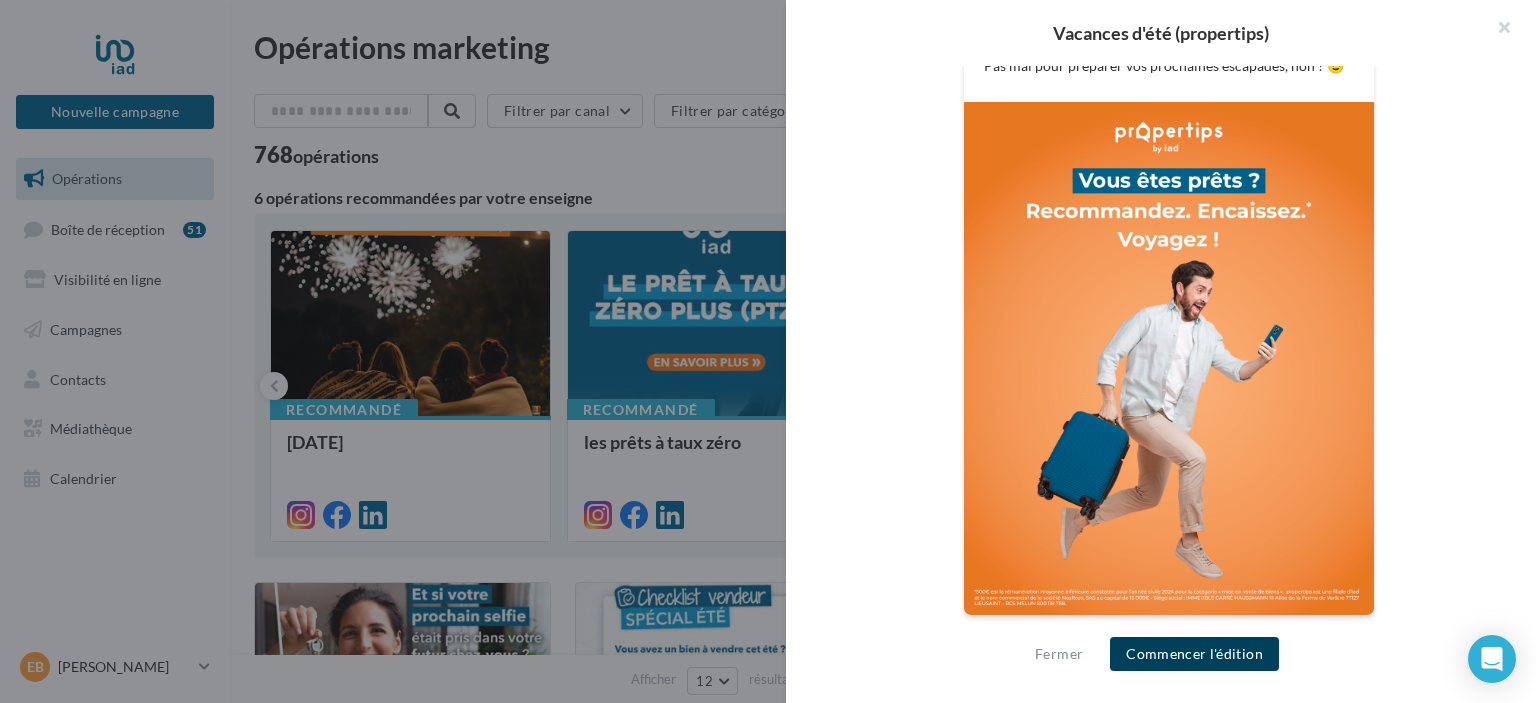 click on "Commencer l'édition" at bounding box center (1194, 654) 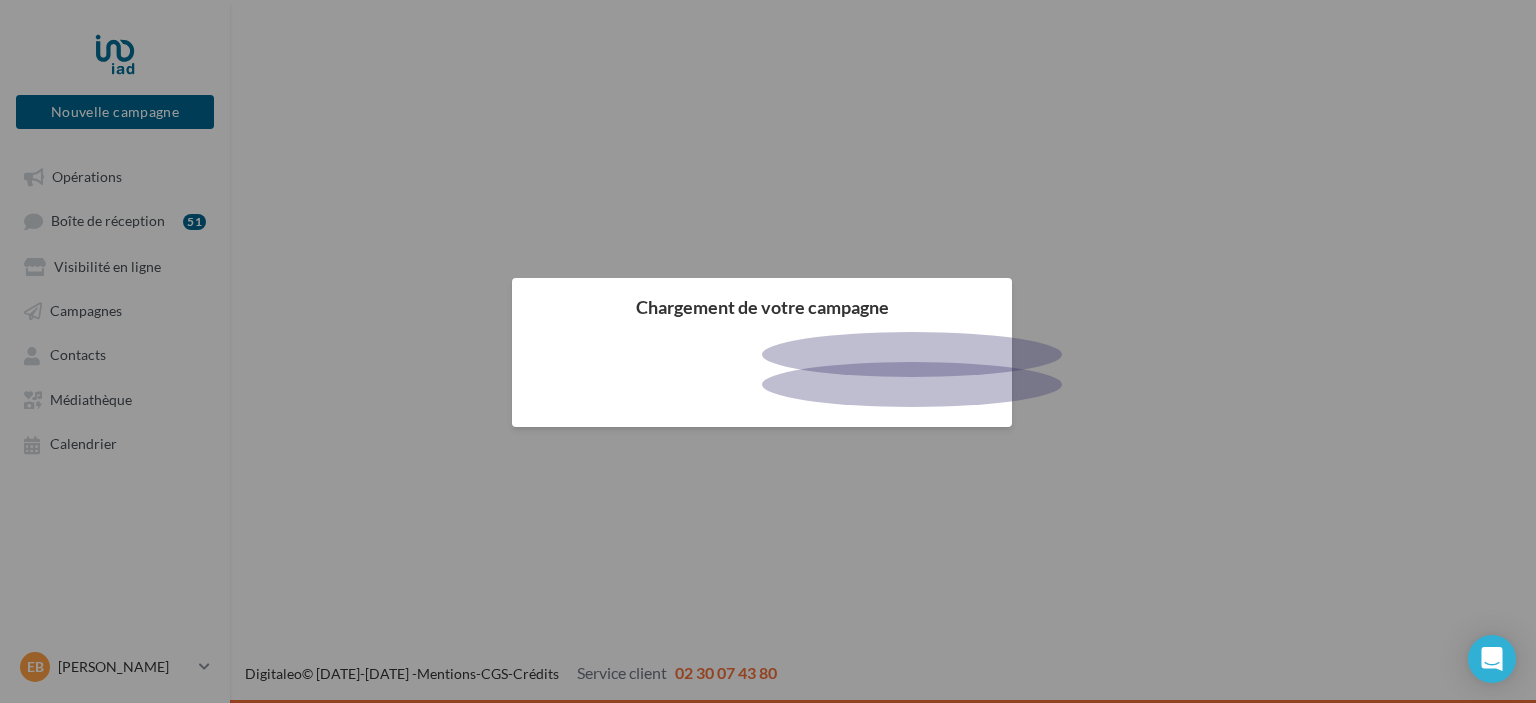 scroll, scrollTop: 0, scrollLeft: 0, axis: both 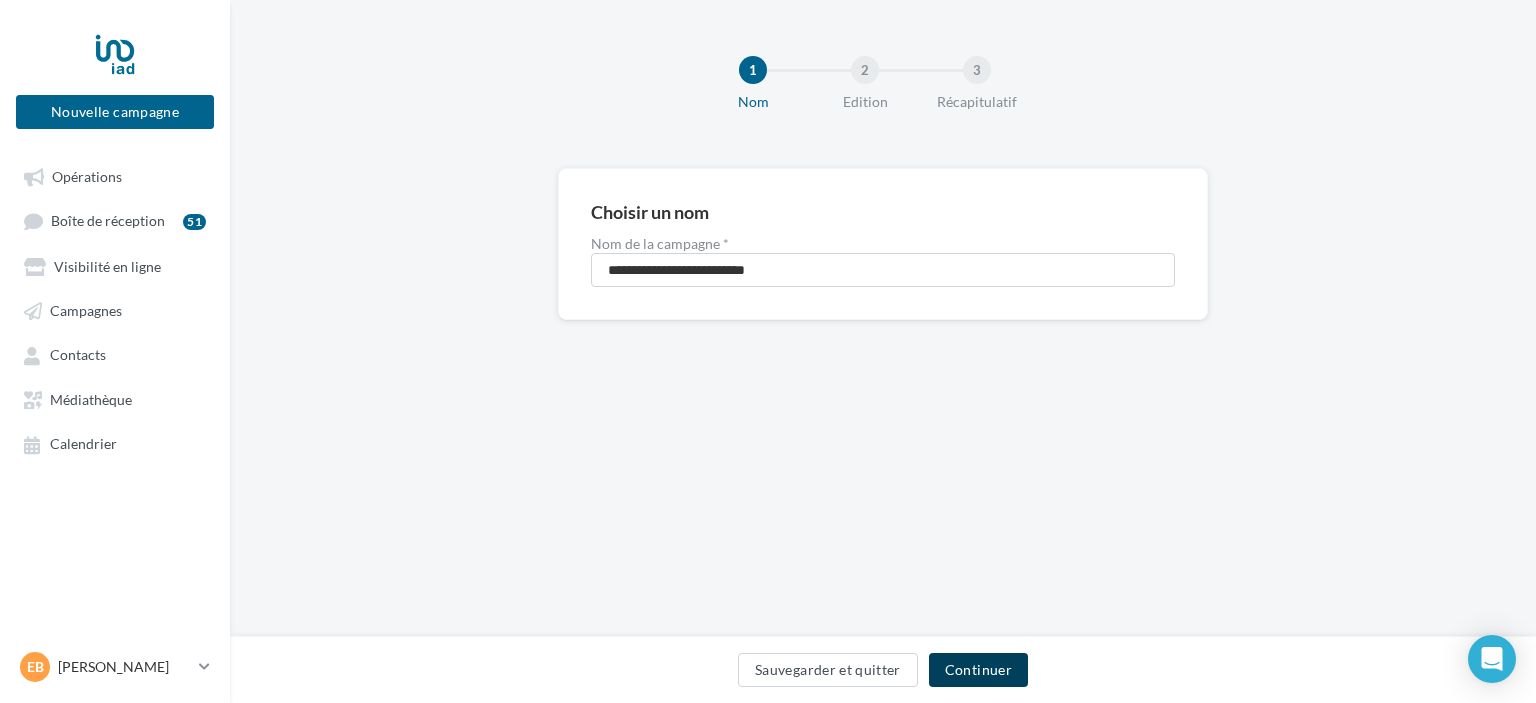 click on "Continuer" at bounding box center [978, 670] 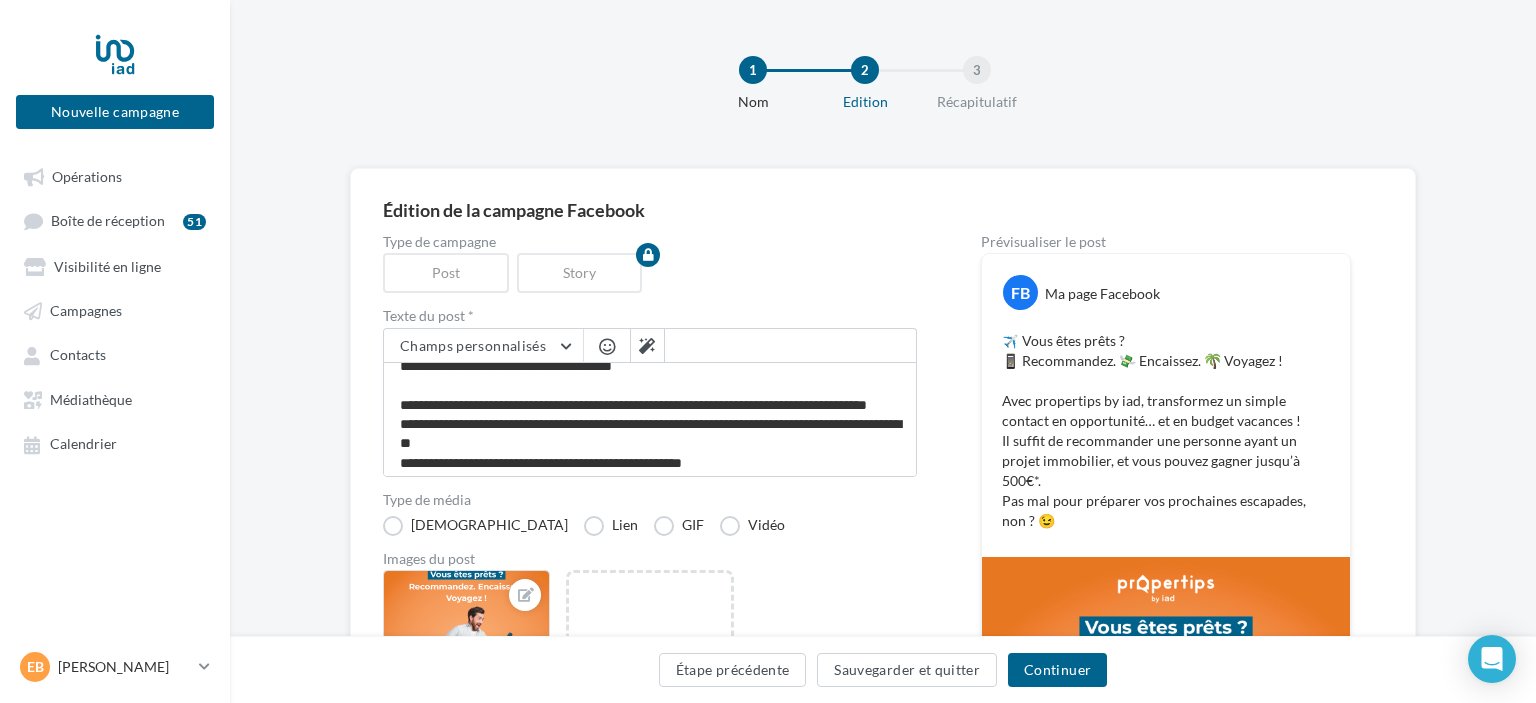 scroll, scrollTop: 57, scrollLeft: 0, axis: vertical 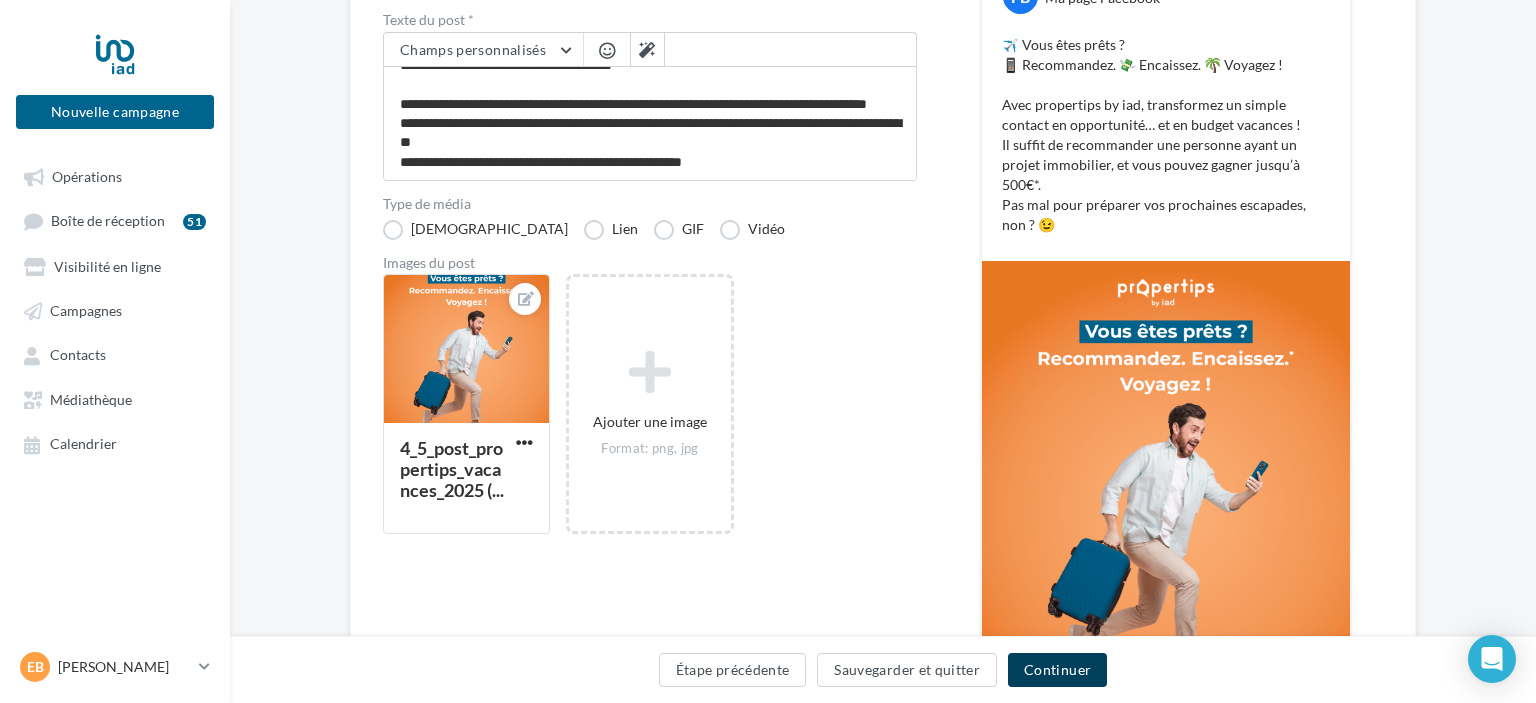 click on "Continuer" at bounding box center [1057, 670] 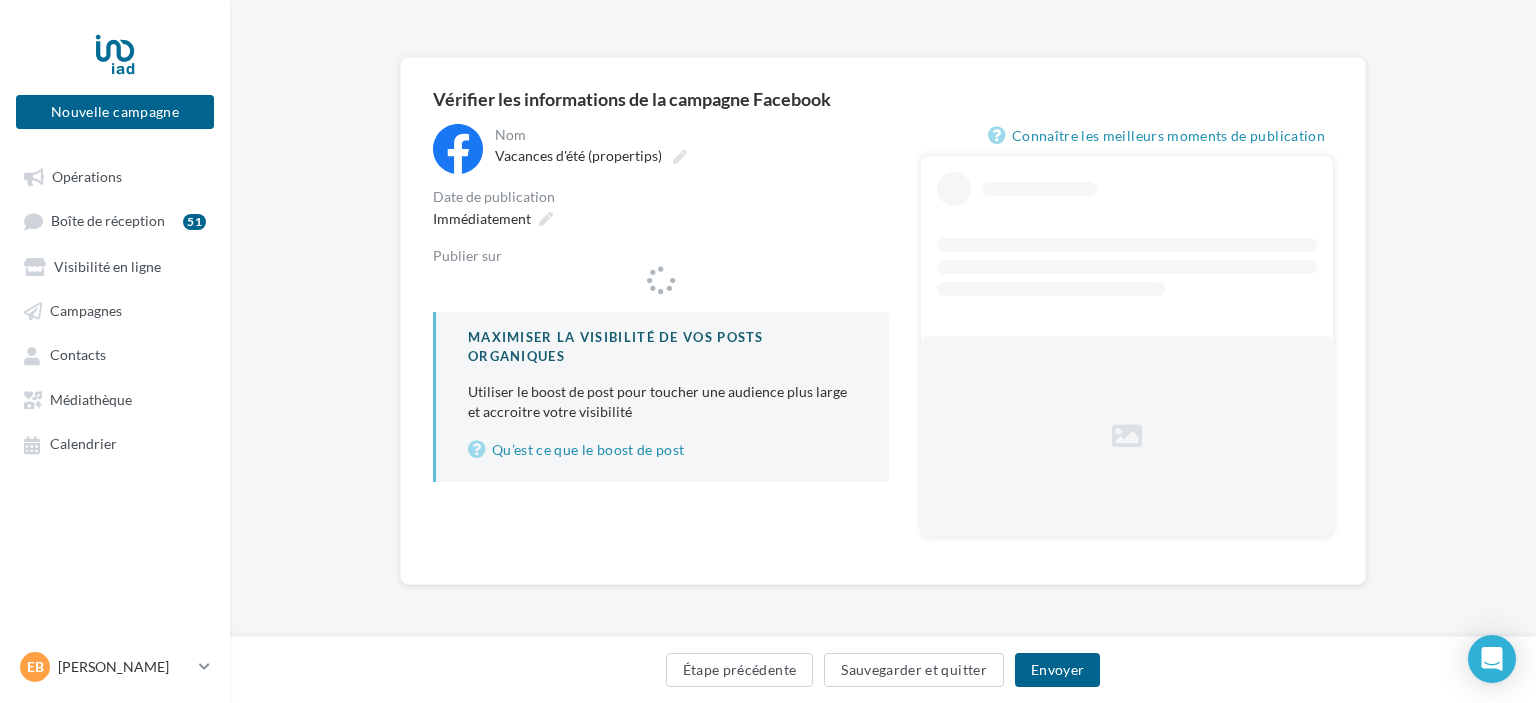 scroll, scrollTop: 110, scrollLeft: 0, axis: vertical 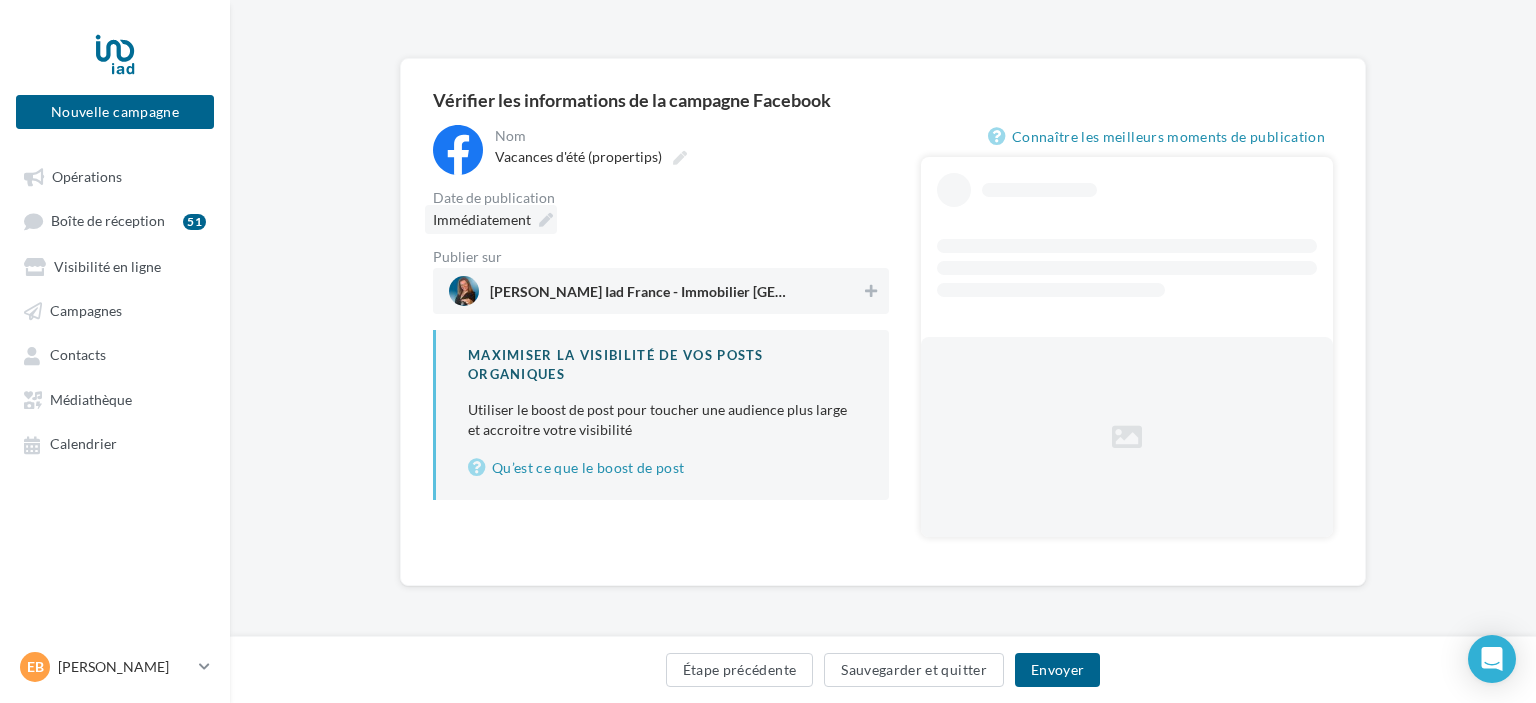 click on "**********" at bounding box center (661, 312) 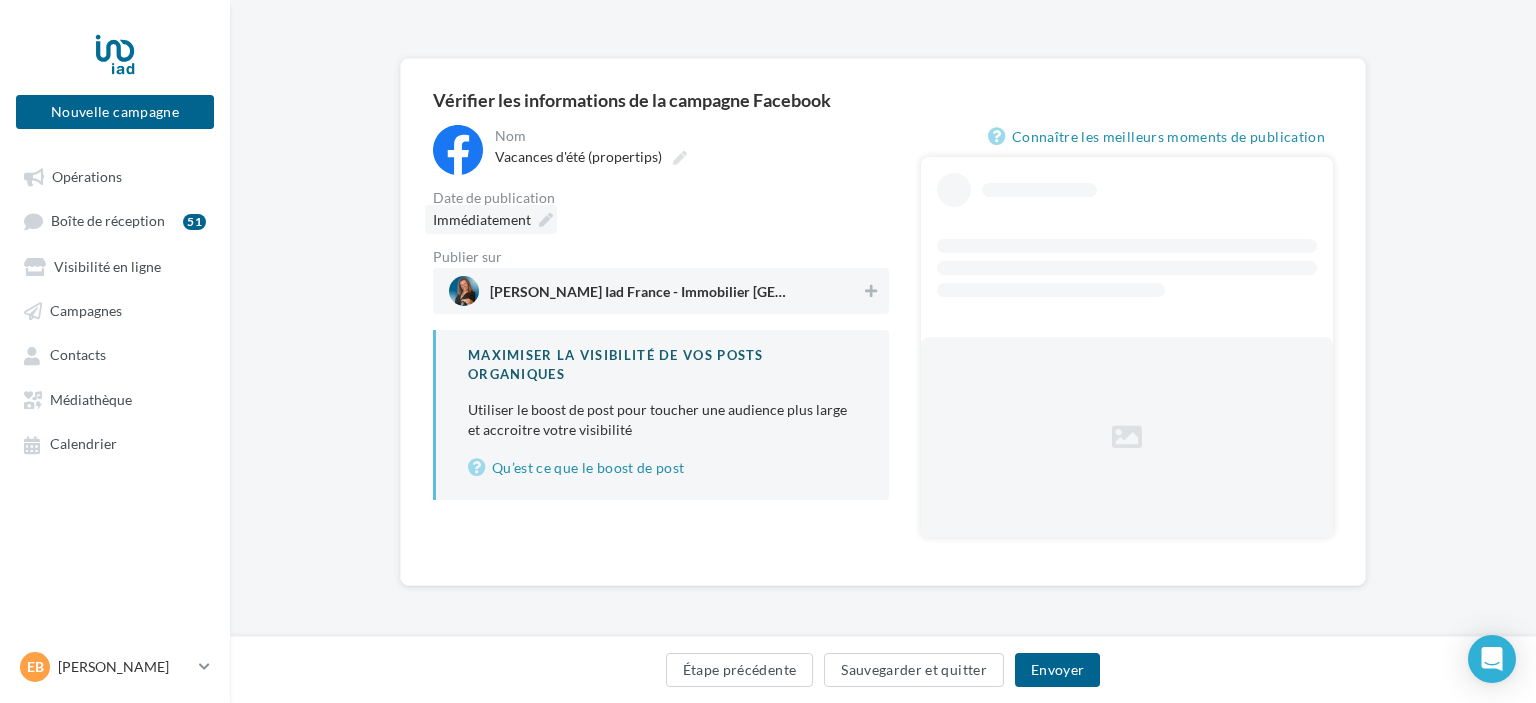 scroll, scrollTop: 57, scrollLeft: 0, axis: vertical 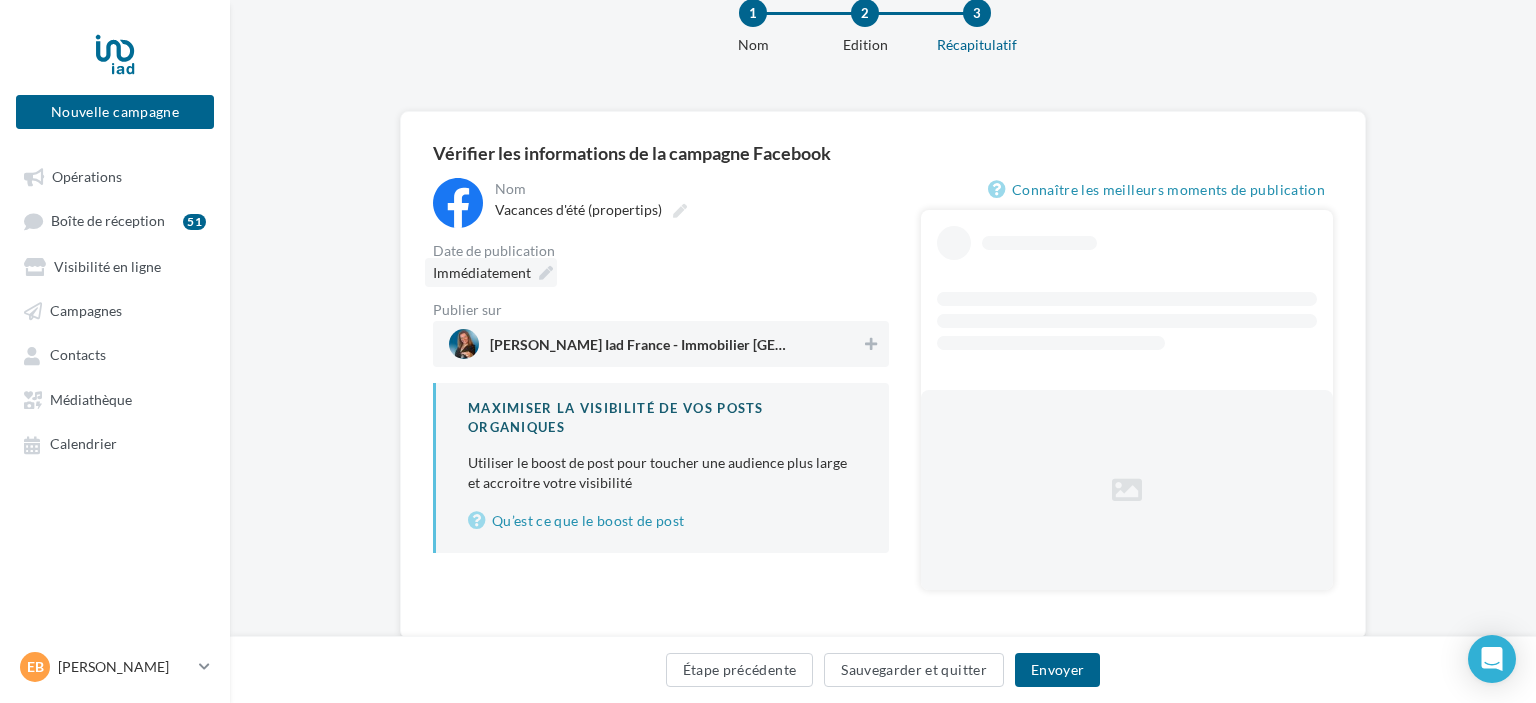 click at bounding box center (546, 273) 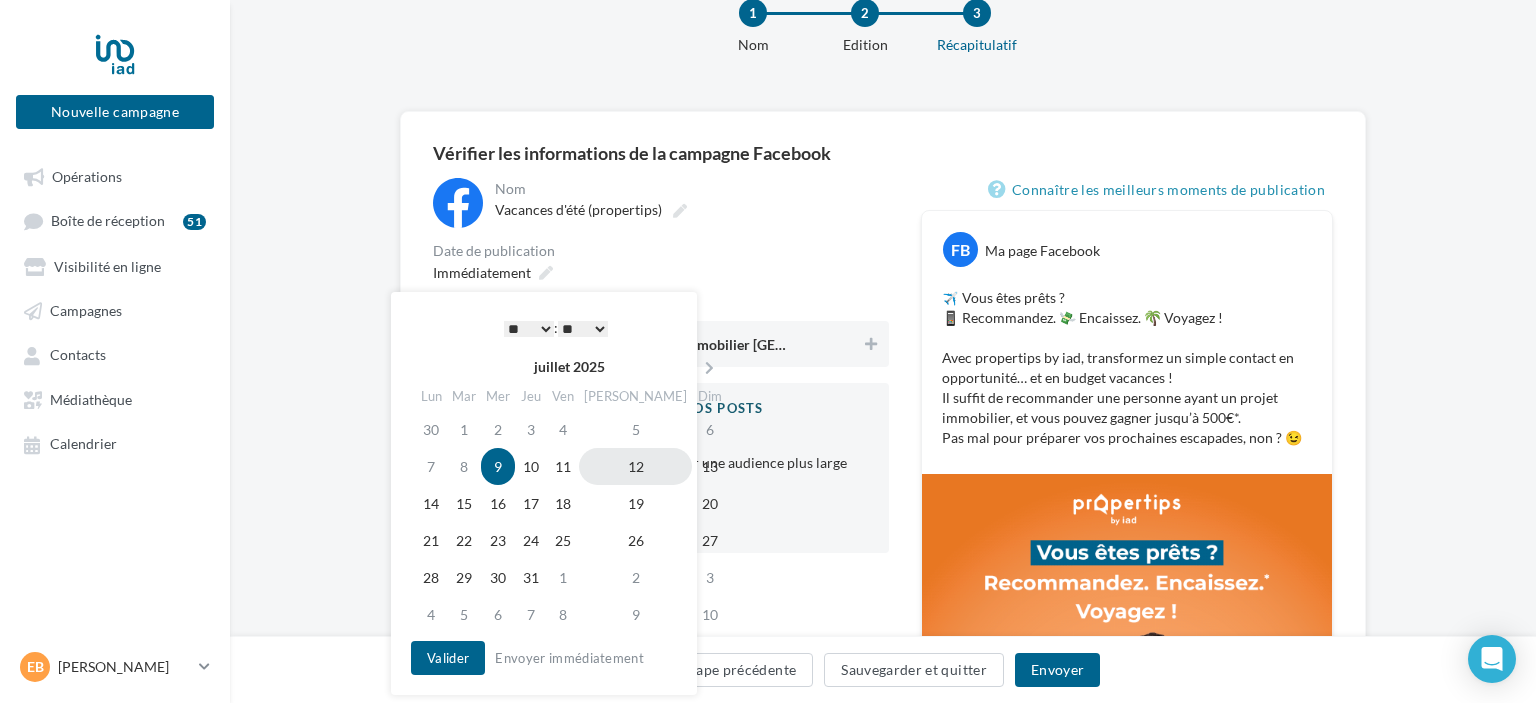 click on "12" at bounding box center (635, 466) 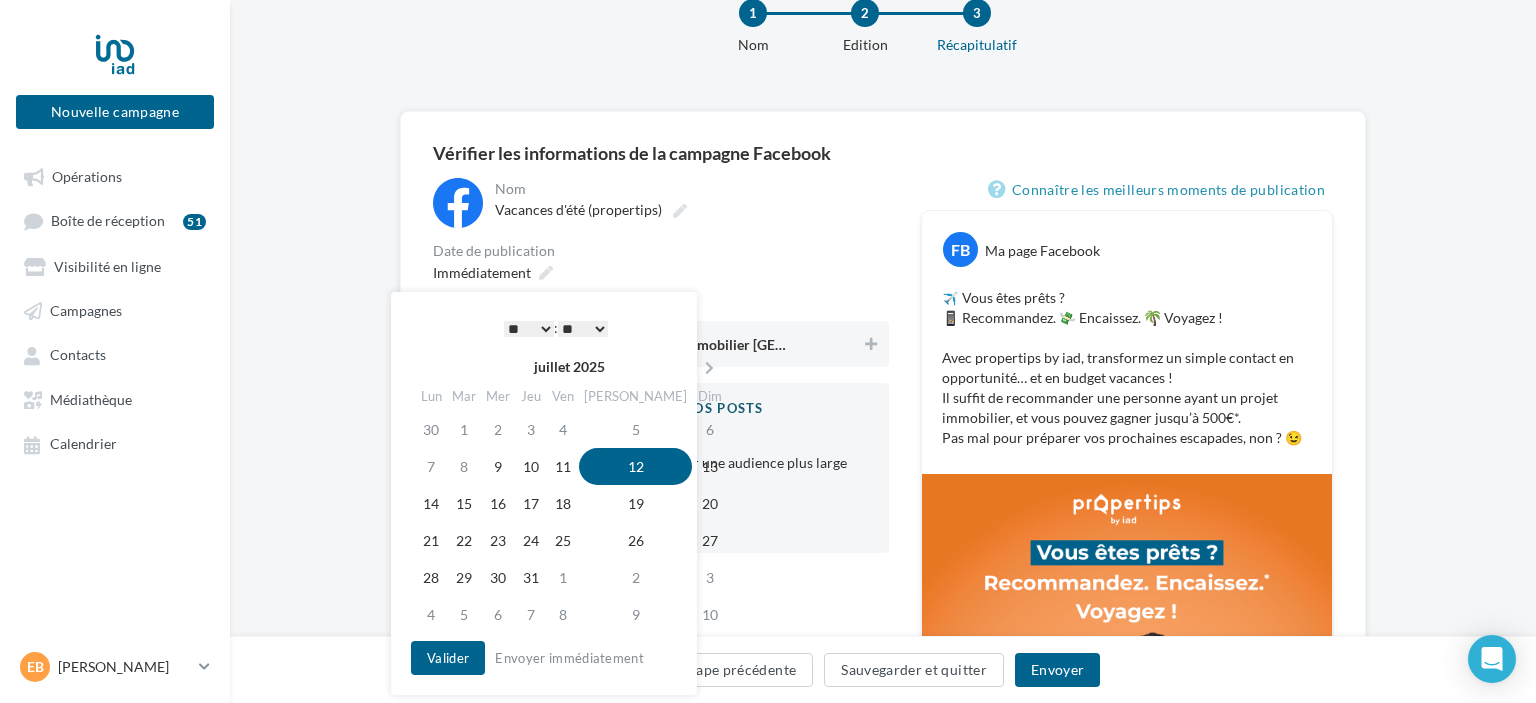 click on "* * * * * * * * * * ** ** ** ** ** ** ** ** ** ** ** ** ** **" at bounding box center (529, 329) 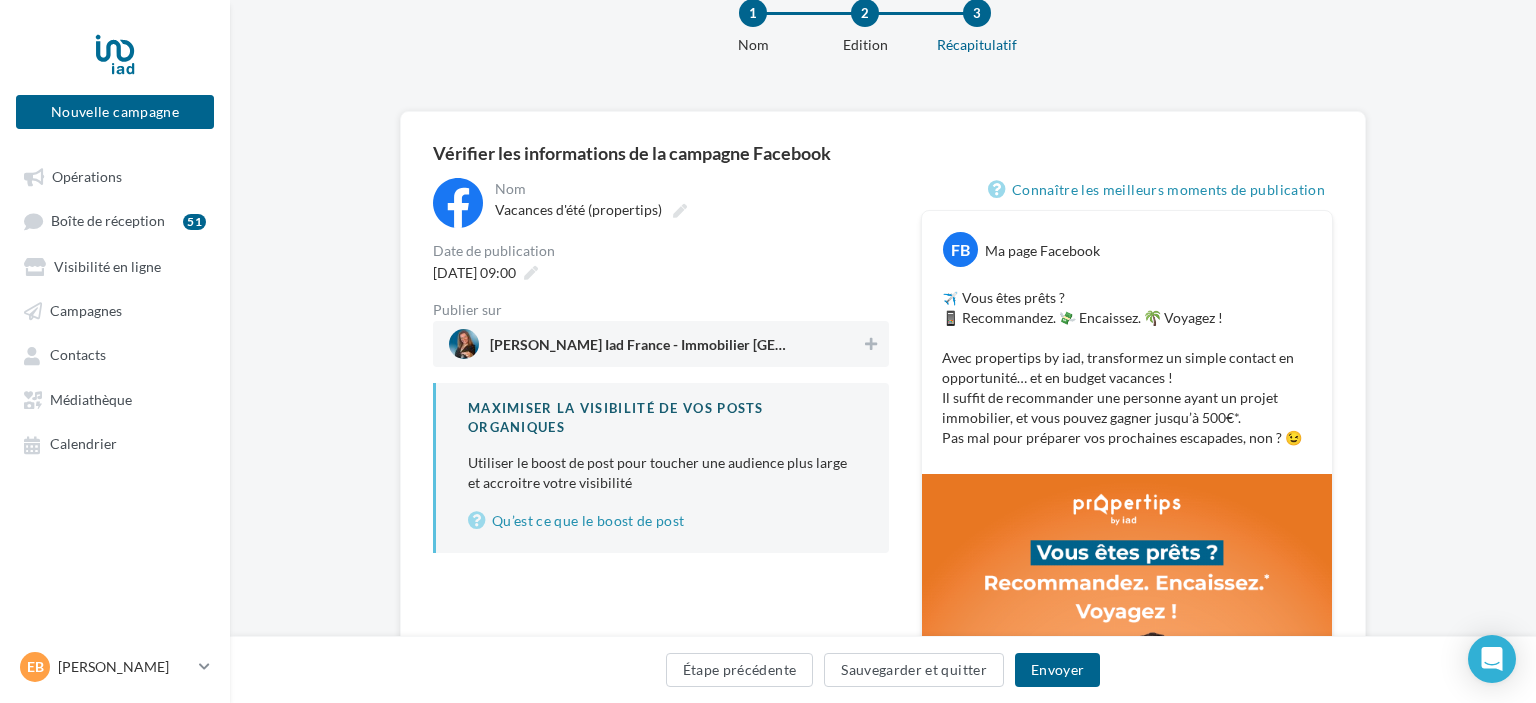 click on "**********" at bounding box center (661, 365) 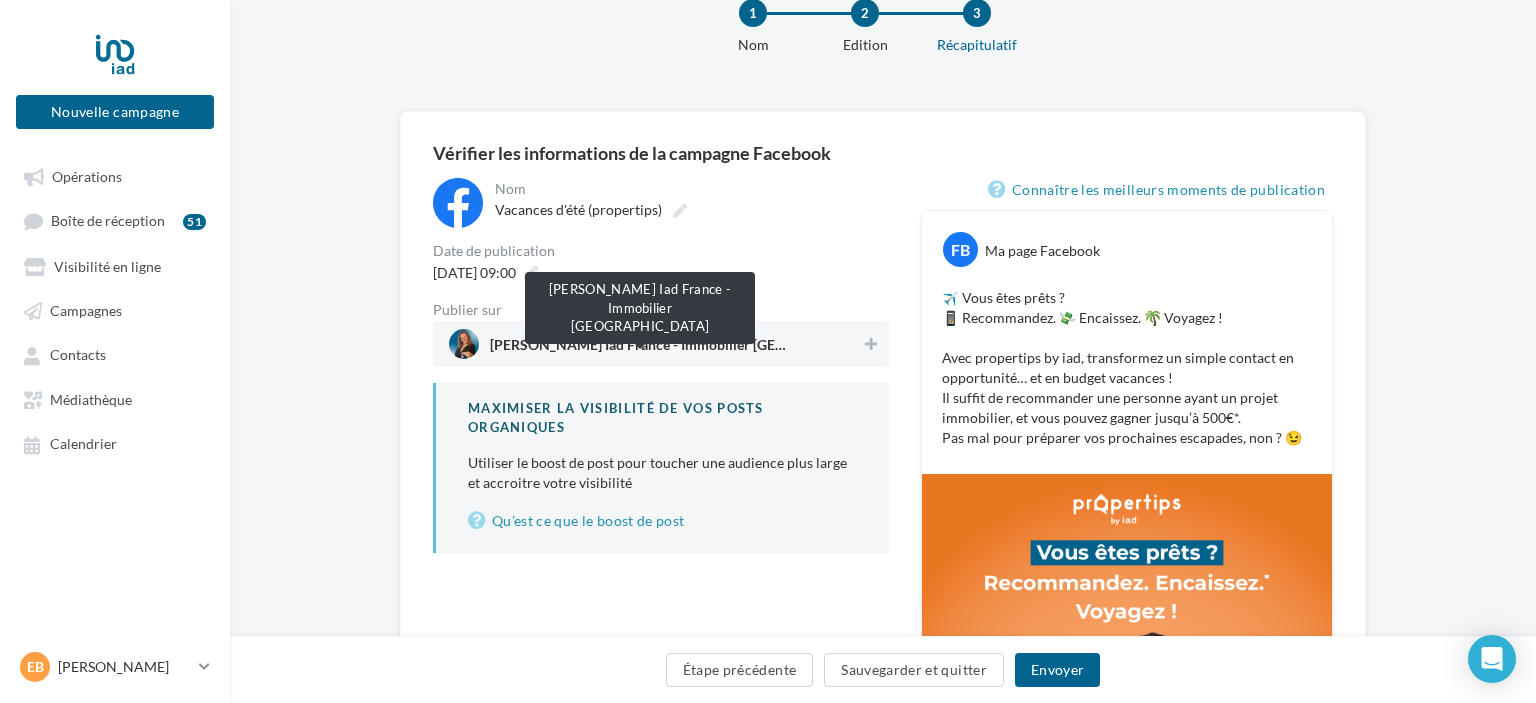 click on "Stéphanie Boutoumou Iad France - Immobilier Caen Sud" at bounding box center [640, 349] 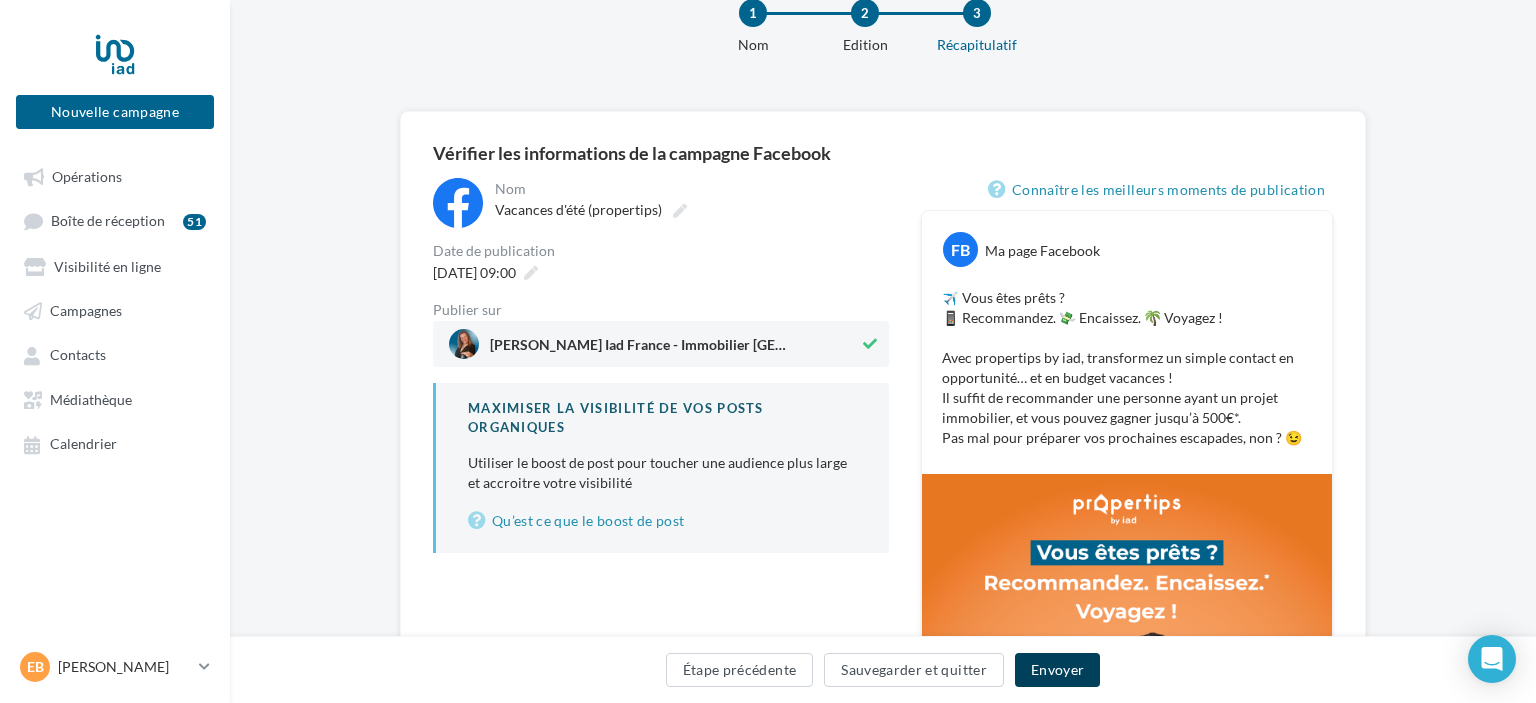 click on "Envoyer" at bounding box center (1057, 670) 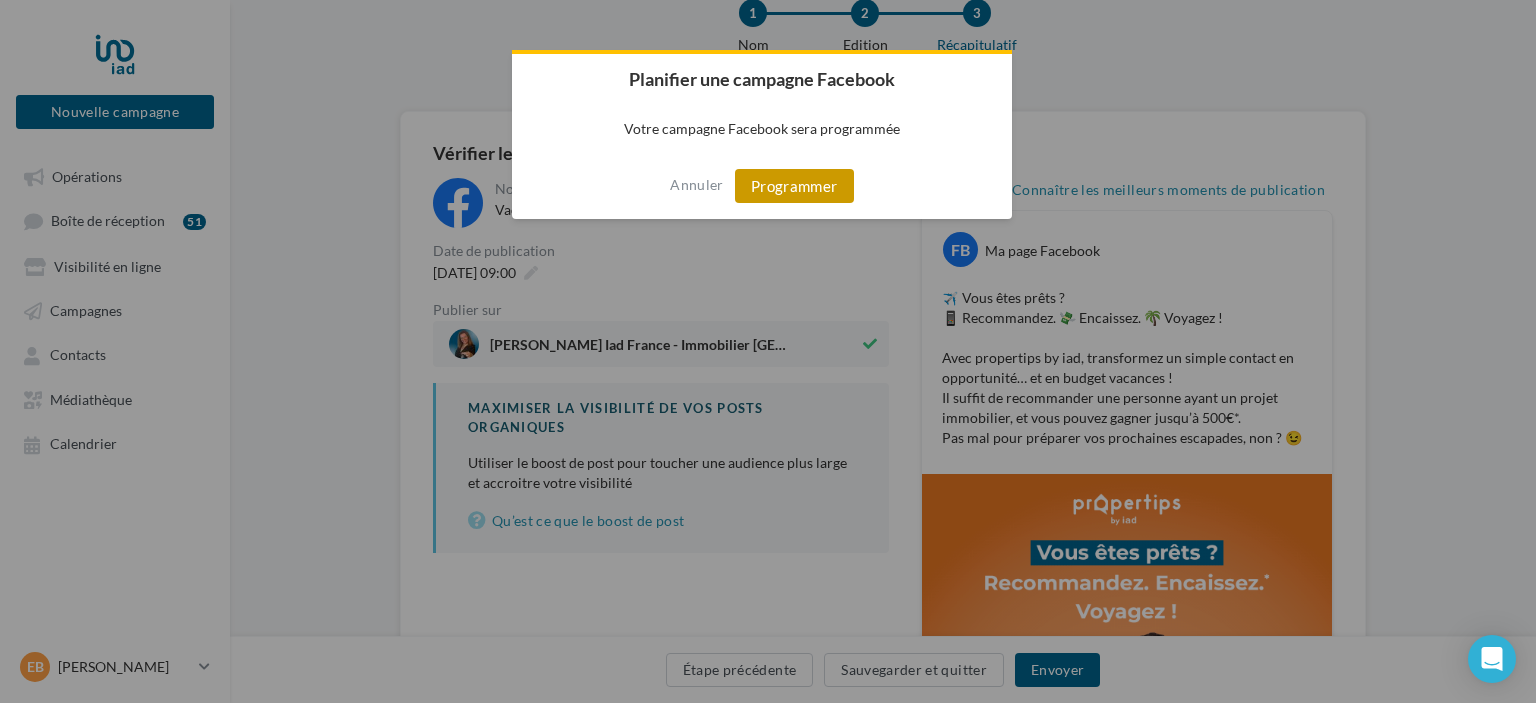 click on "Programmer" at bounding box center [794, 186] 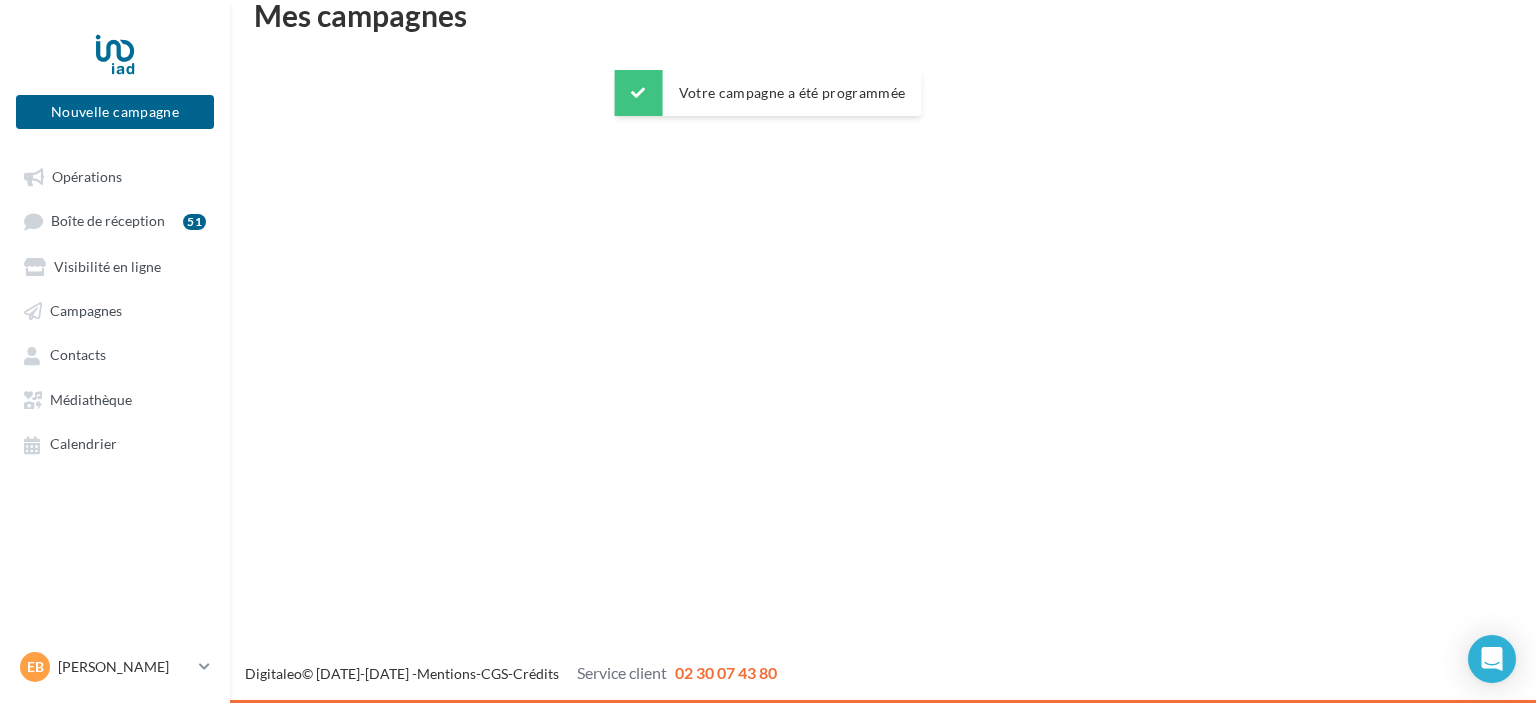 scroll, scrollTop: 32, scrollLeft: 0, axis: vertical 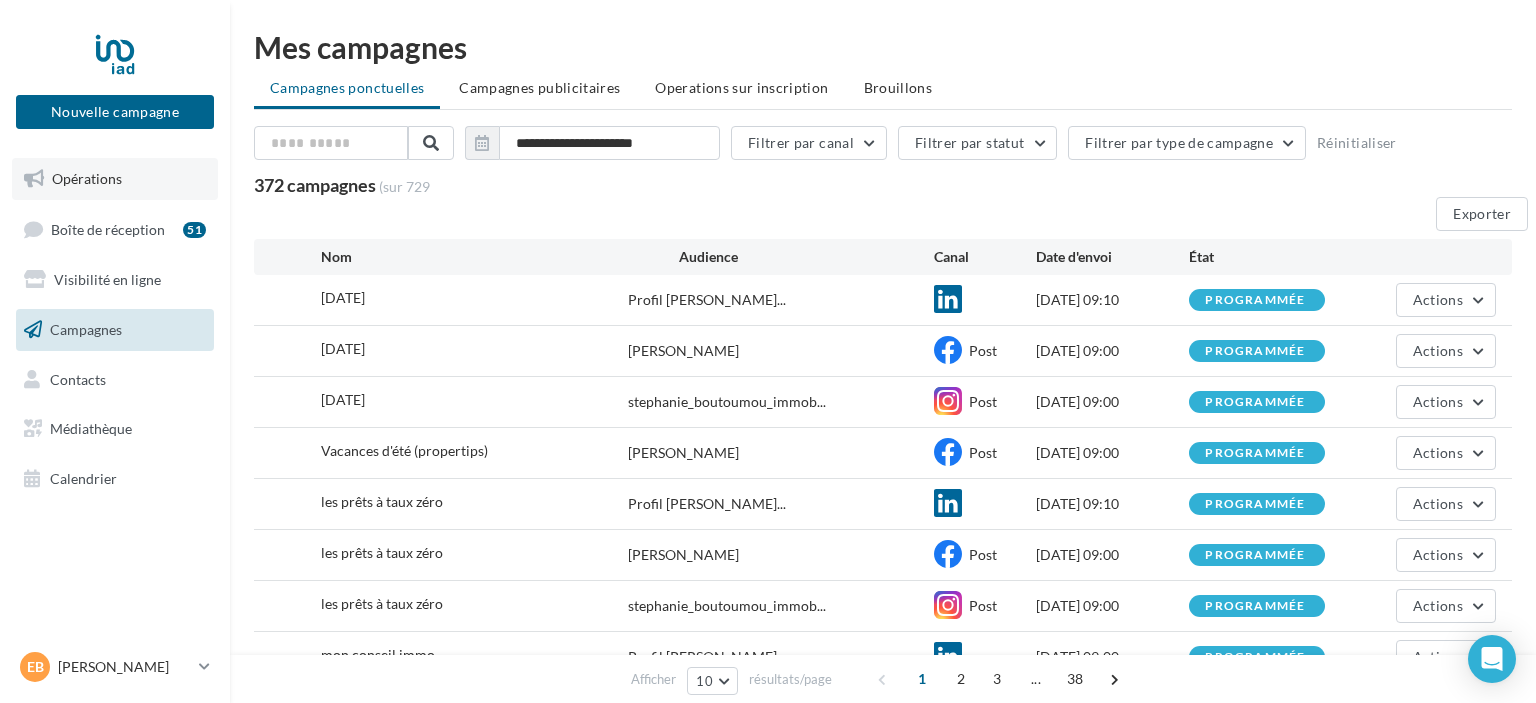 click on "Opérations" at bounding box center (87, 178) 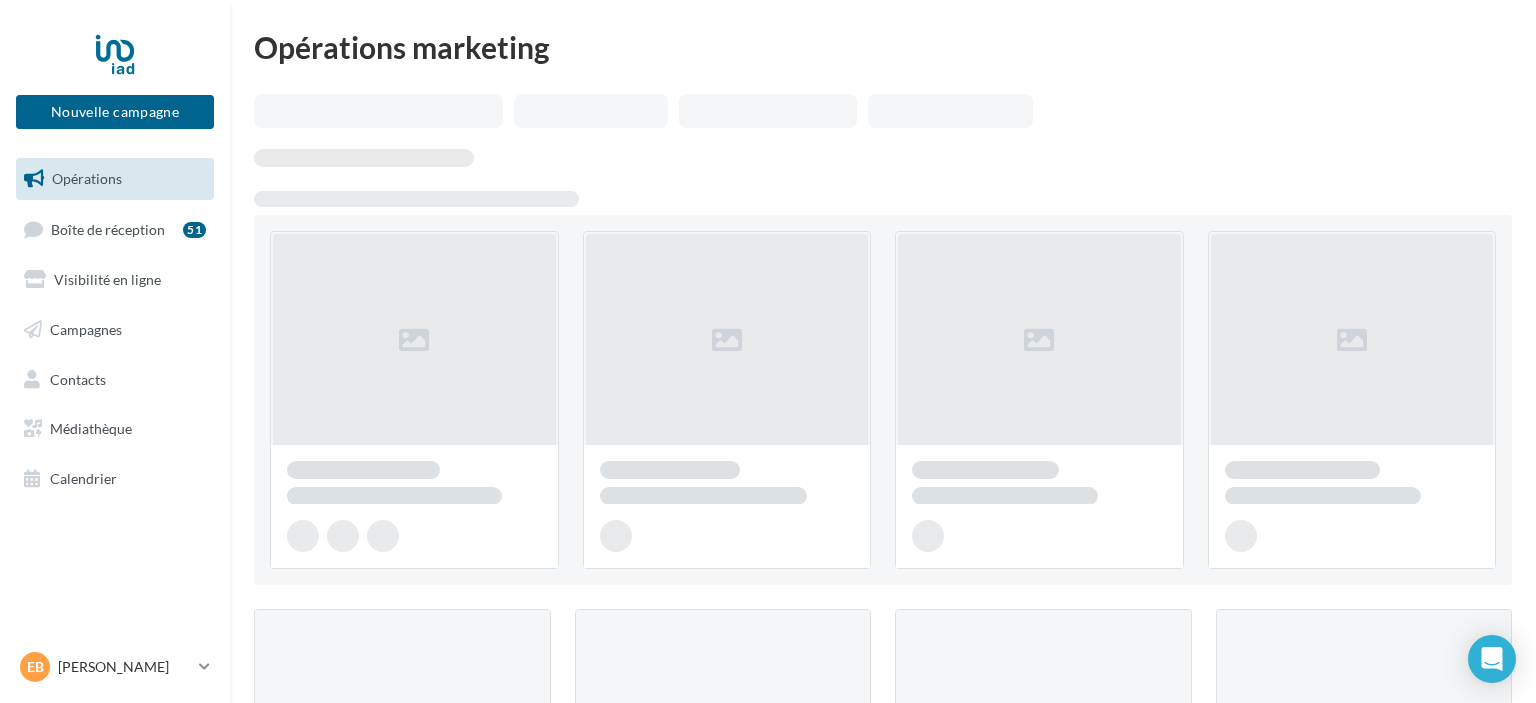 scroll, scrollTop: 0, scrollLeft: 0, axis: both 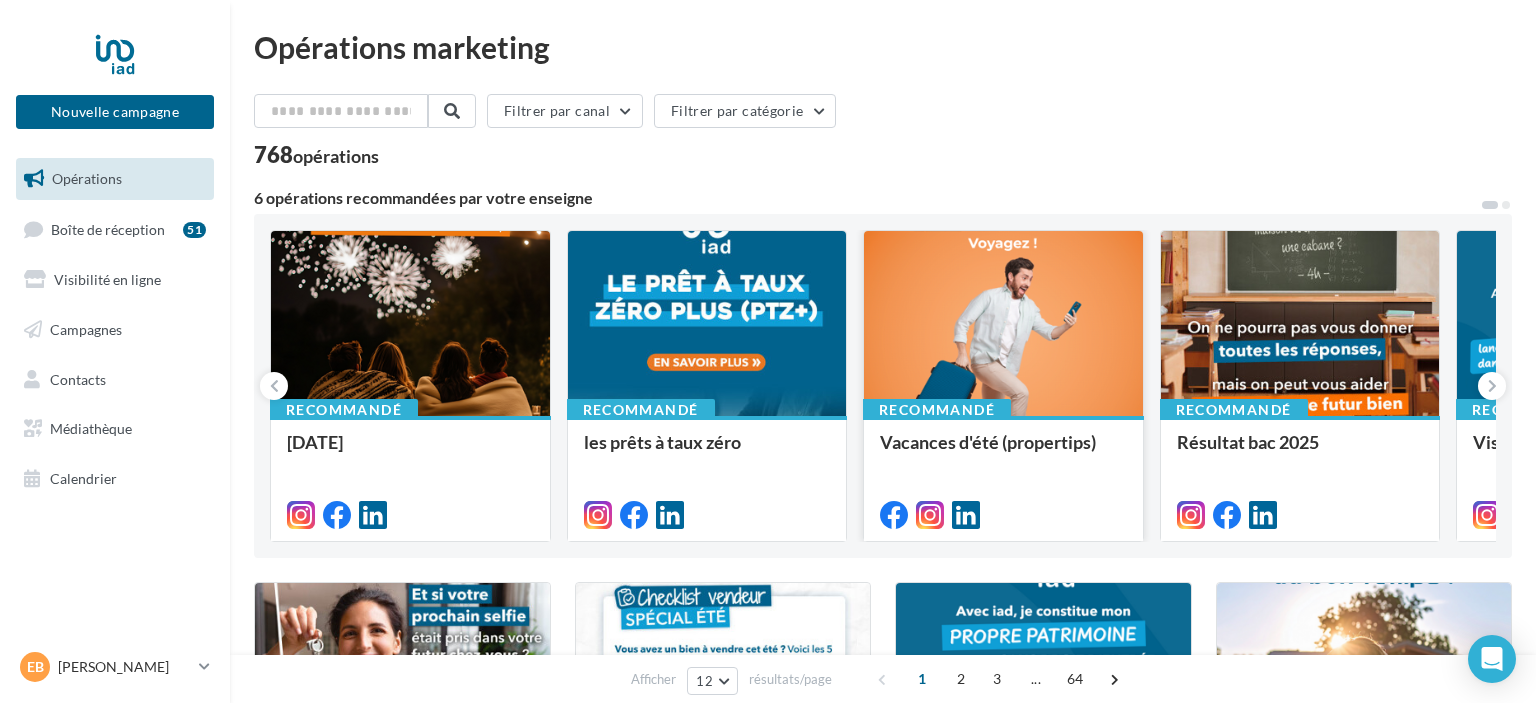 click at bounding box center [1003, 324] 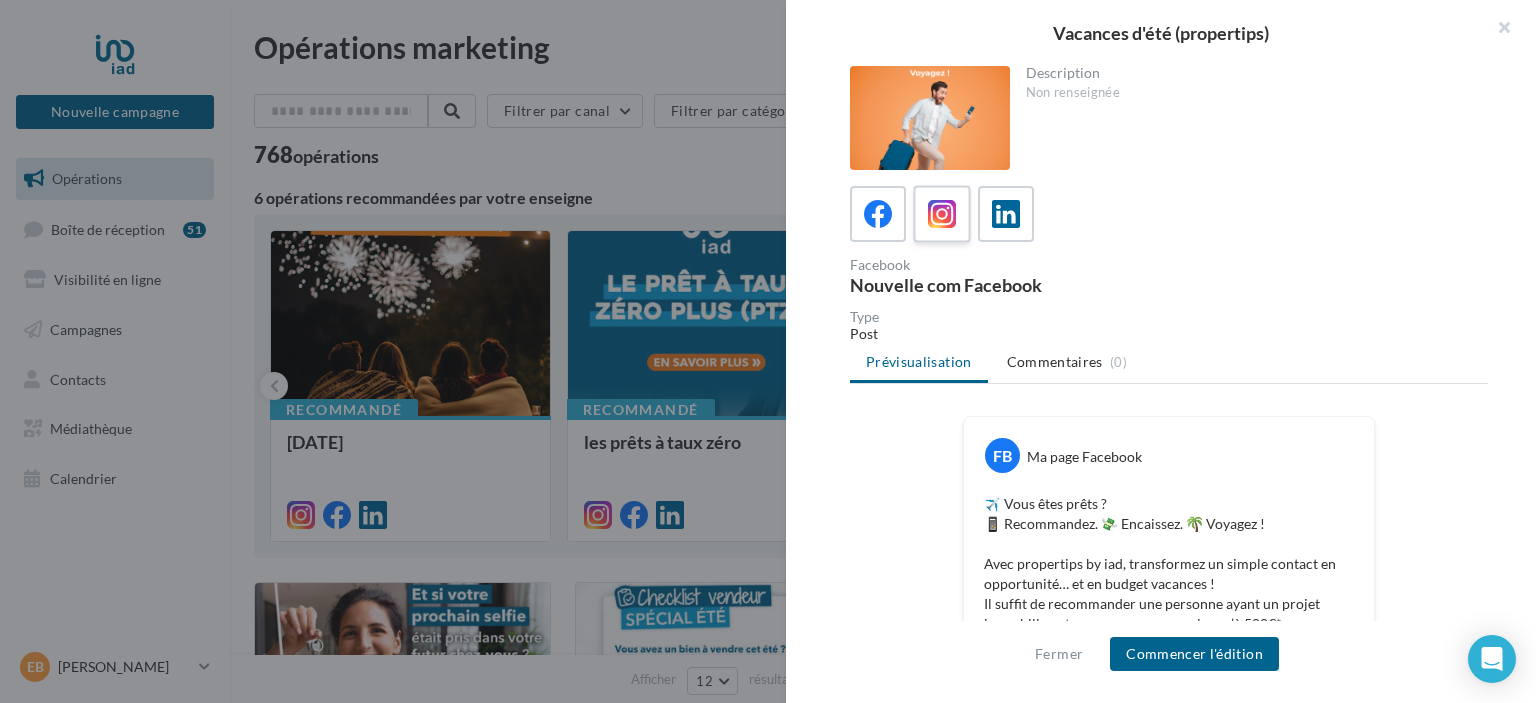 click at bounding box center (942, 214) 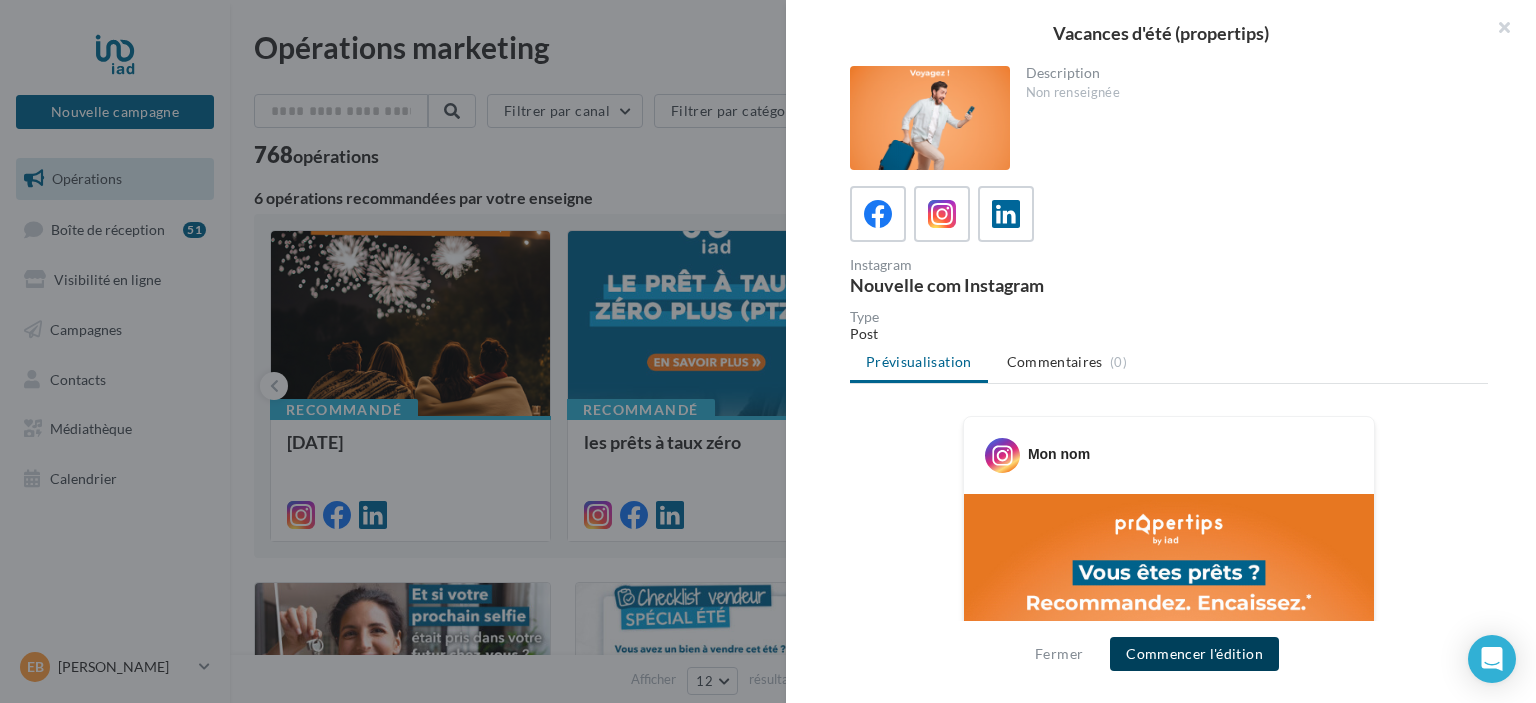 click on "Commencer l'édition" at bounding box center [1194, 654] 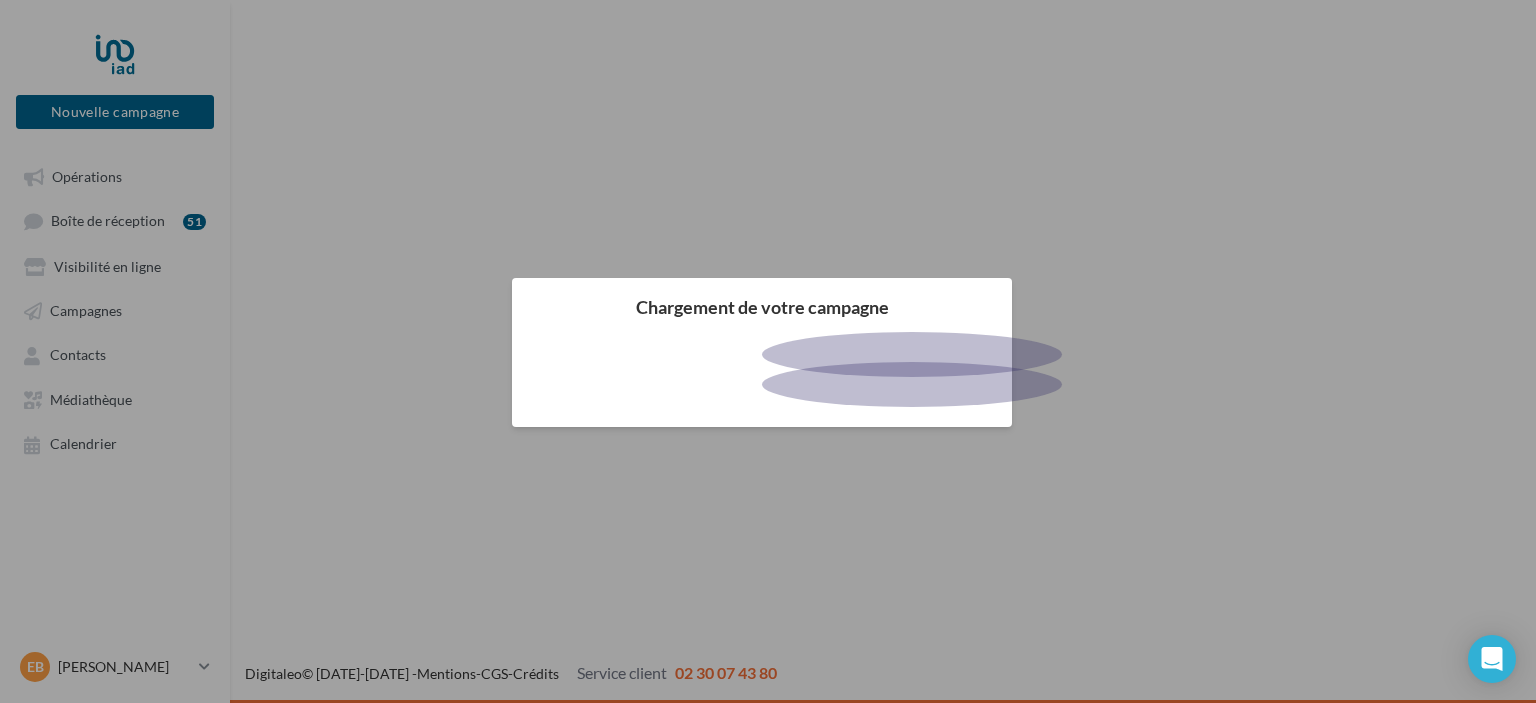 scroll, scrollTop: 0, scrollLeft: 0, axis: both 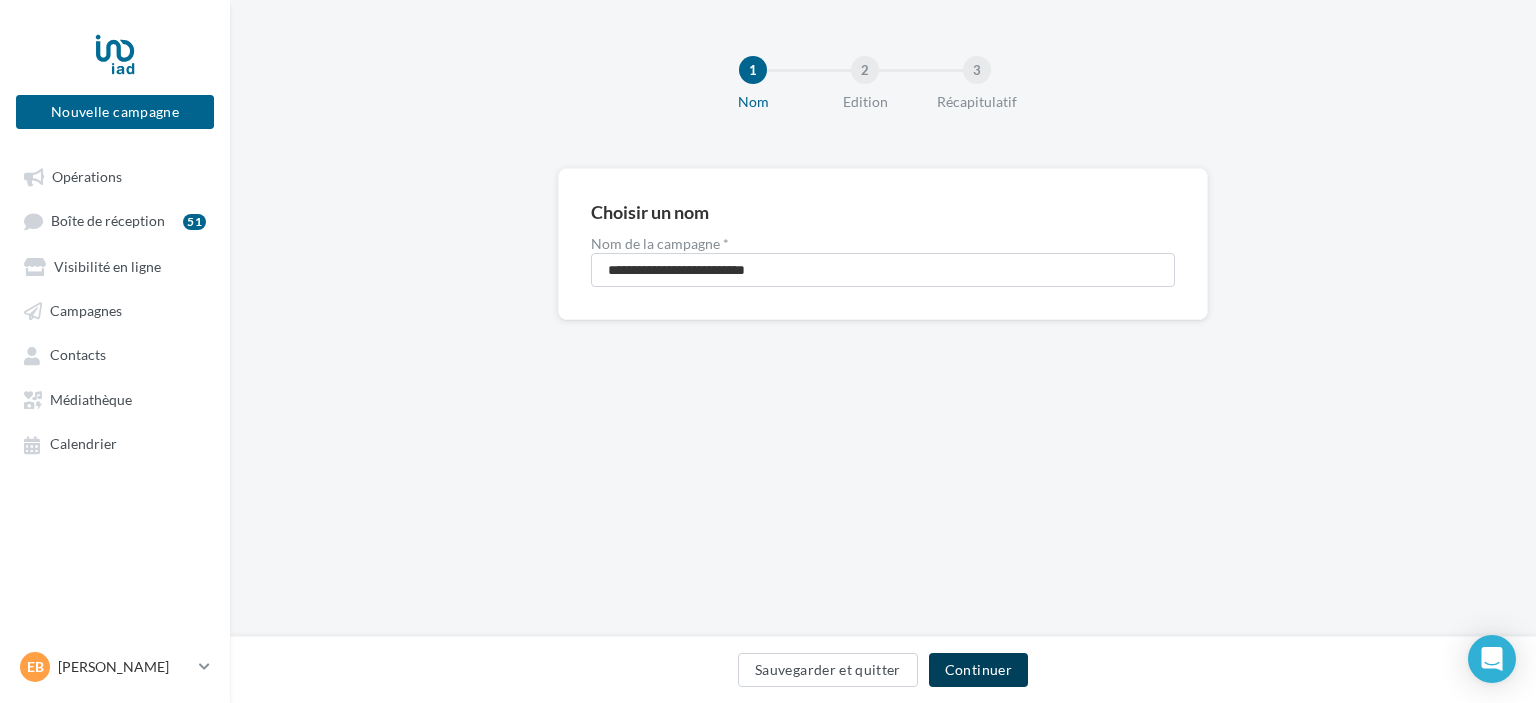 click on "Continuer" at bounding box center [978, 670] 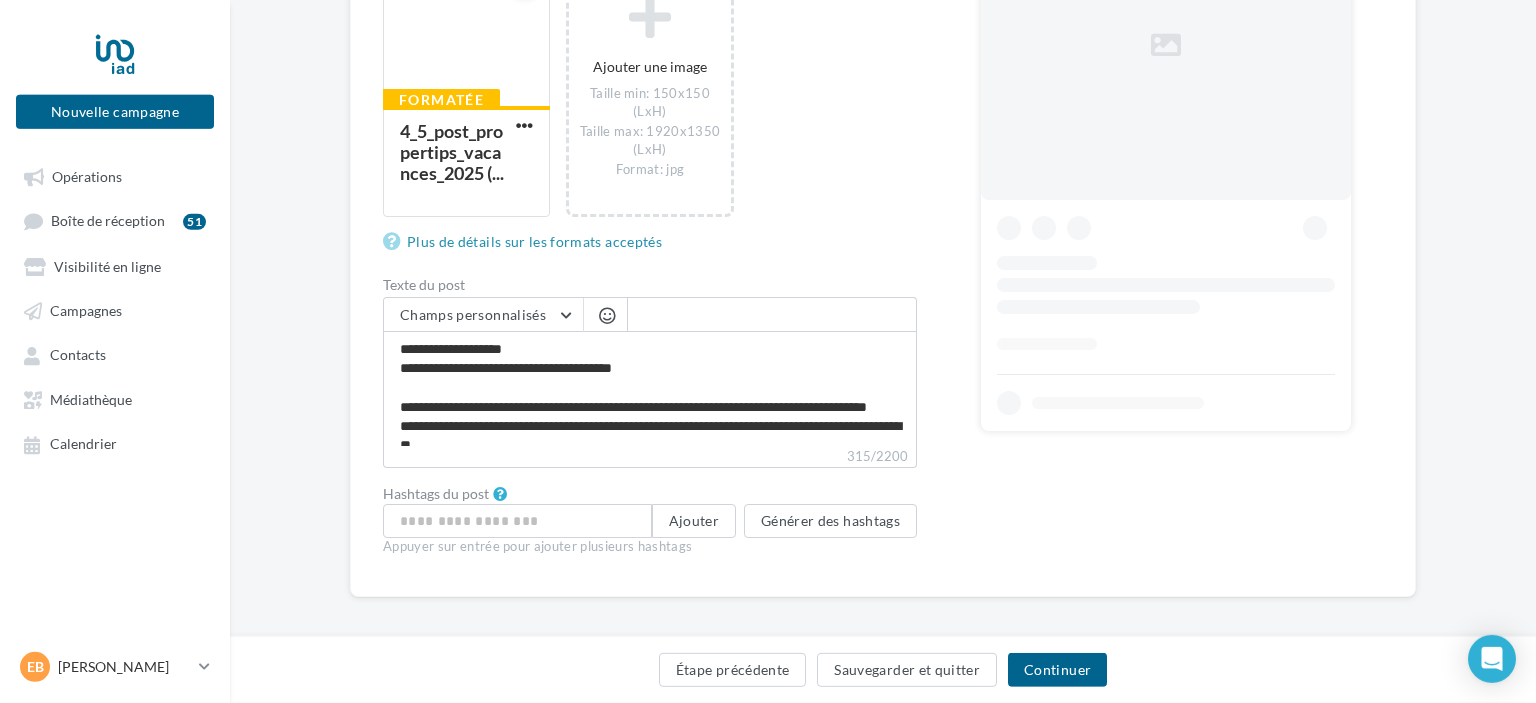 scroll, scrollTop: 439, scrollLeft: 0, axis: vertical 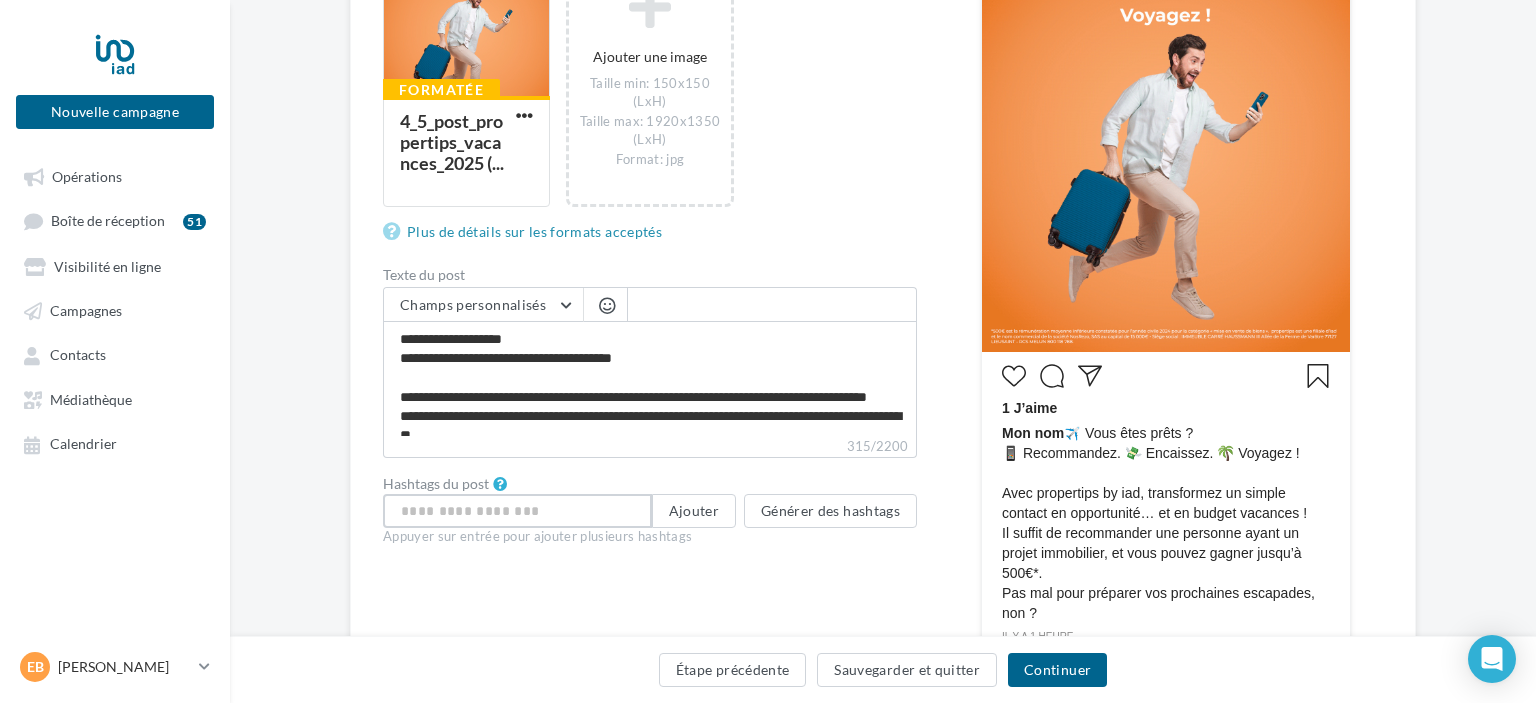 click at bounding box center (517, 511) 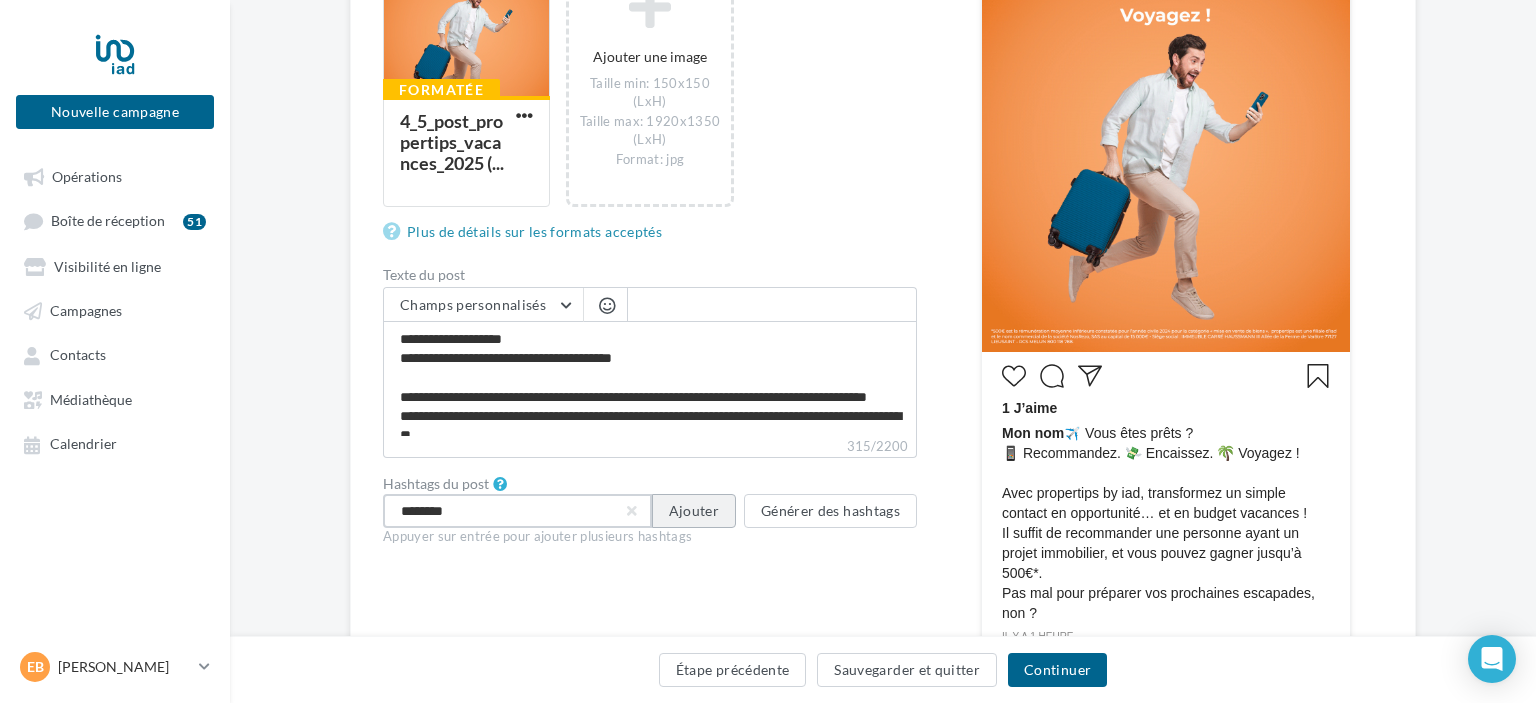 type on "********" 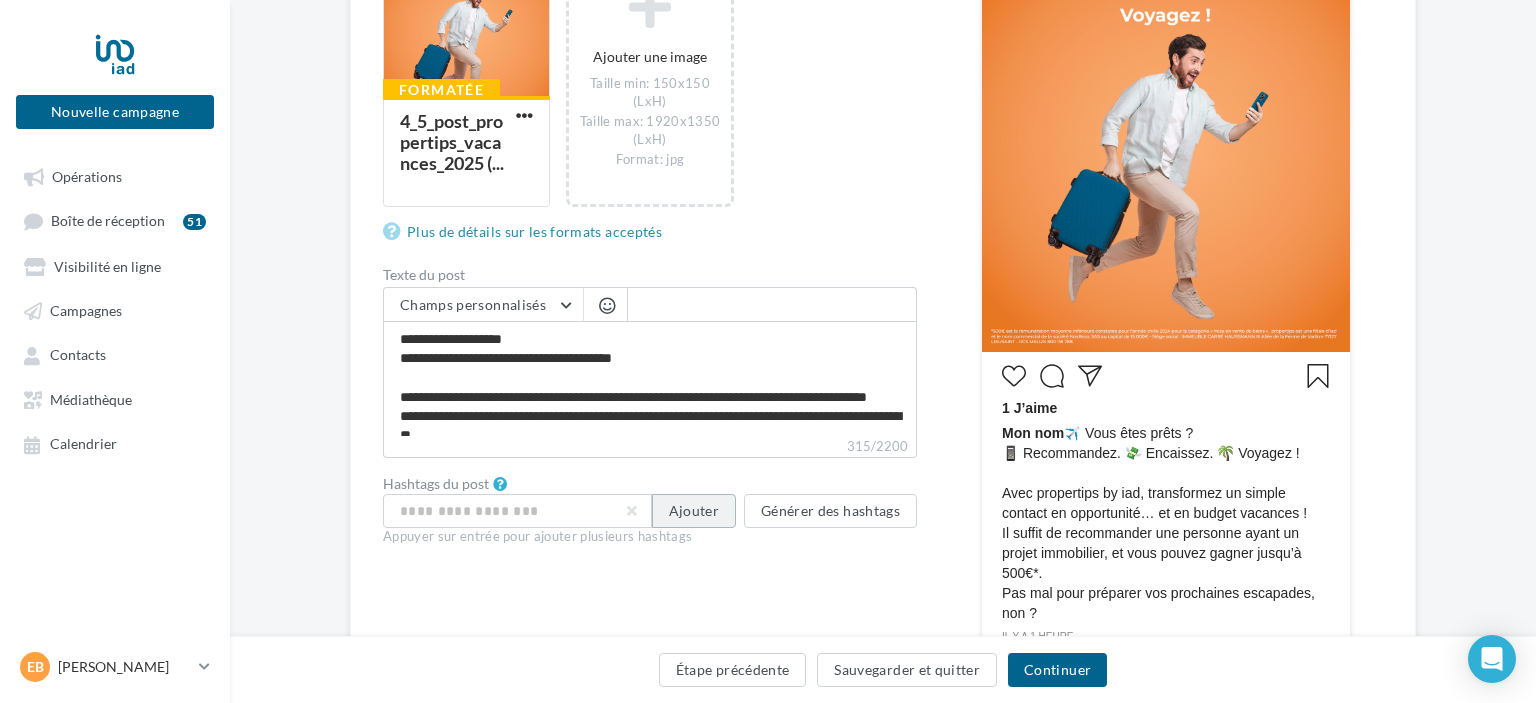 drag, startPoint x: 689, startPoint y: 505, endPoint x: 665, endPoint y: 510, distance: 24.5153 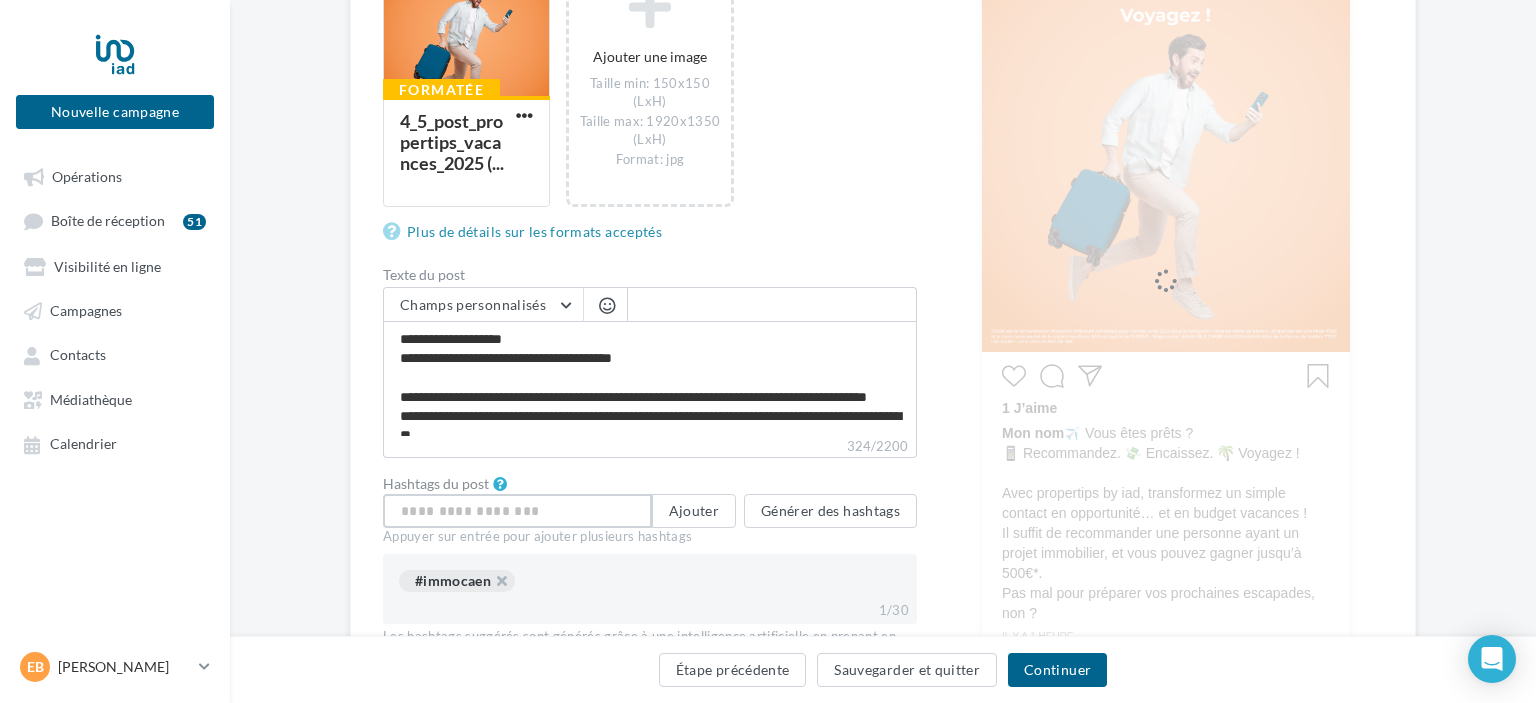 click at bounding box center [517, 511] 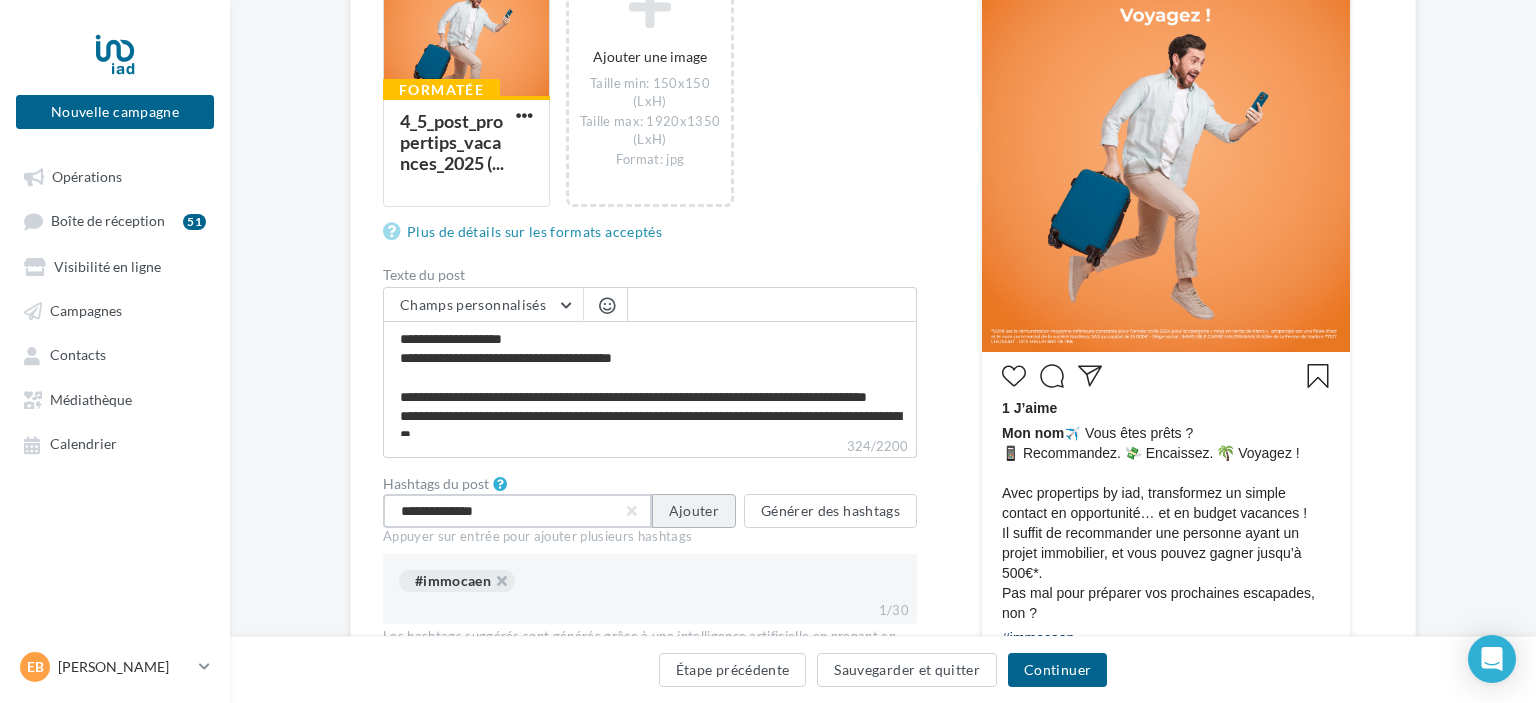 type on "**********" 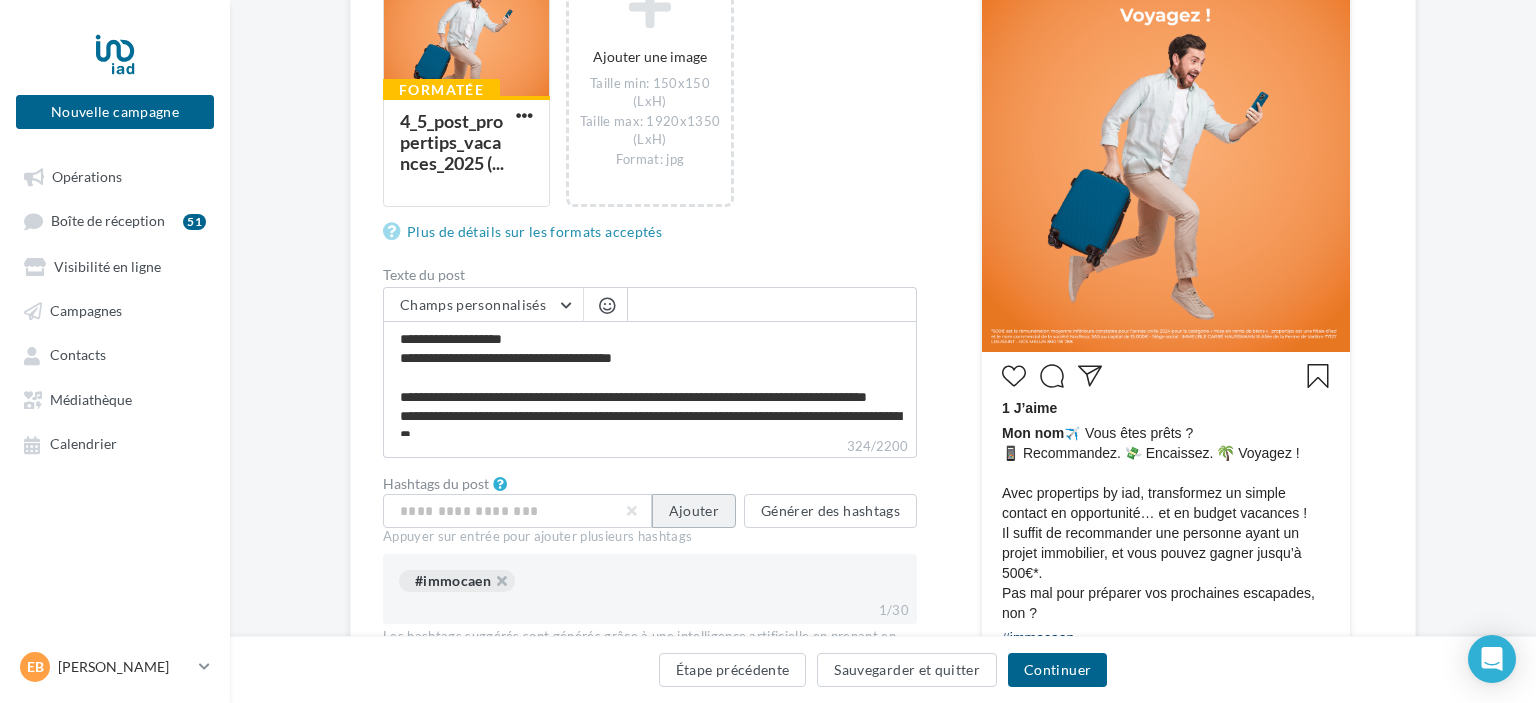click on "Ajouter" at bounding box center [694, 511] 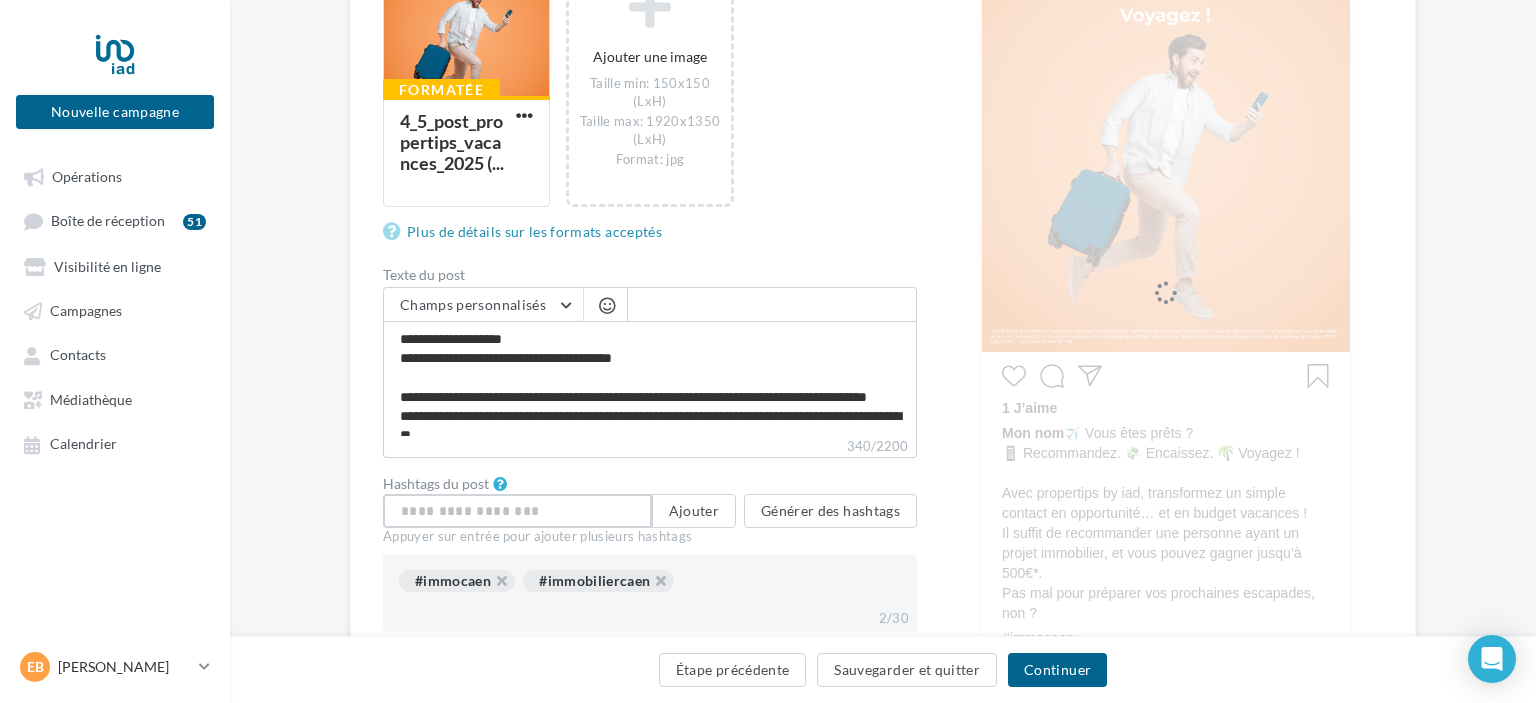 click at bounding box center (517, 511) 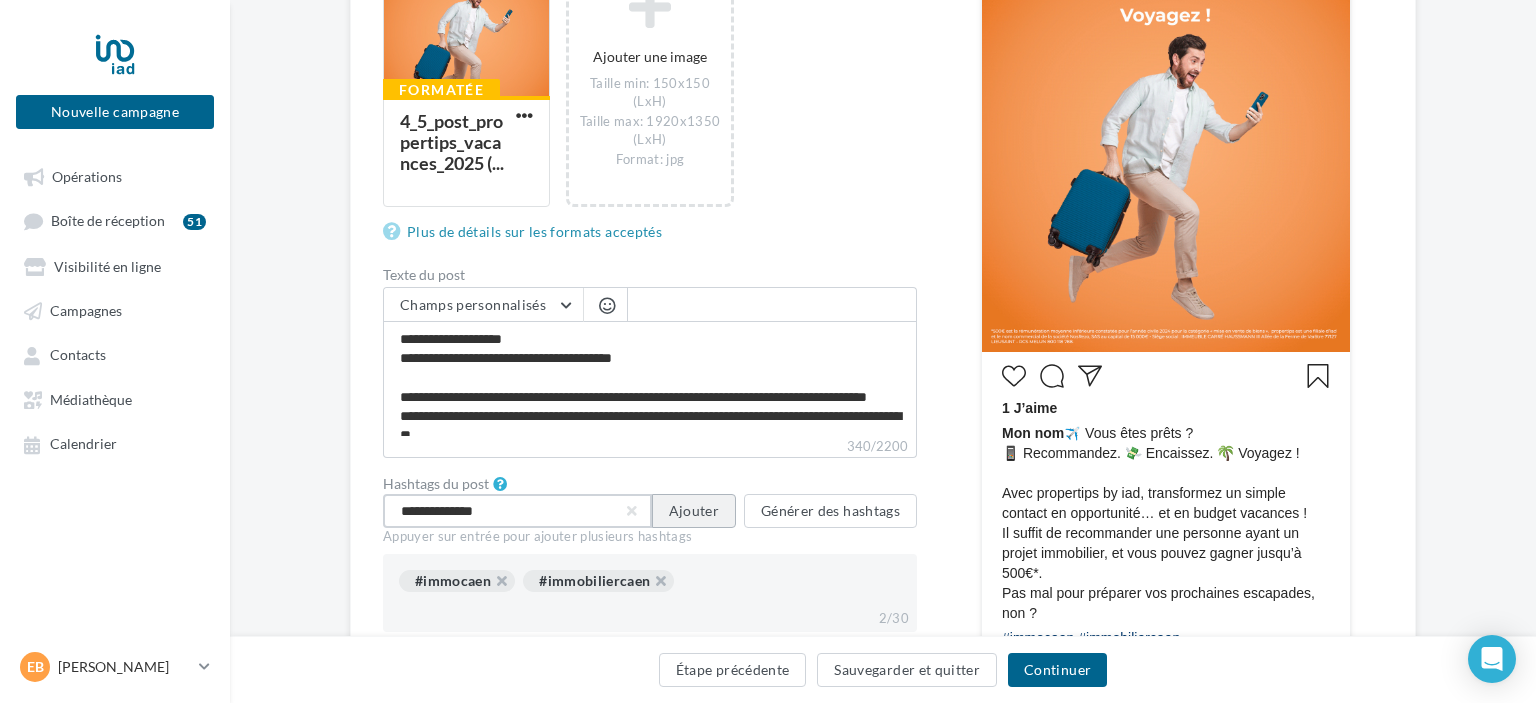 type on "**********" 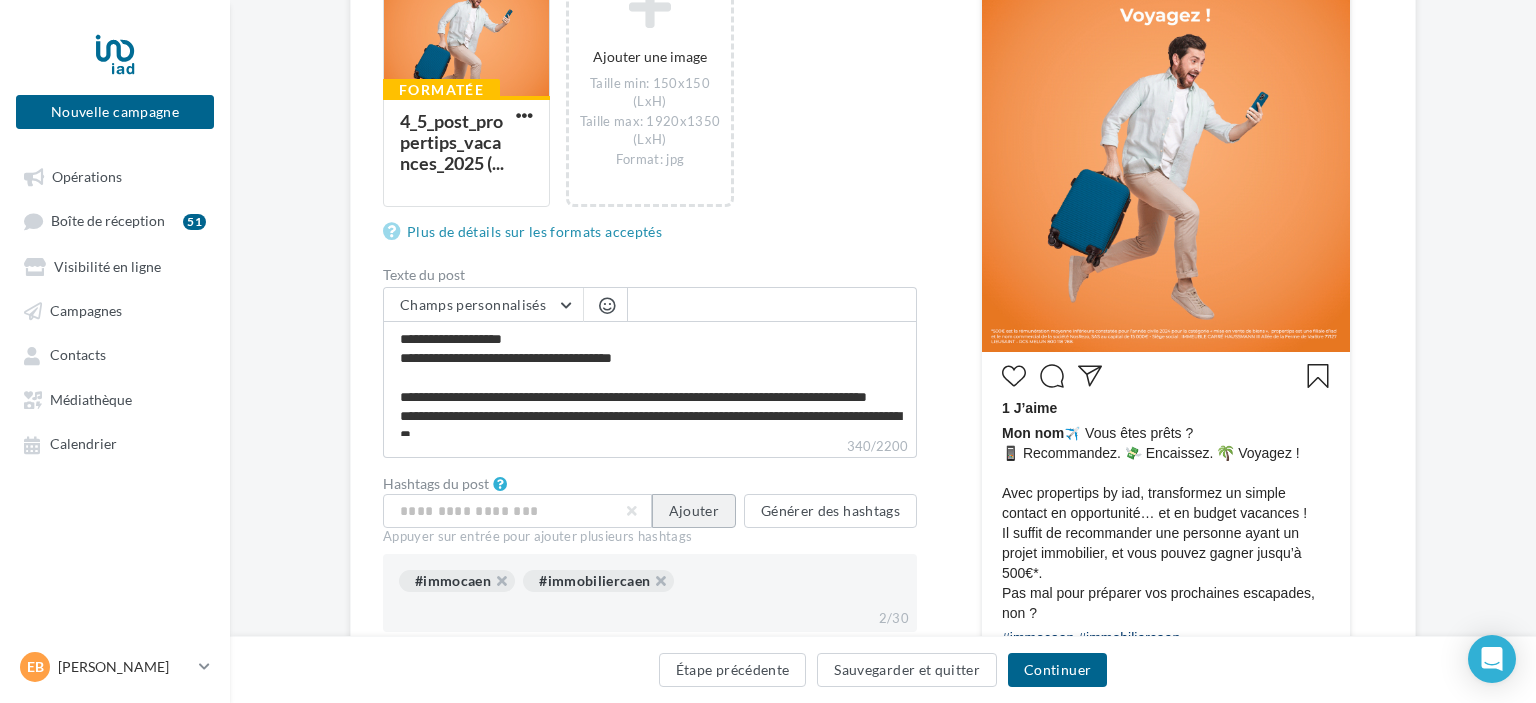 click on "Ajouter" at bounding box center (694, 511) 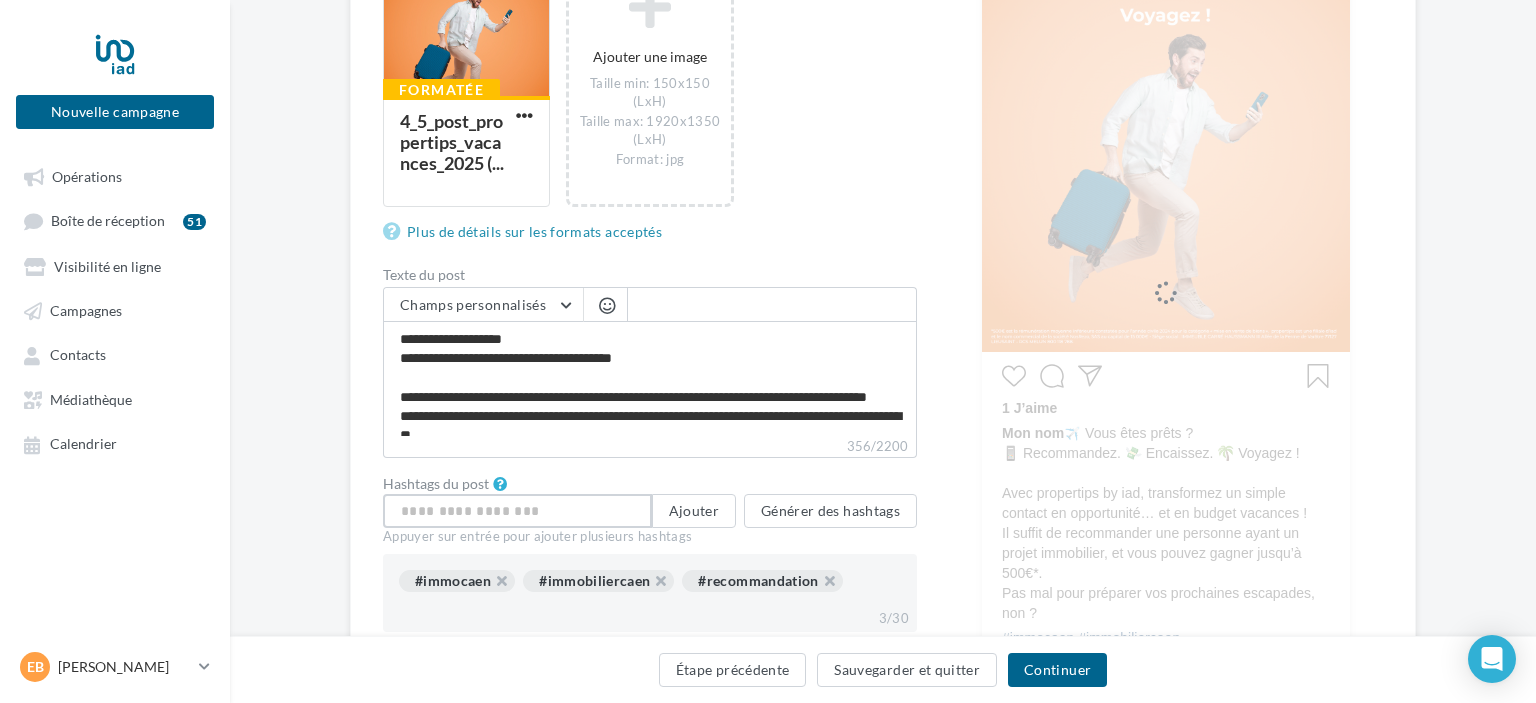 click at bounding box center [517, 511] 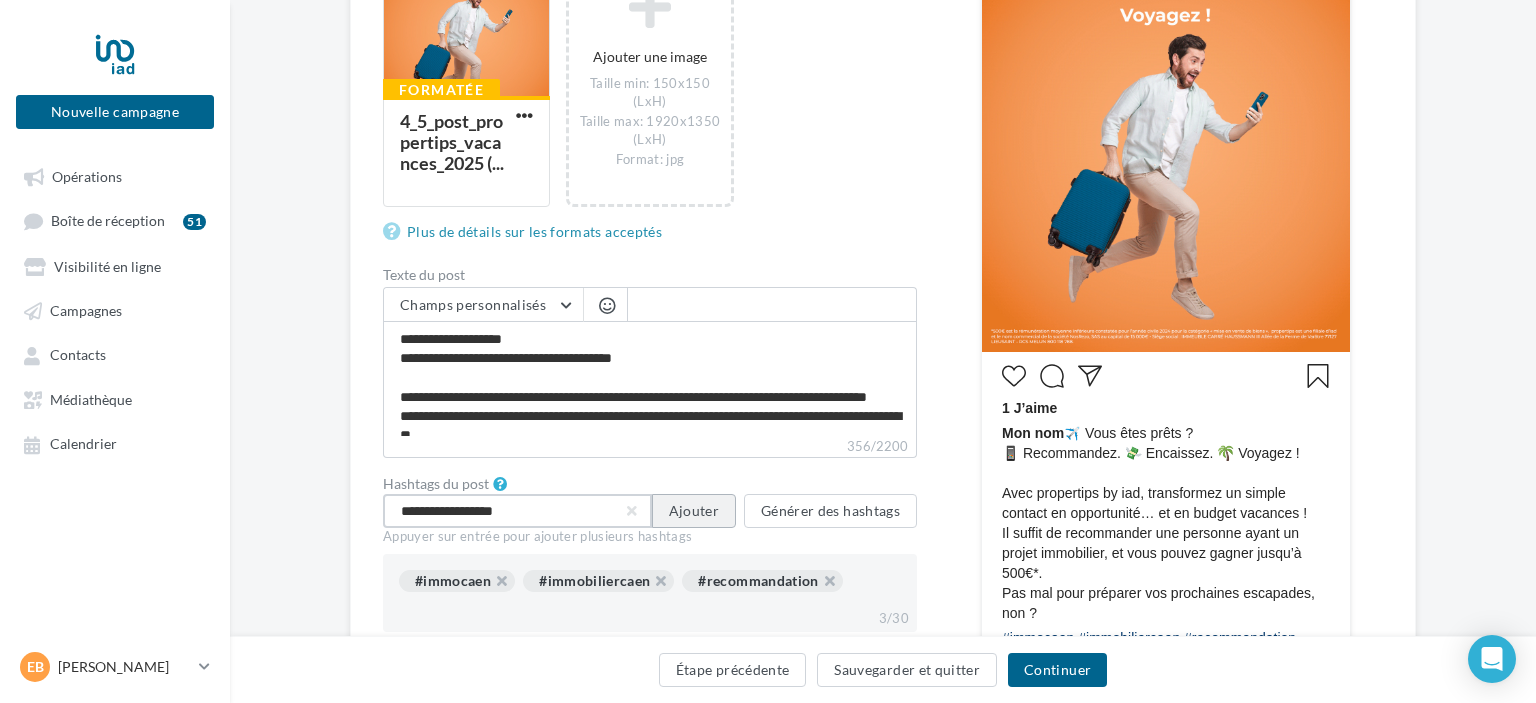 type on "**********" 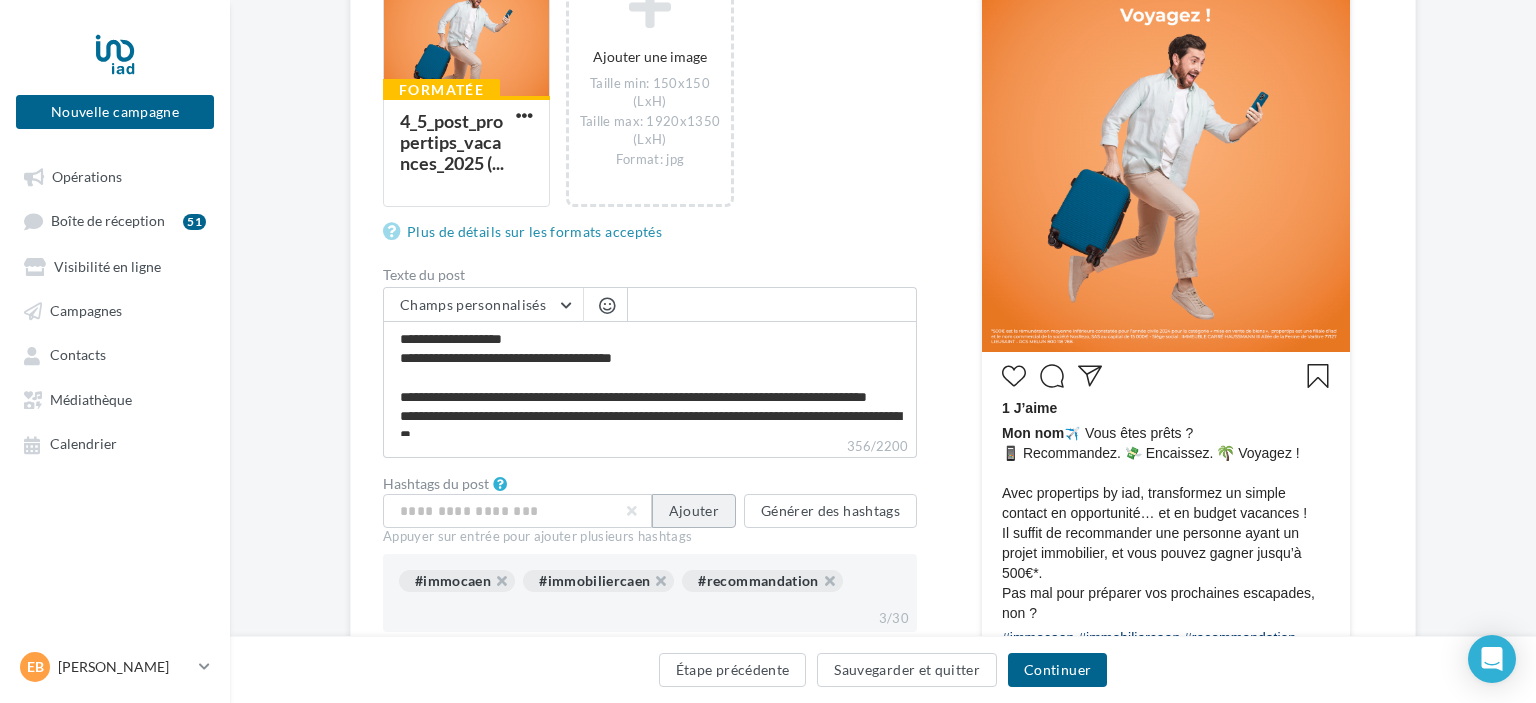 click on "Ajouter" at bounding box center (694, 511) 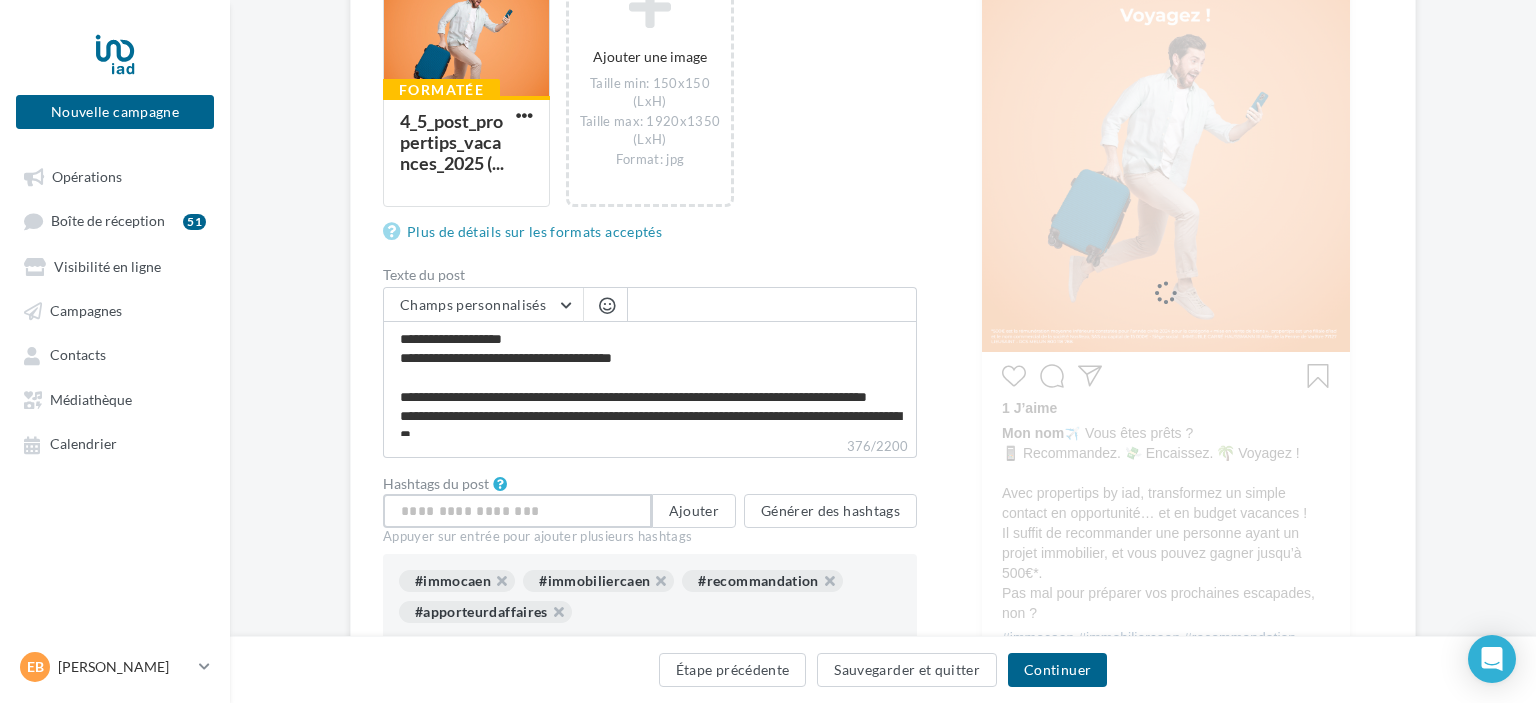 click at bounding box center [517, 511] 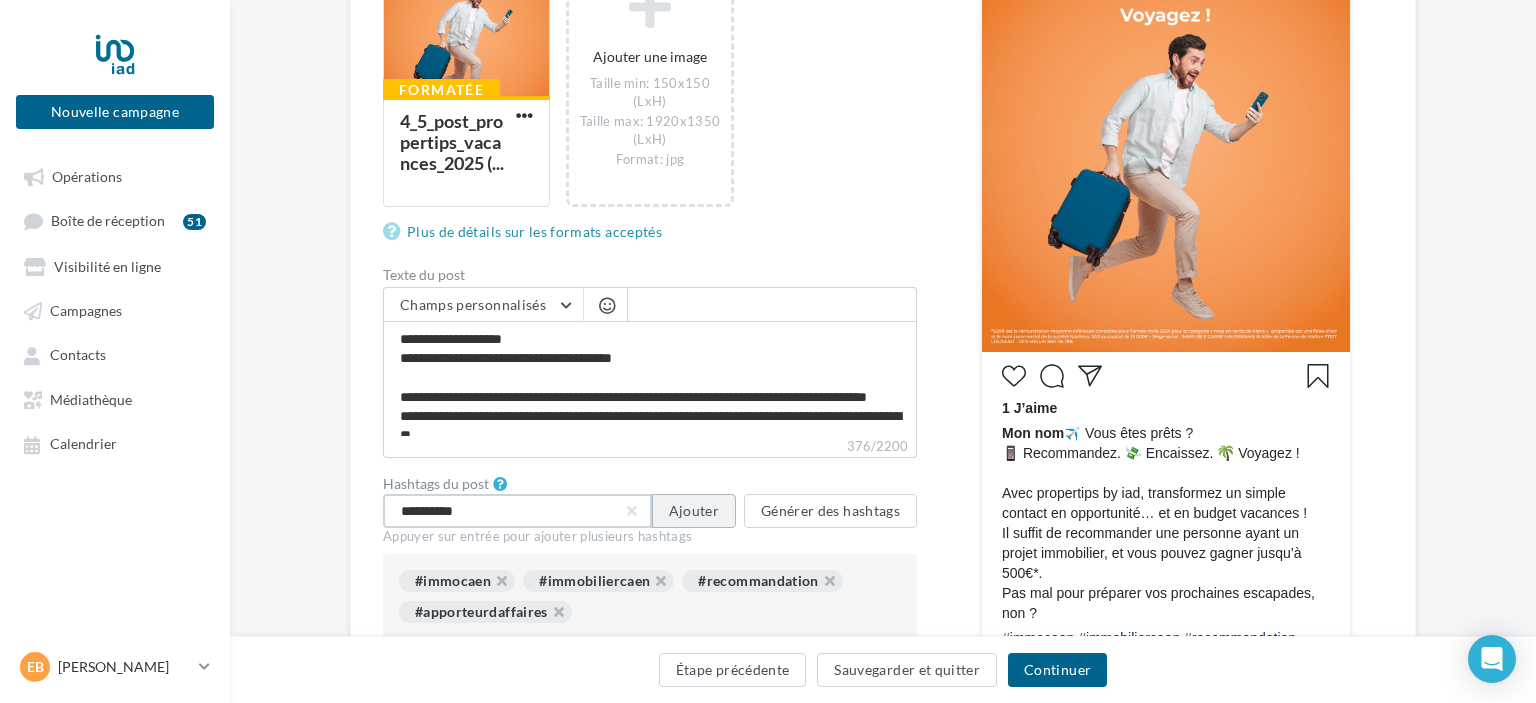 type on "**********" 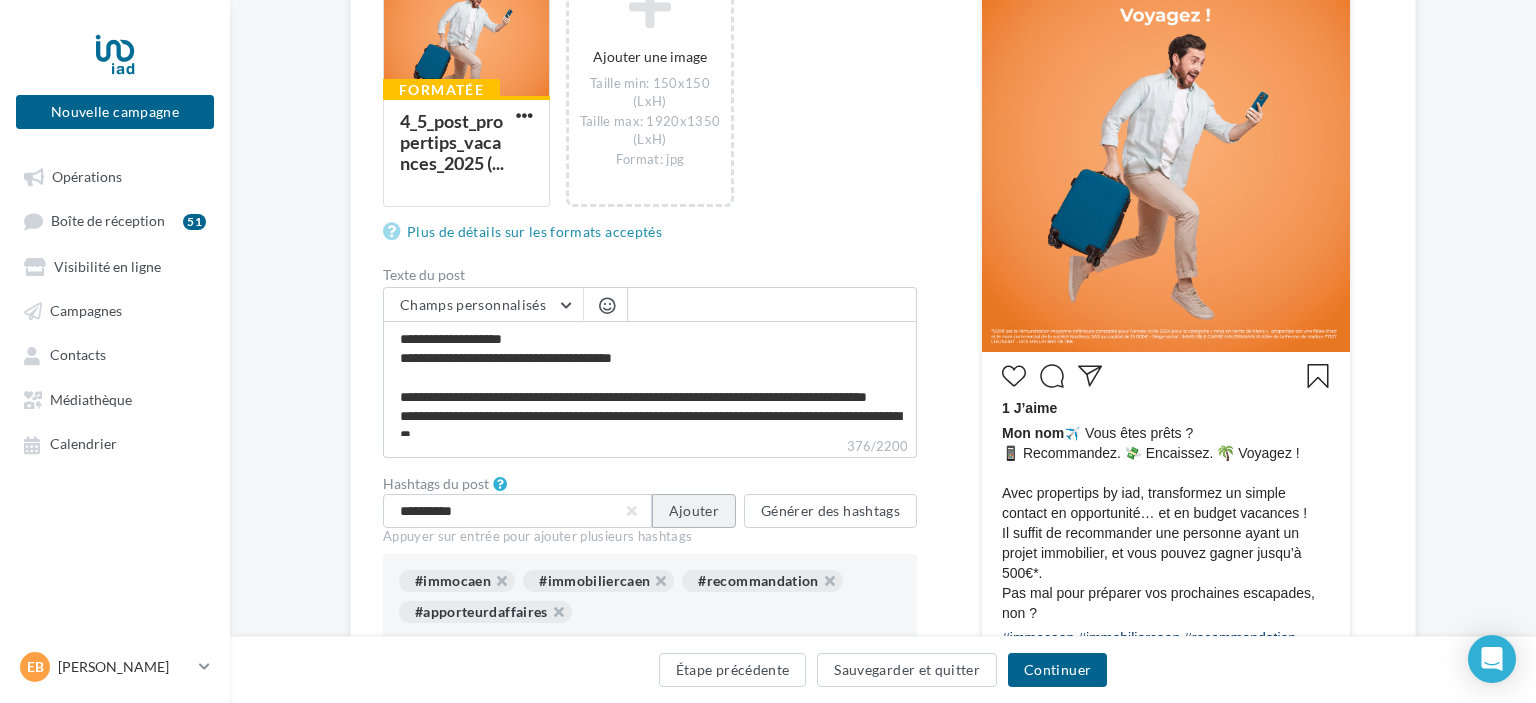 type 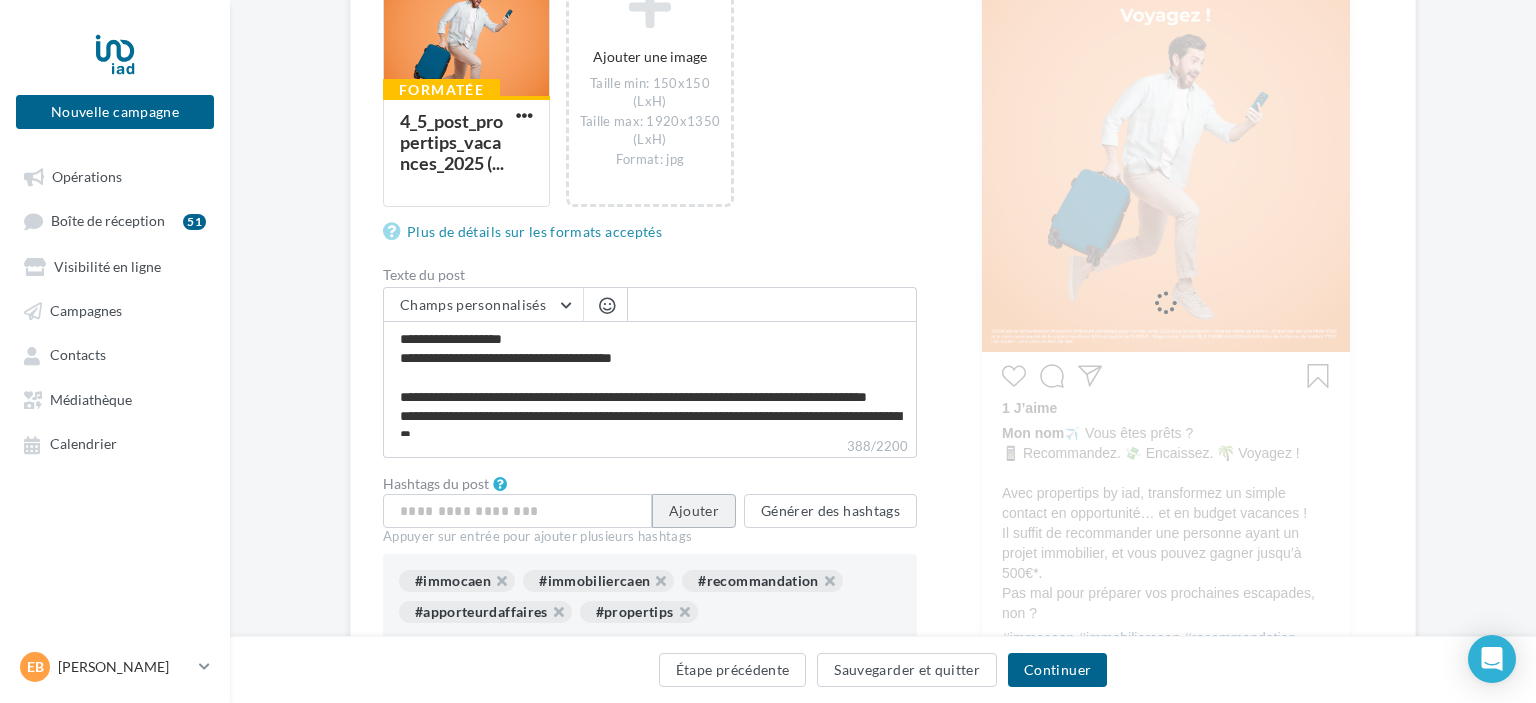click on "Ajouter" at bounding box center (694, 511) 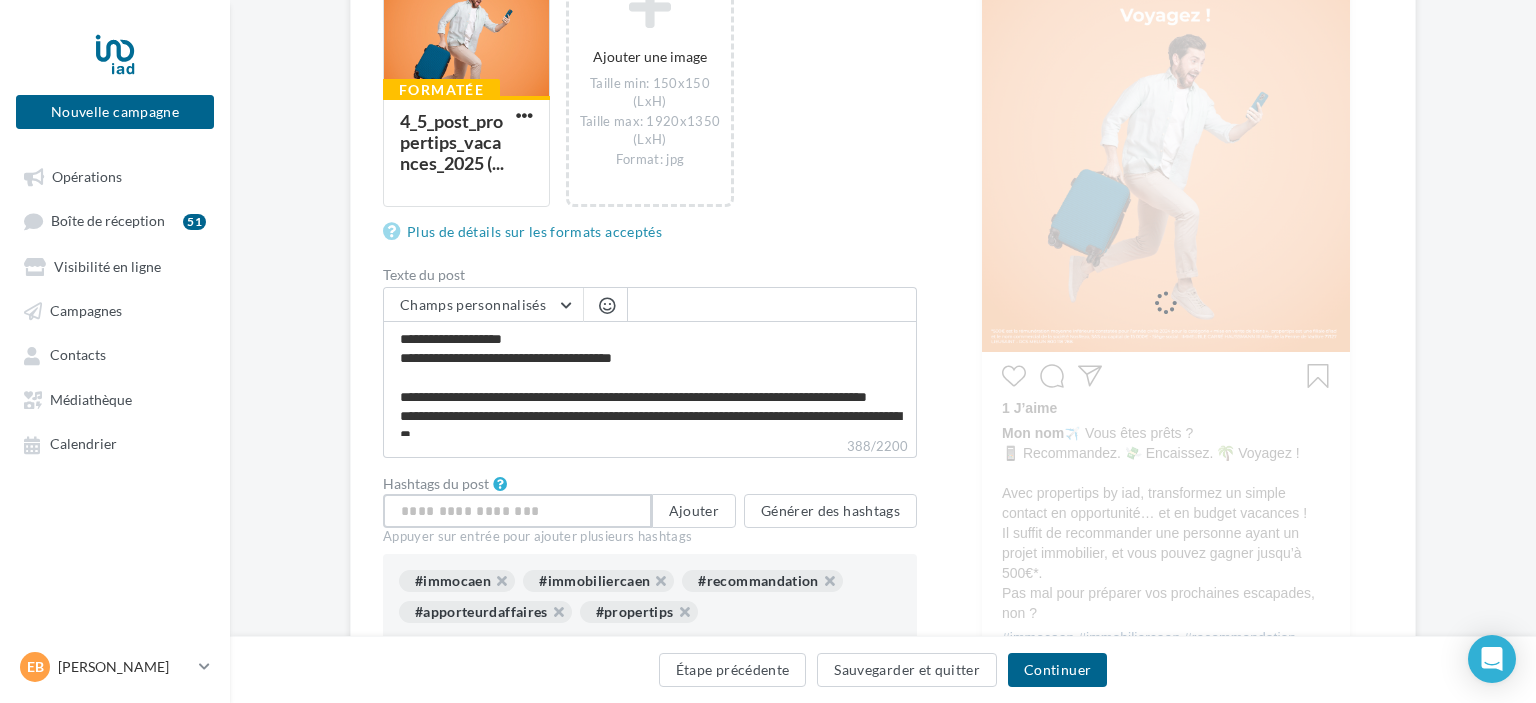 click at bounding box center (517, 511) 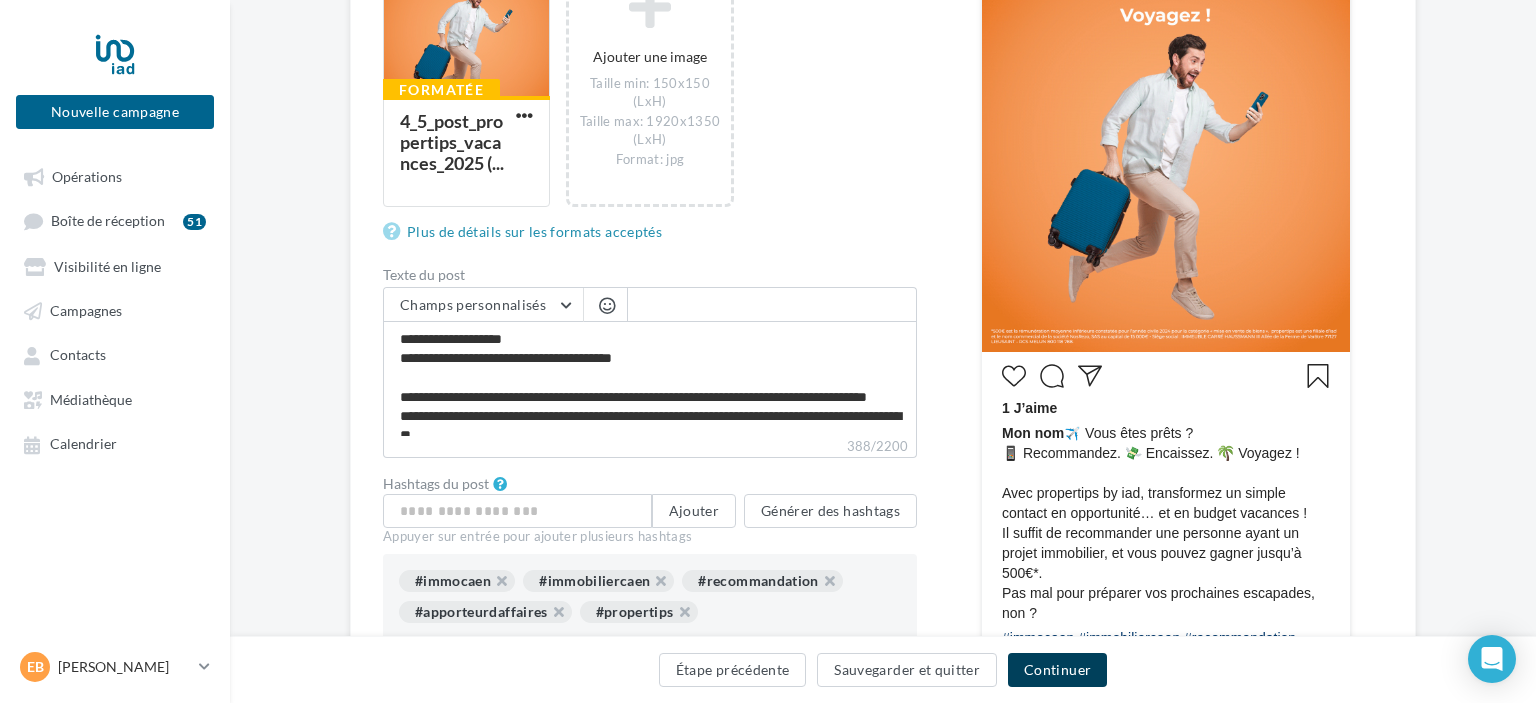 click on "Continuer" at bounding box center (1057, 670) 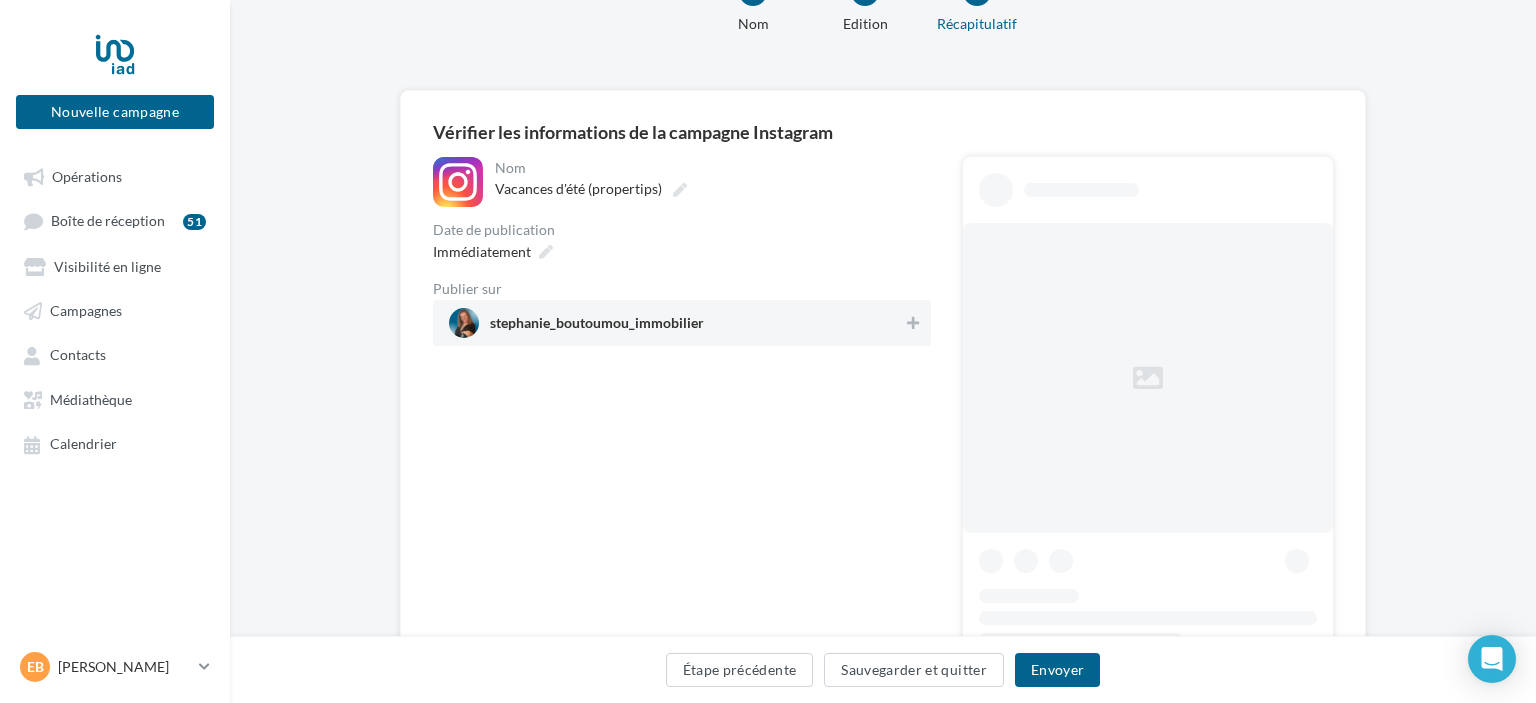 scroll, scrollTop: 0, scrollLeft: 0, axis: both 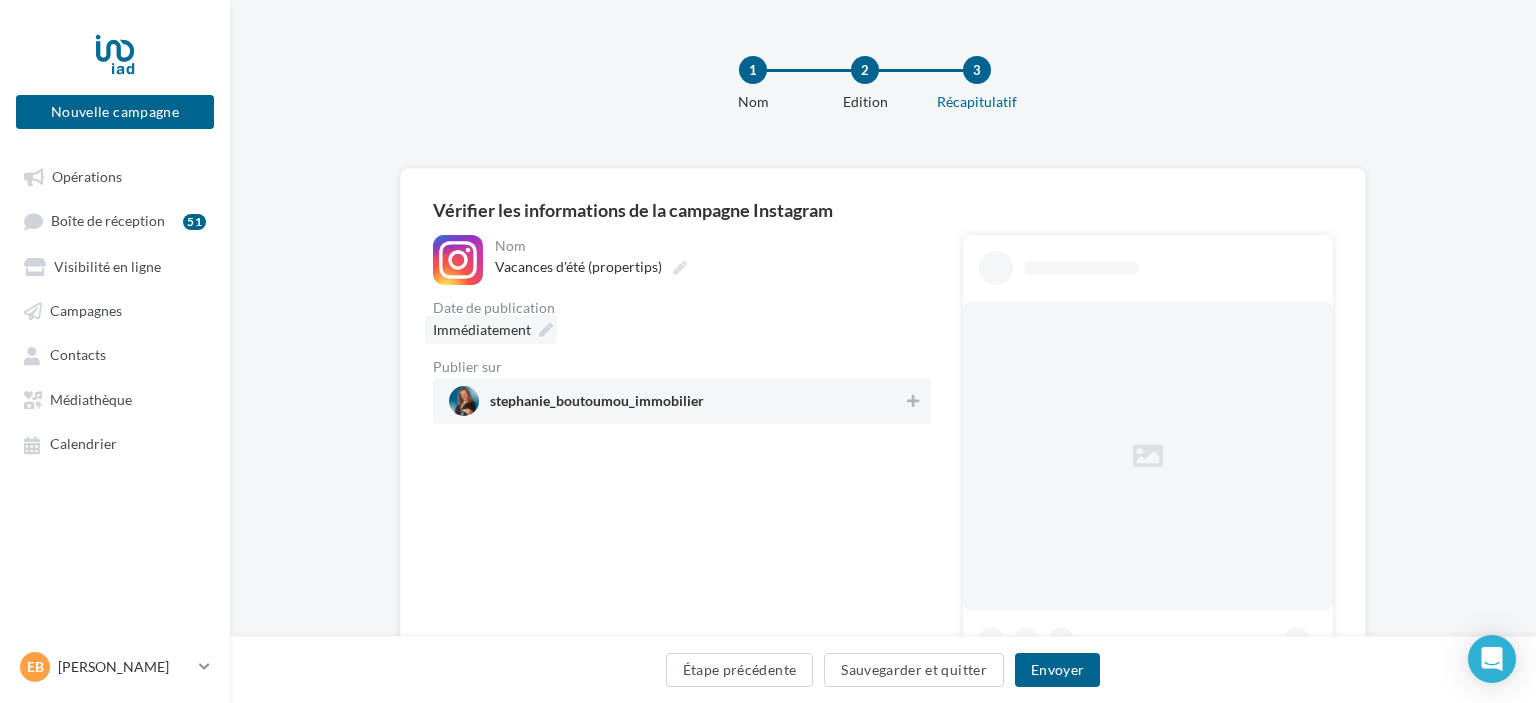 click at bounding box center (546, 330) 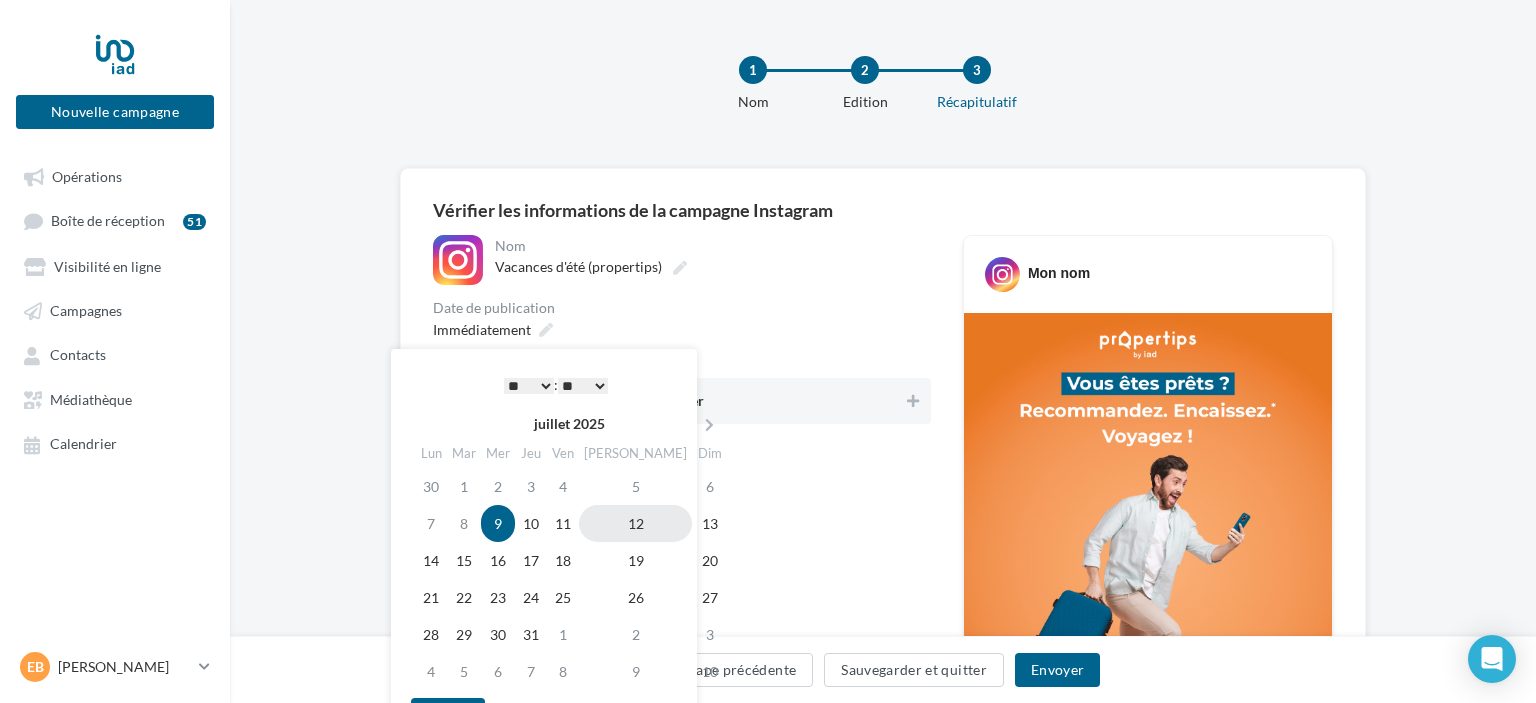 click on "12" at bounding box center (635, 523) 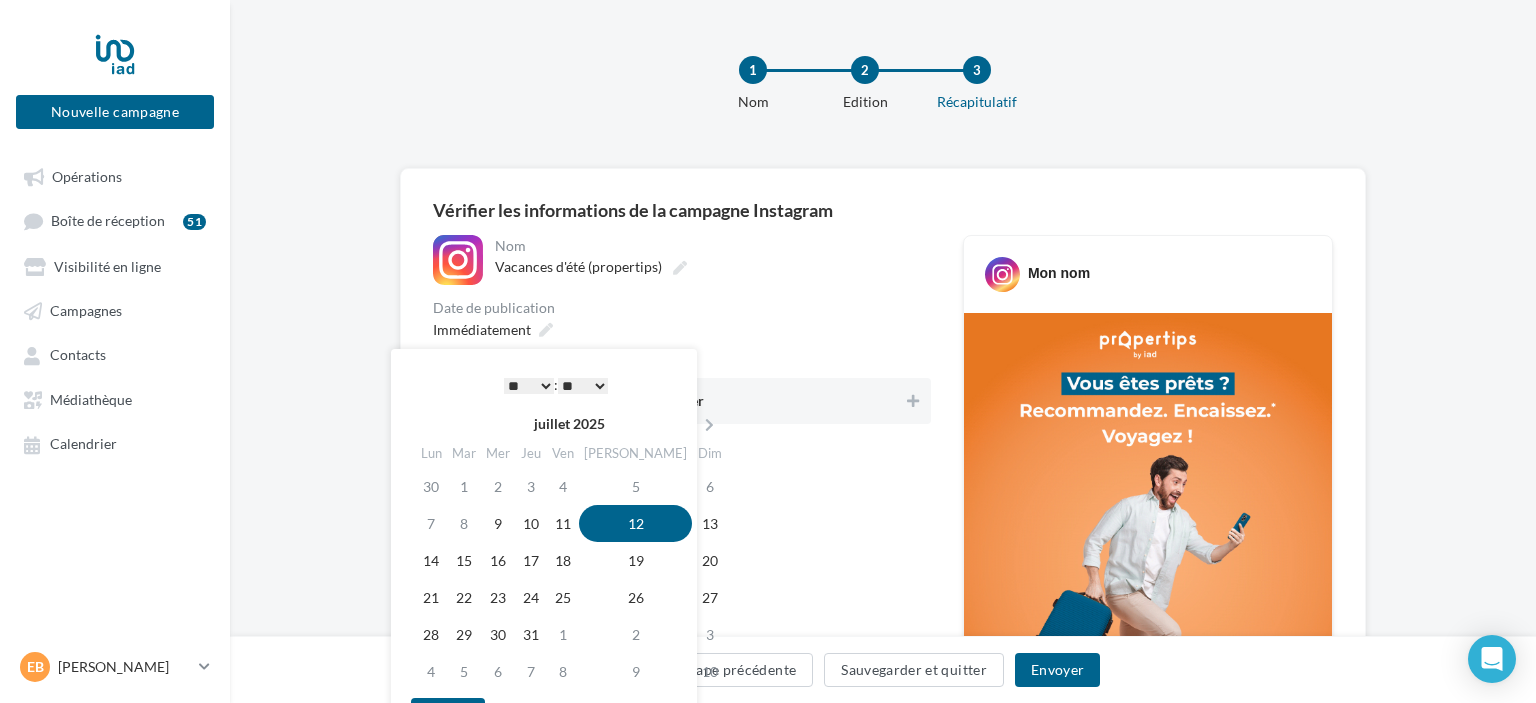 click on "* * * * * * * * * * ** ** ** ** ** ** ** ** ** ** ** ** ** **" at bounding box center (529, 386) 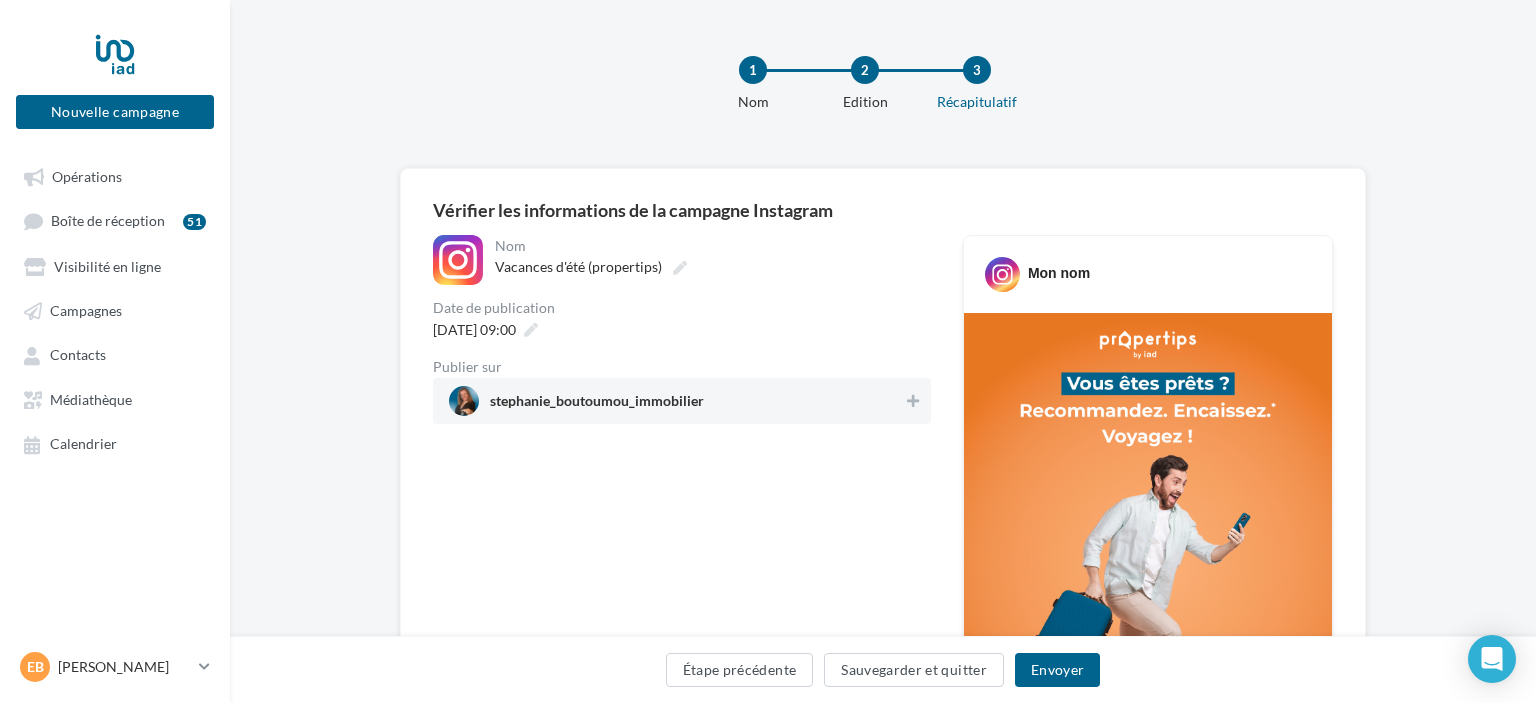click on "Date de publication" at bounding box center (682, 308) 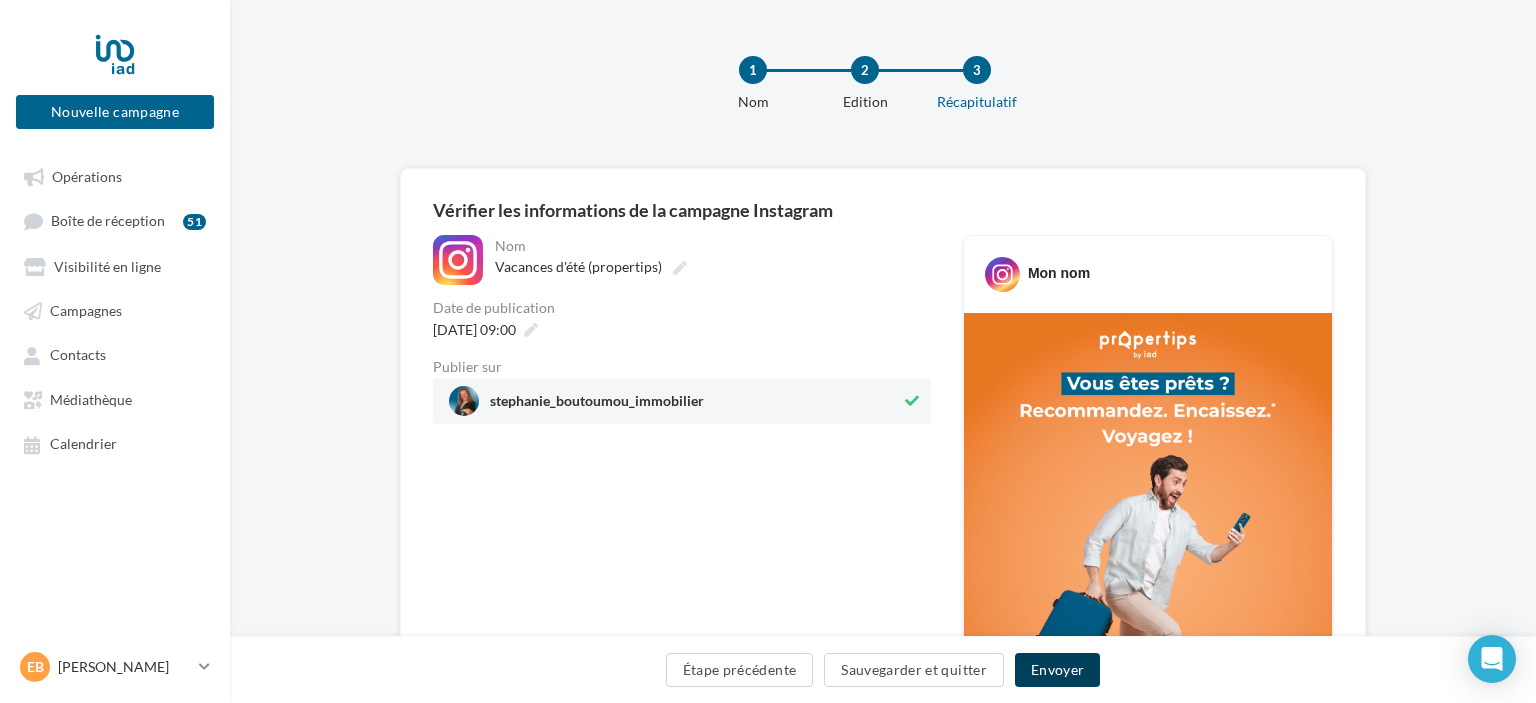 click on "Envoyer" at bounding box center [1057, 670] 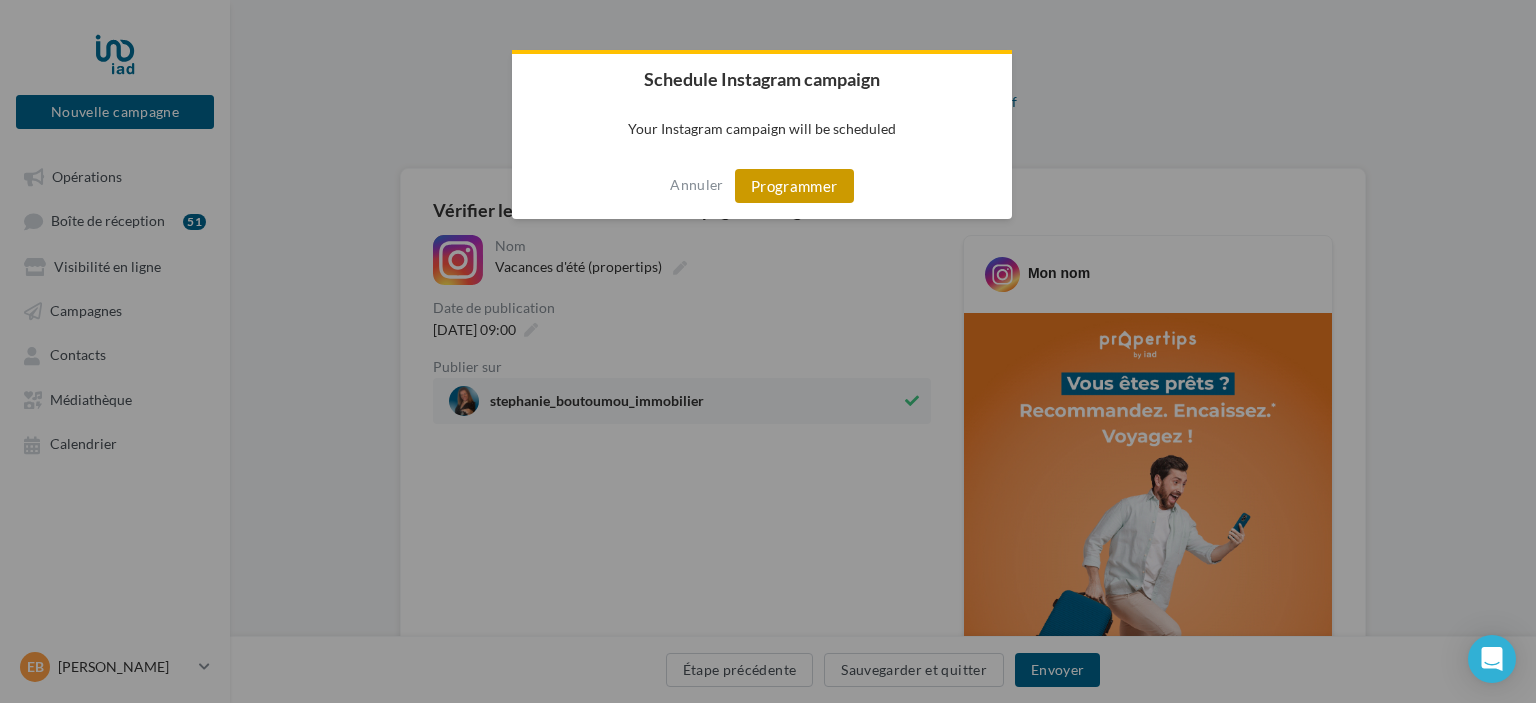 click on "Programmer" at bounding box center [794, 186] 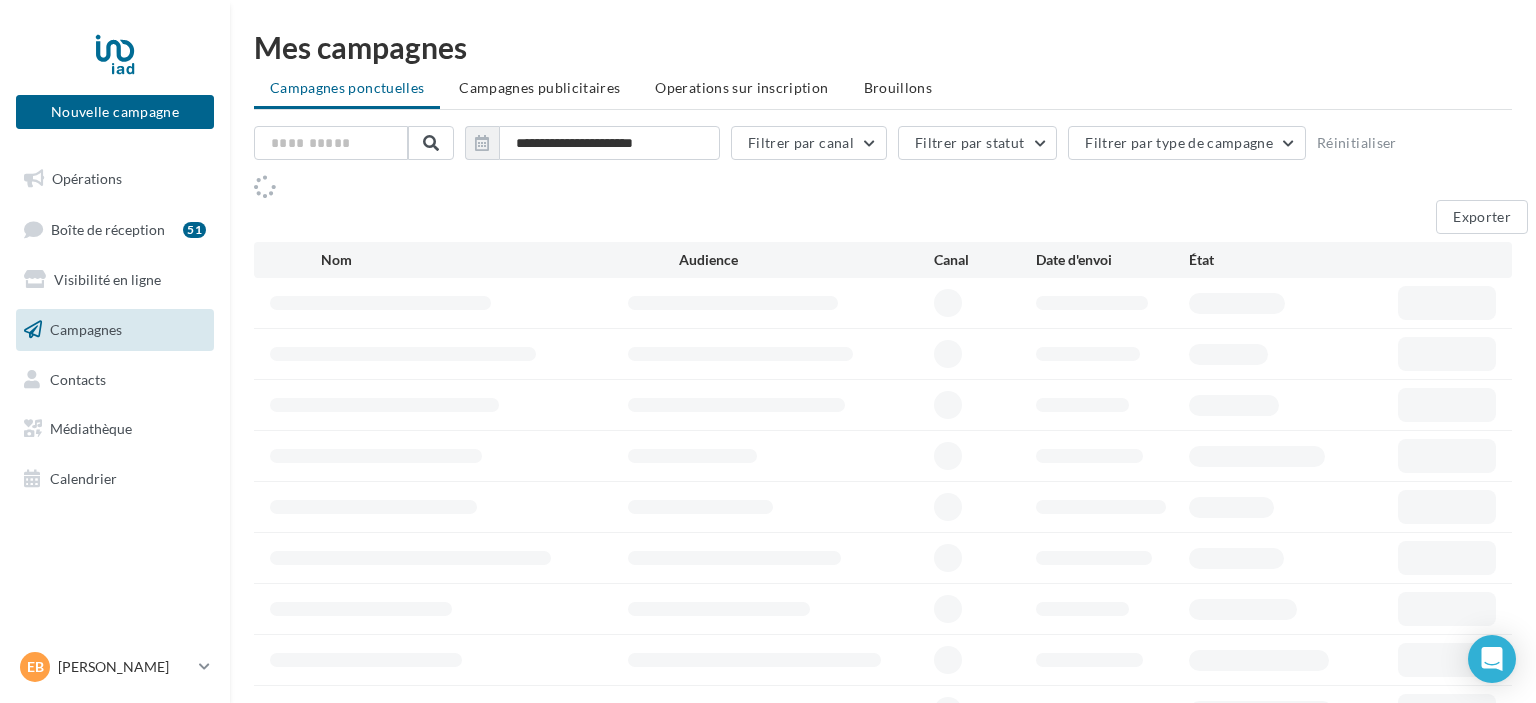 scroll, scrollTop: 0, scrollLeft: 0, axis: both 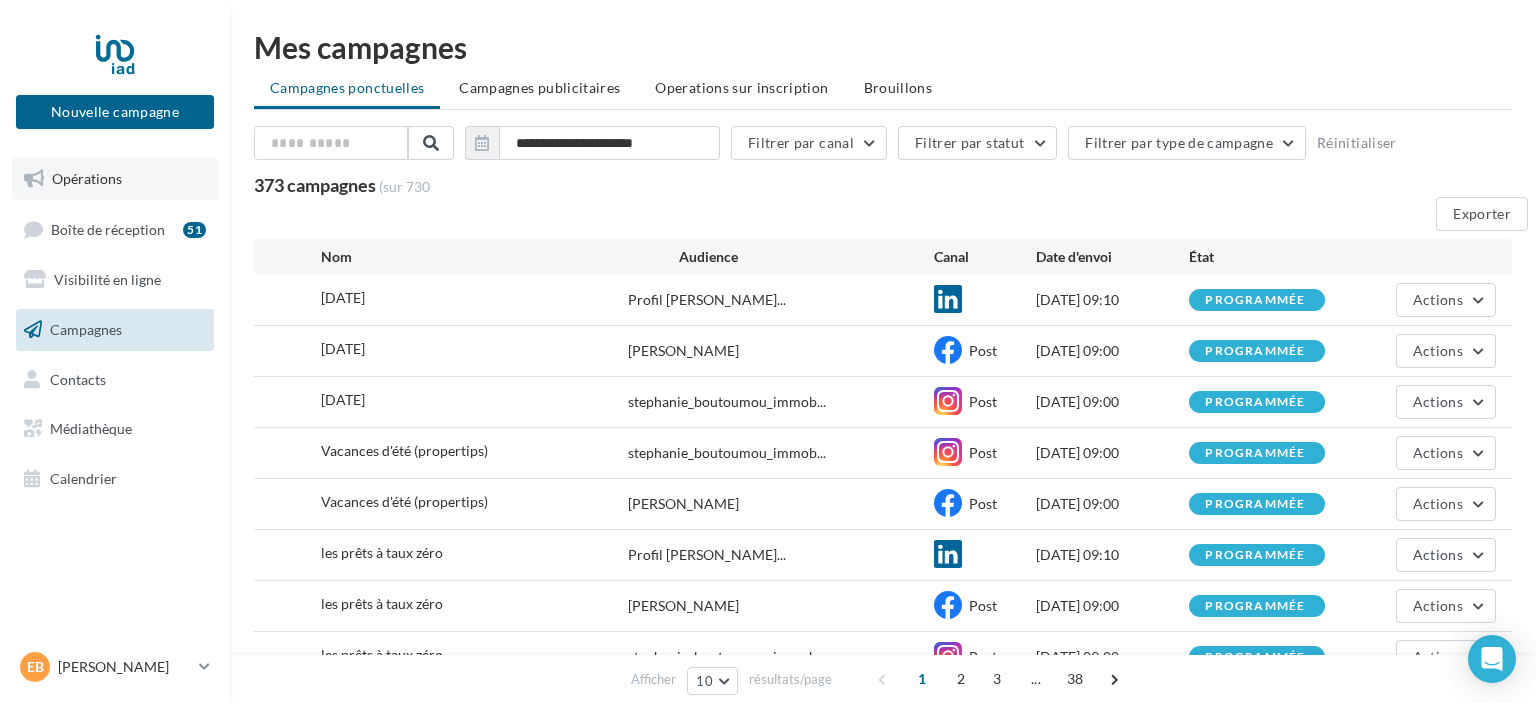 click on "Opérations" at bounding box center [87, 178] 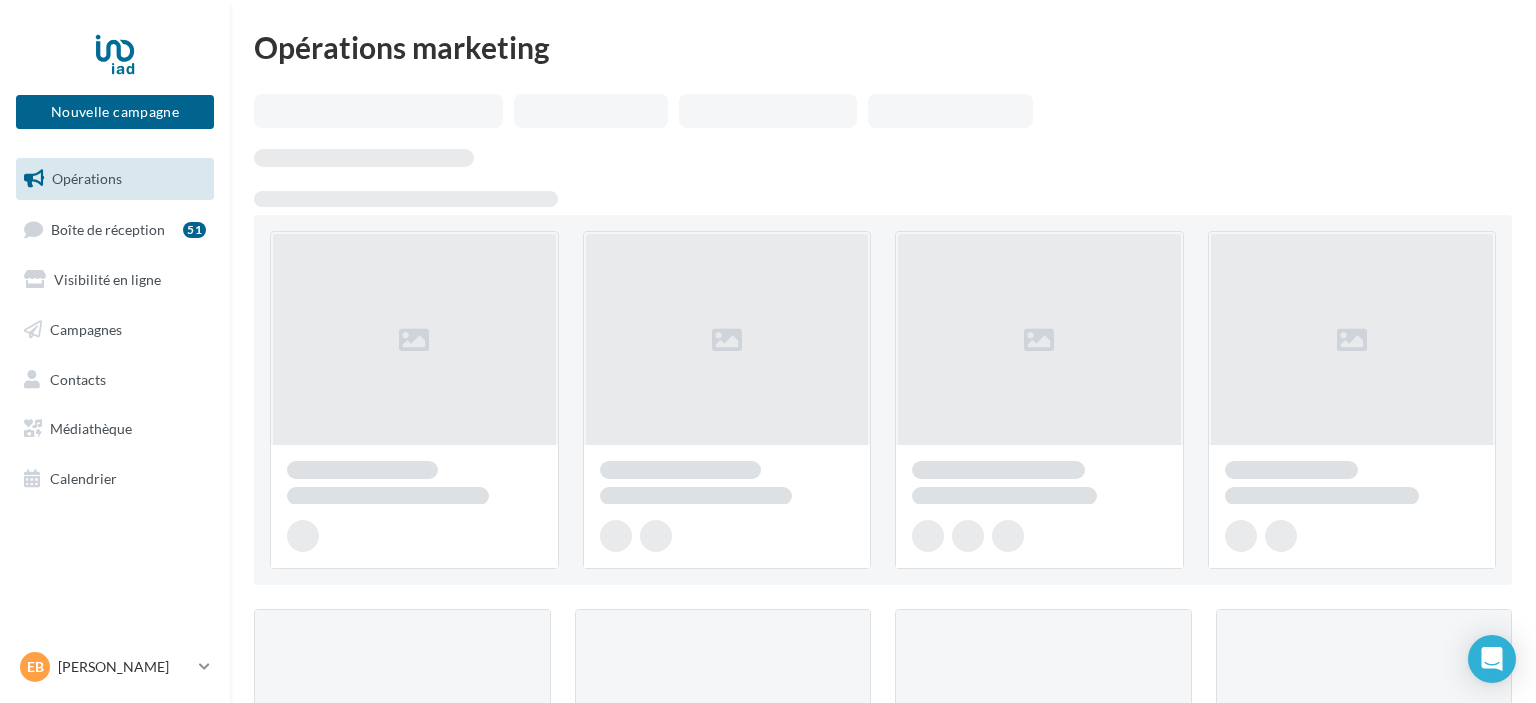scroll, scrollTop: 0, scrollLeft: 0, axis: both 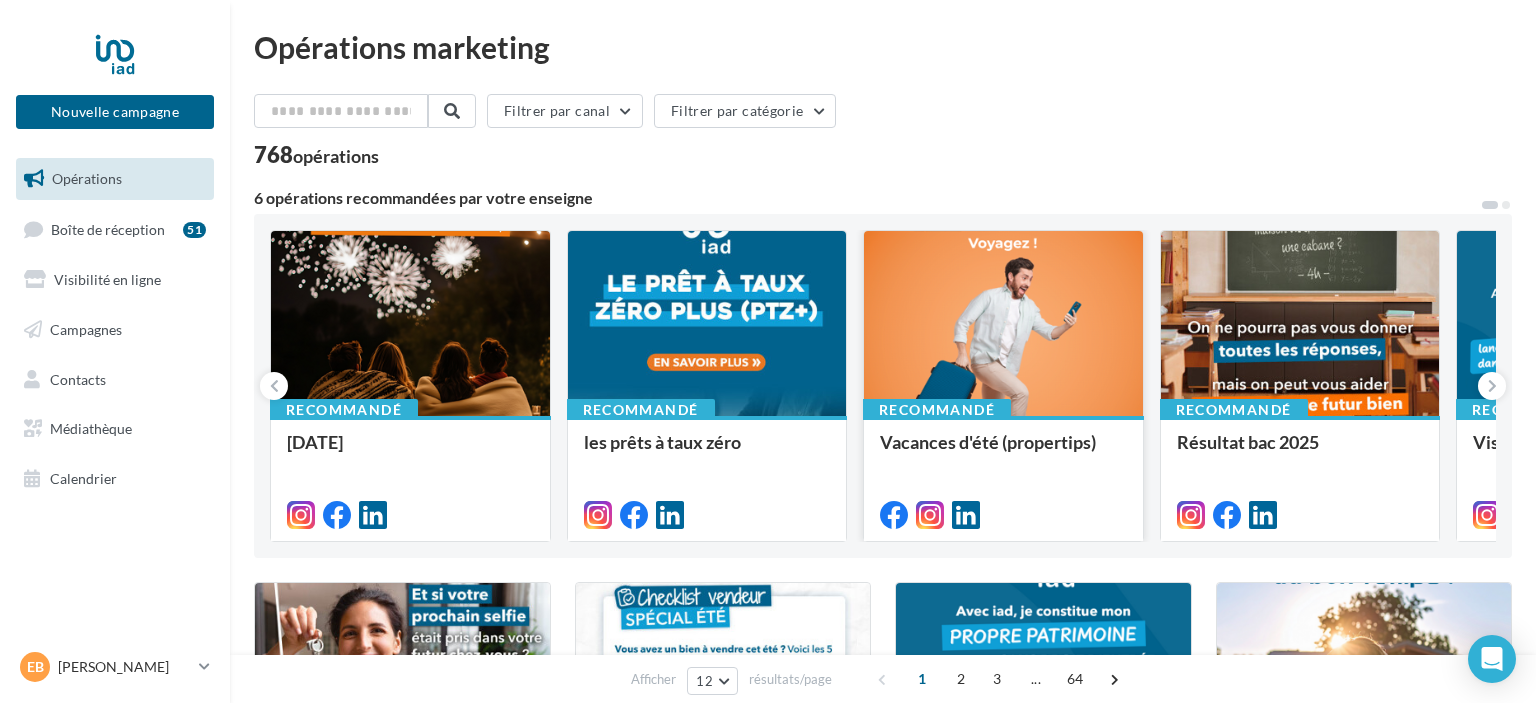 click at bounding box center (1003, 324) 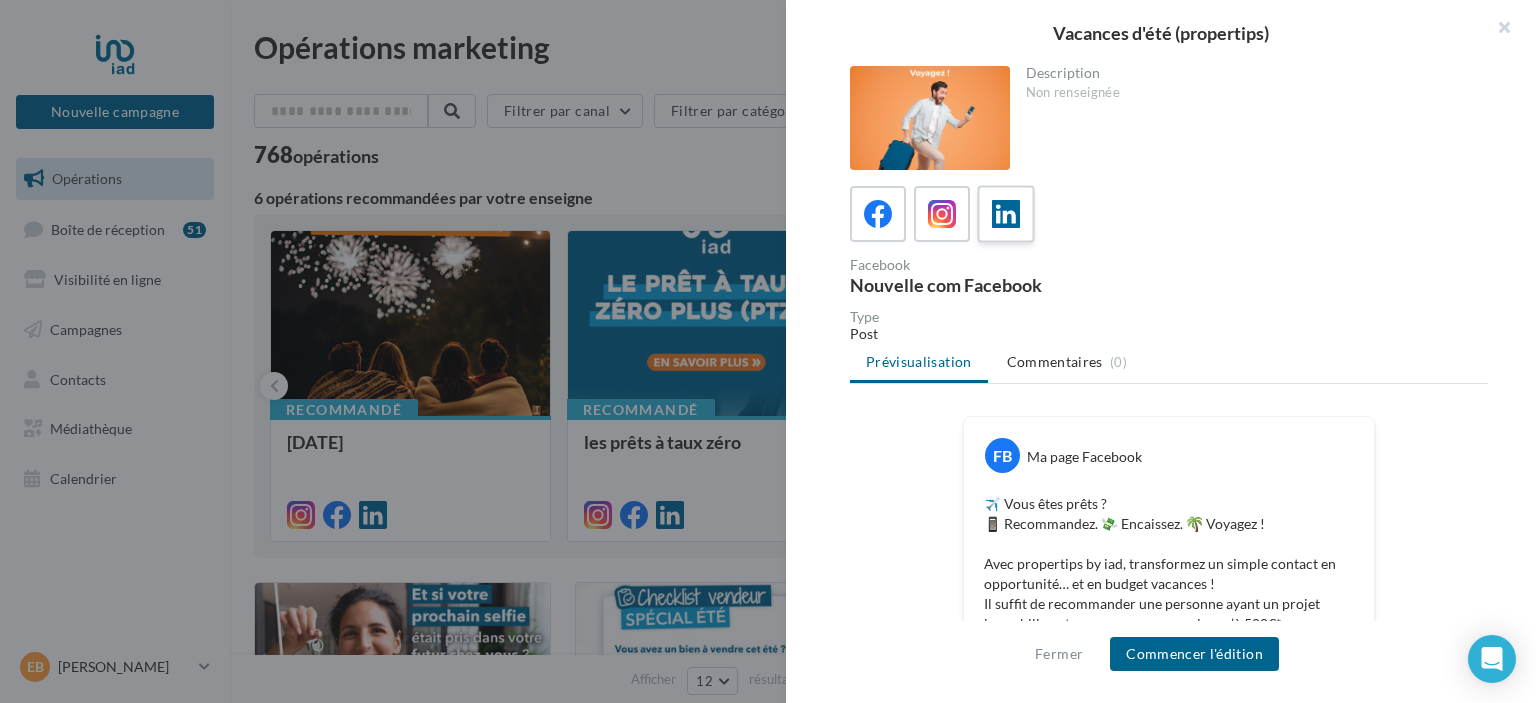 click at bounding box center [1006, 214] 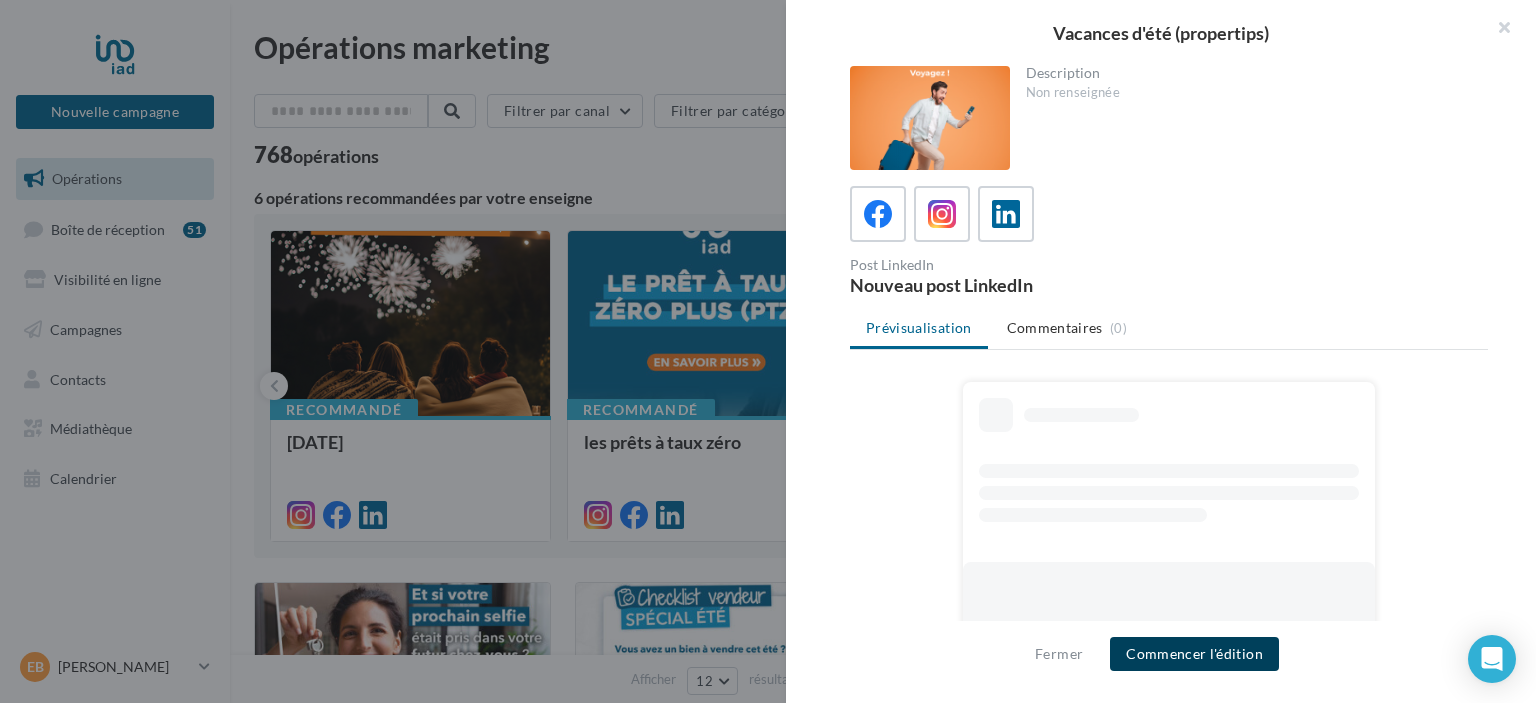 click on "Commencer l'édition" at bounding box center (1194, 654) 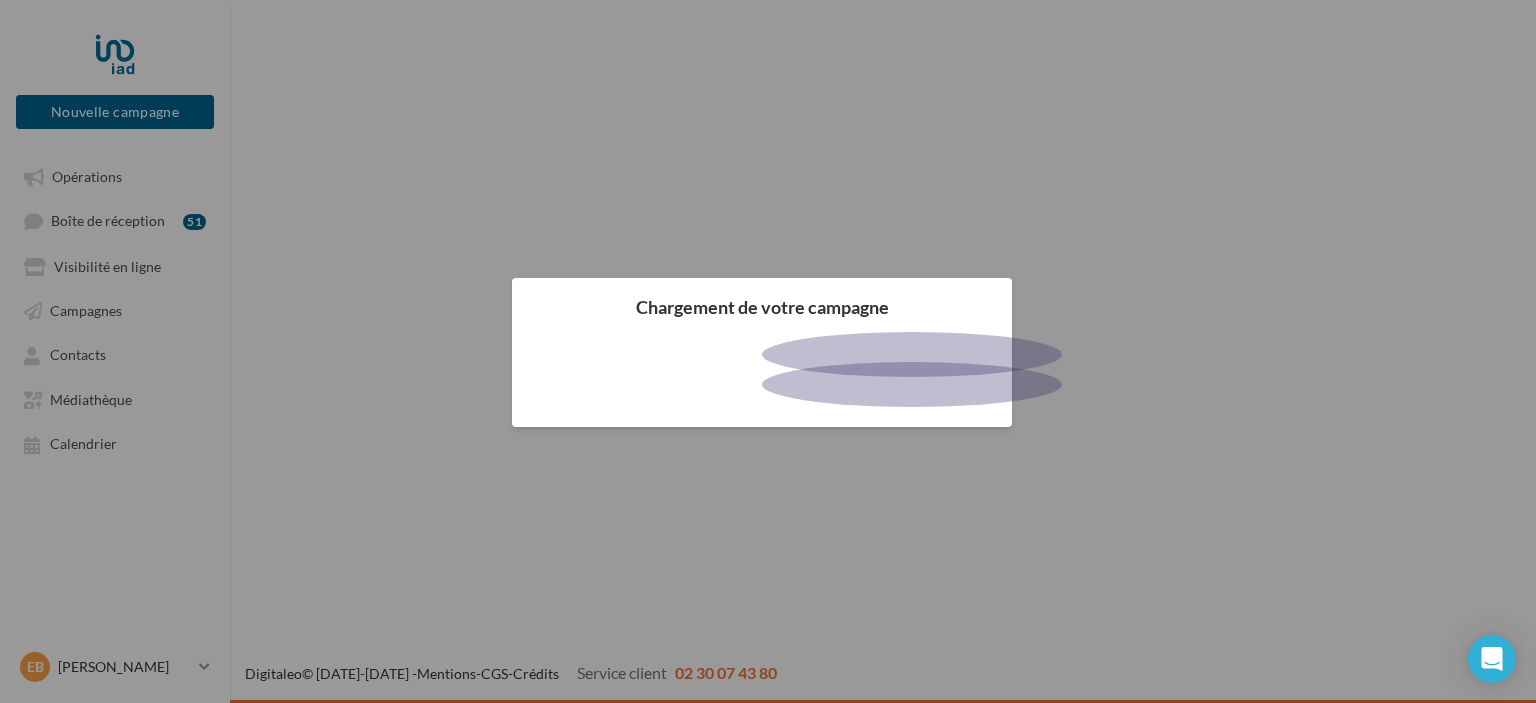 scroll, scrollTop: 0, scrollLeft: 0, axis: both 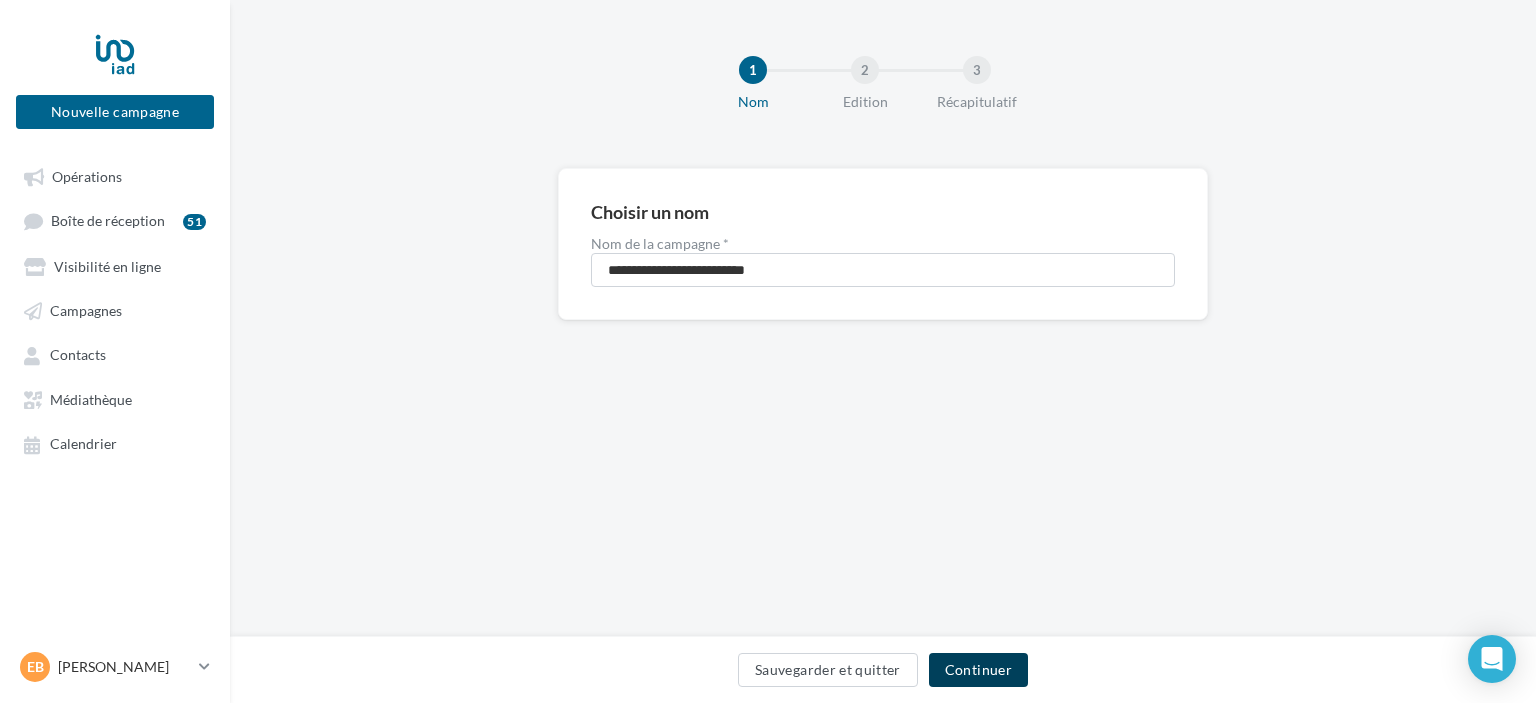 click on "Continuer" at bounding box center (978, 670) 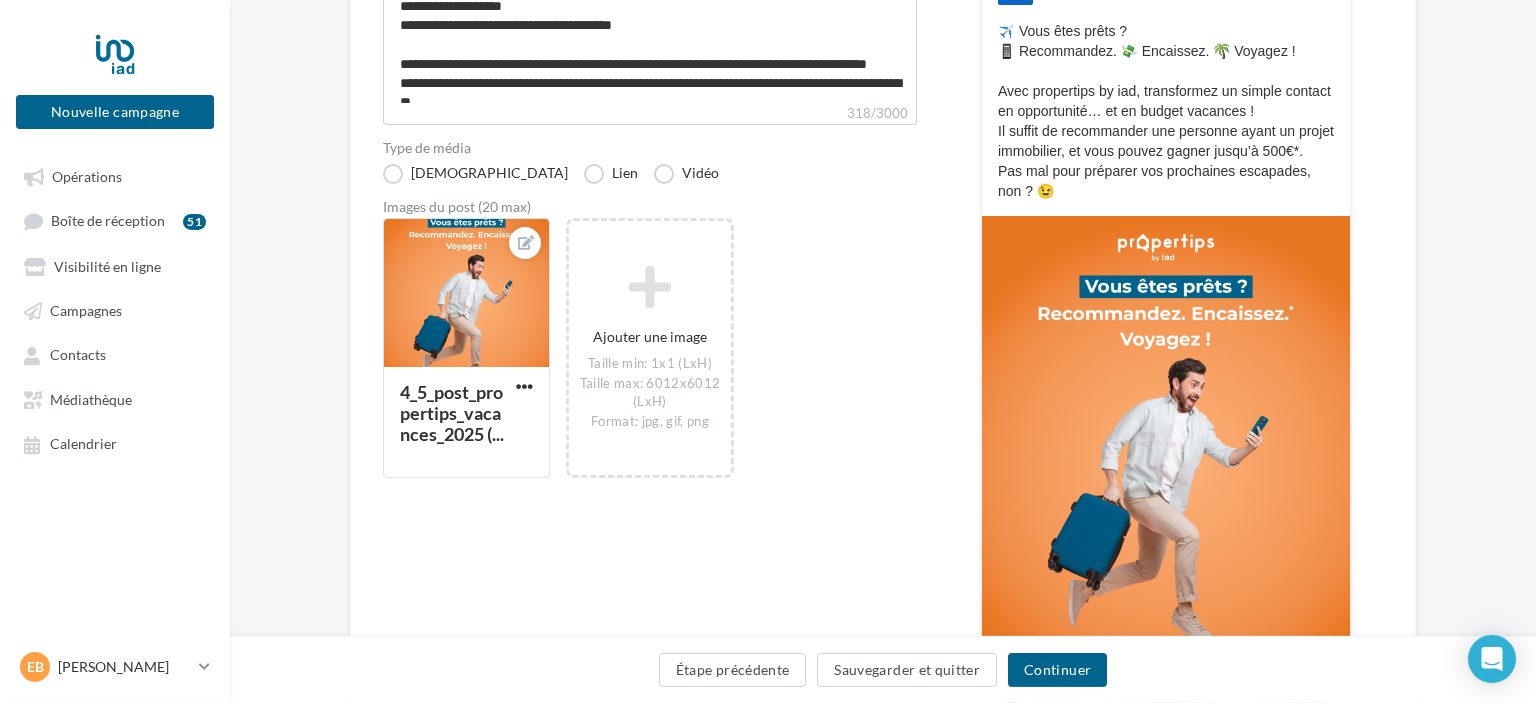 scroll, scrollTop: 344, scrollLeft: 0, axis: vertical 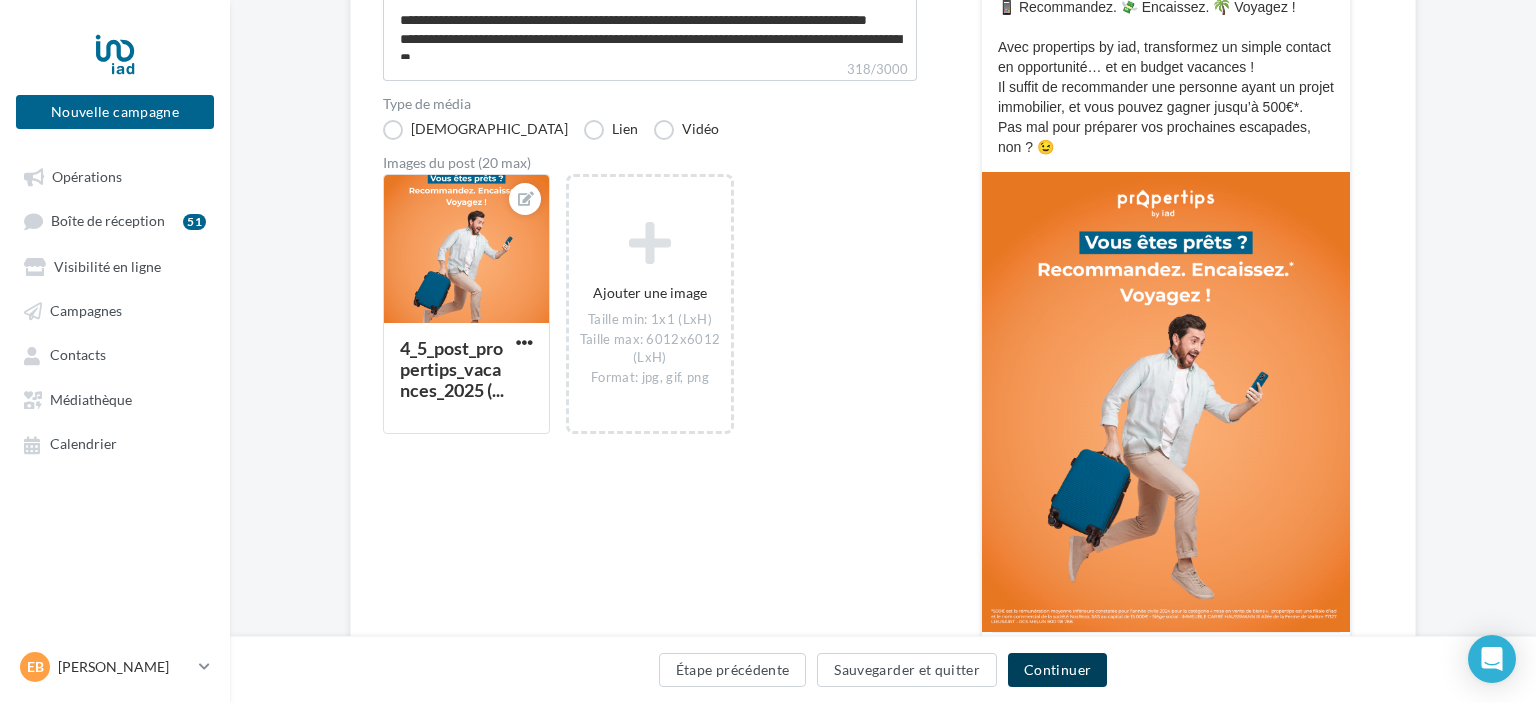 click on "Continuer" at bounding box center (1057, 670) 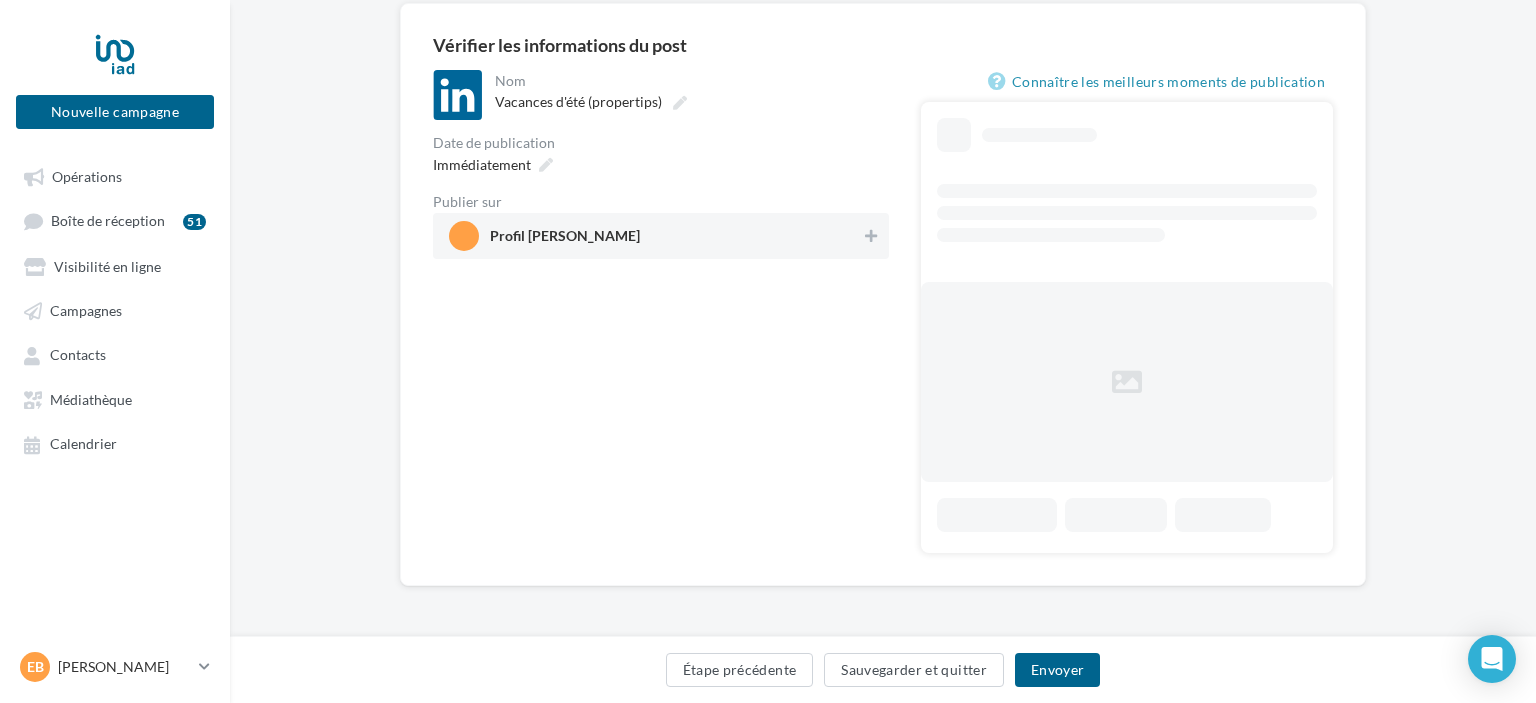 scroll, scrollTop: 0, scrollLeft: 0, axis: both 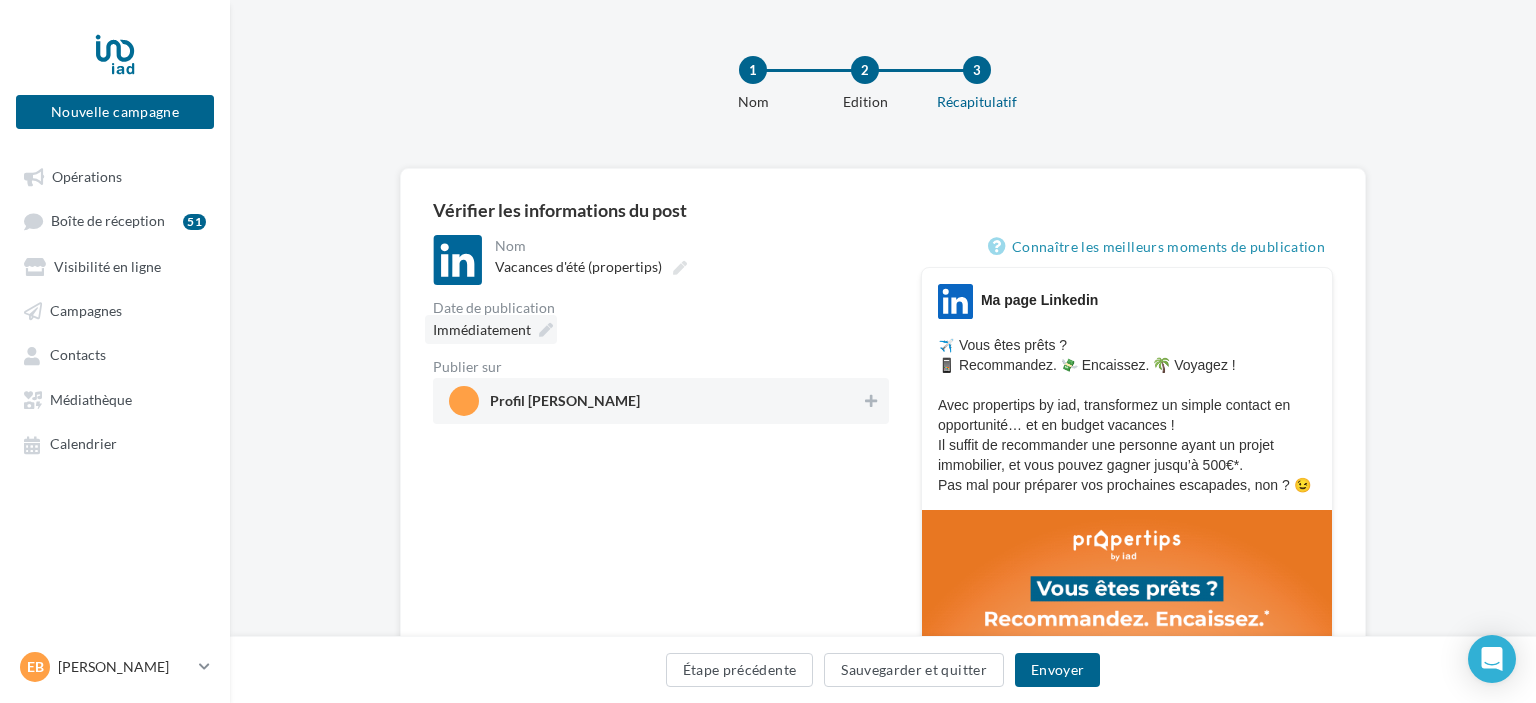 click at bounding box center [546, 330] 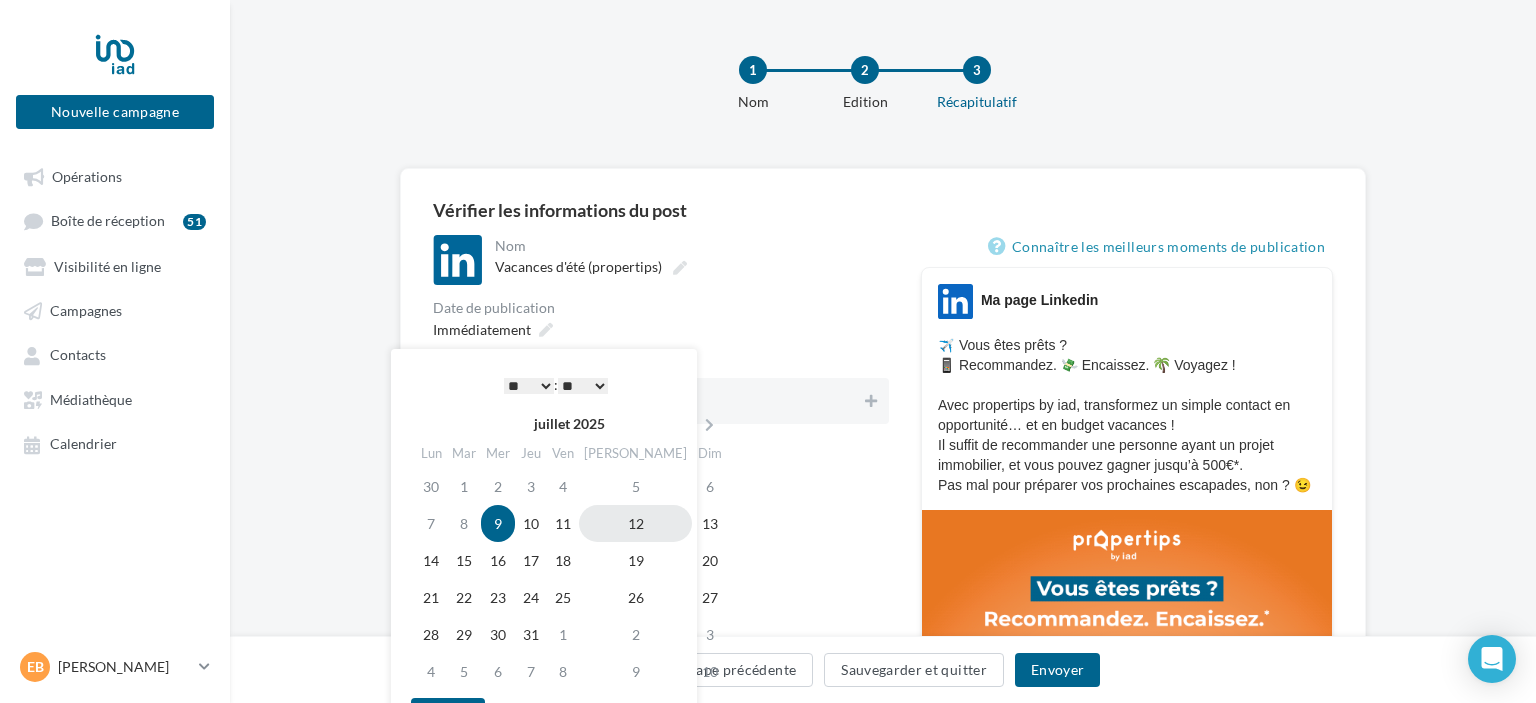 click on "12" at bounding box center [635, 523] 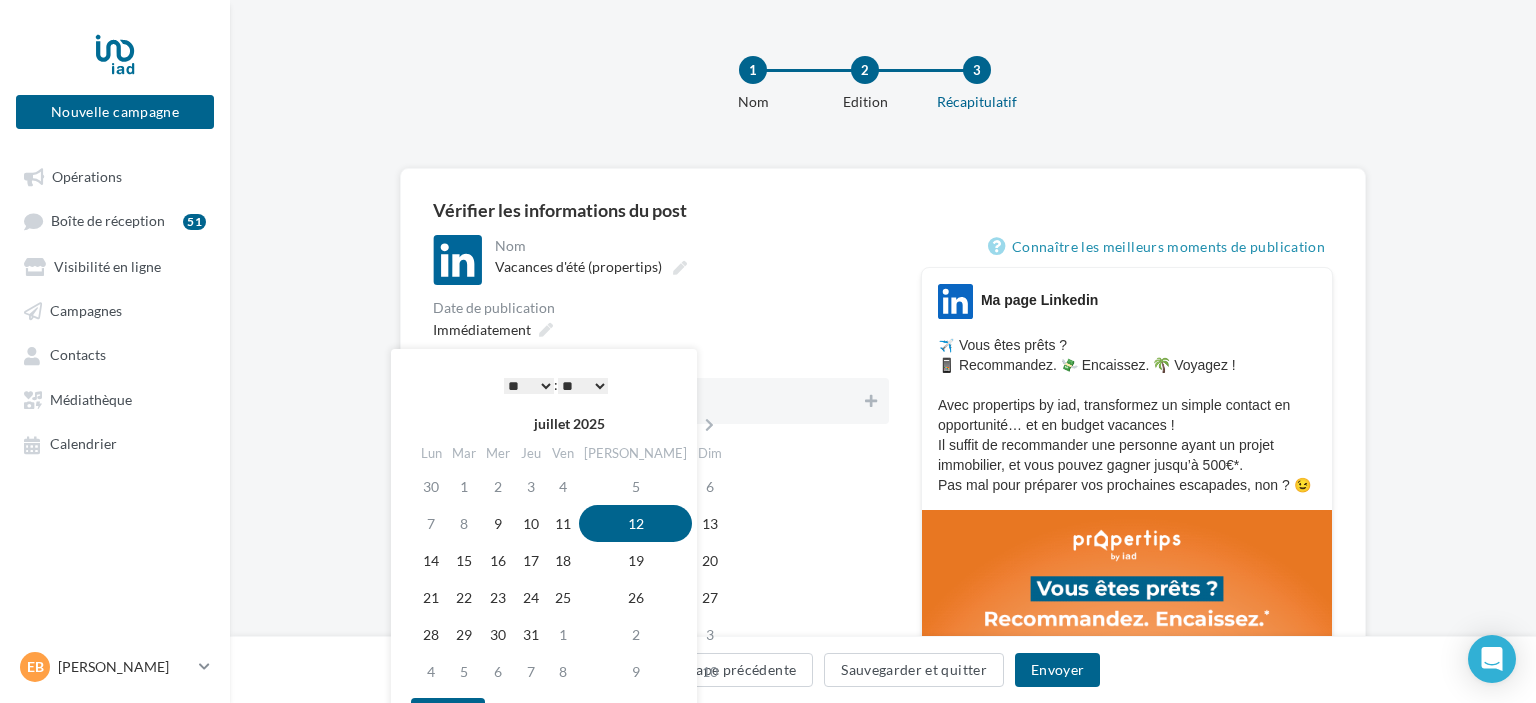 click on "* * * * * * * * * * ** ** ** ** ** ** ** ** ** ** ** ** ** **" at bounding box center [529, 386] 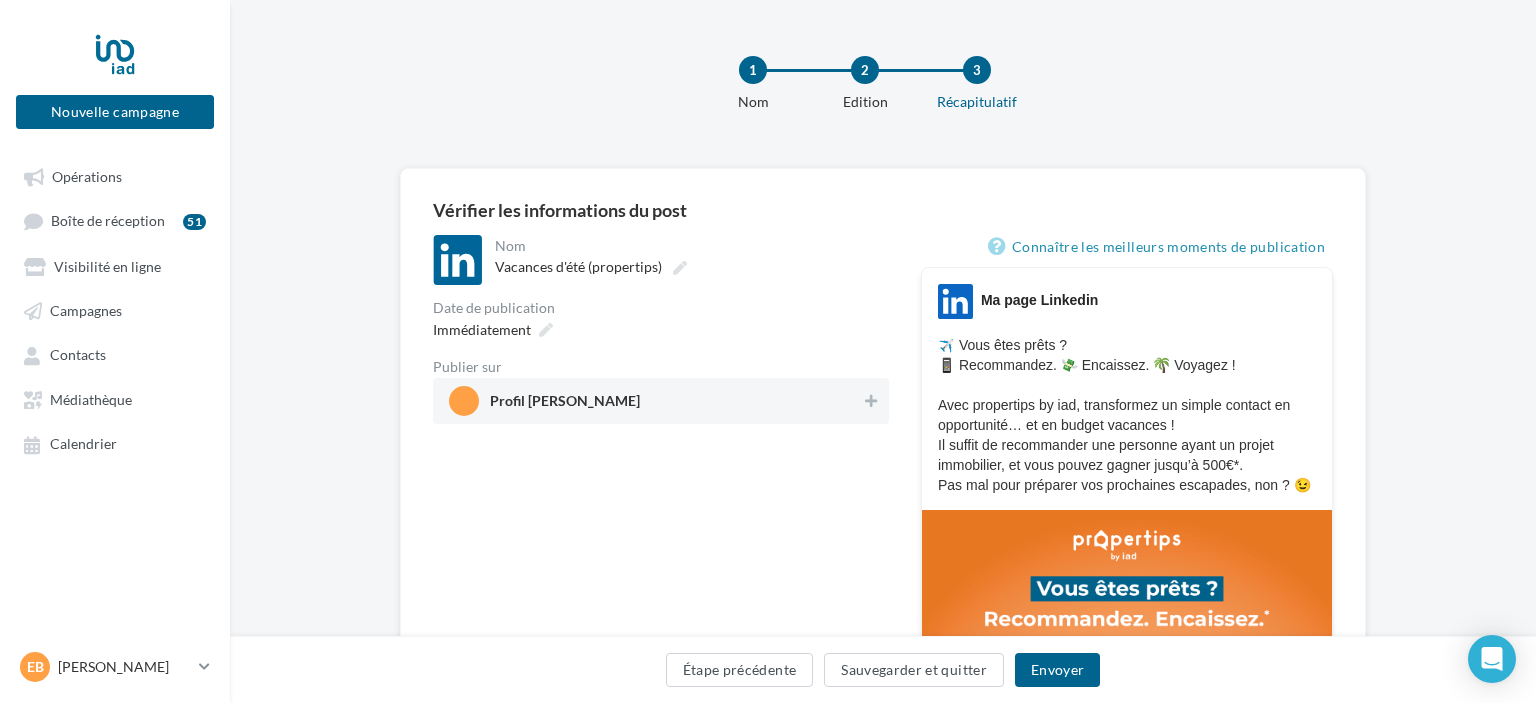 click on "Immédiatement" at bounding box center [661, 329] 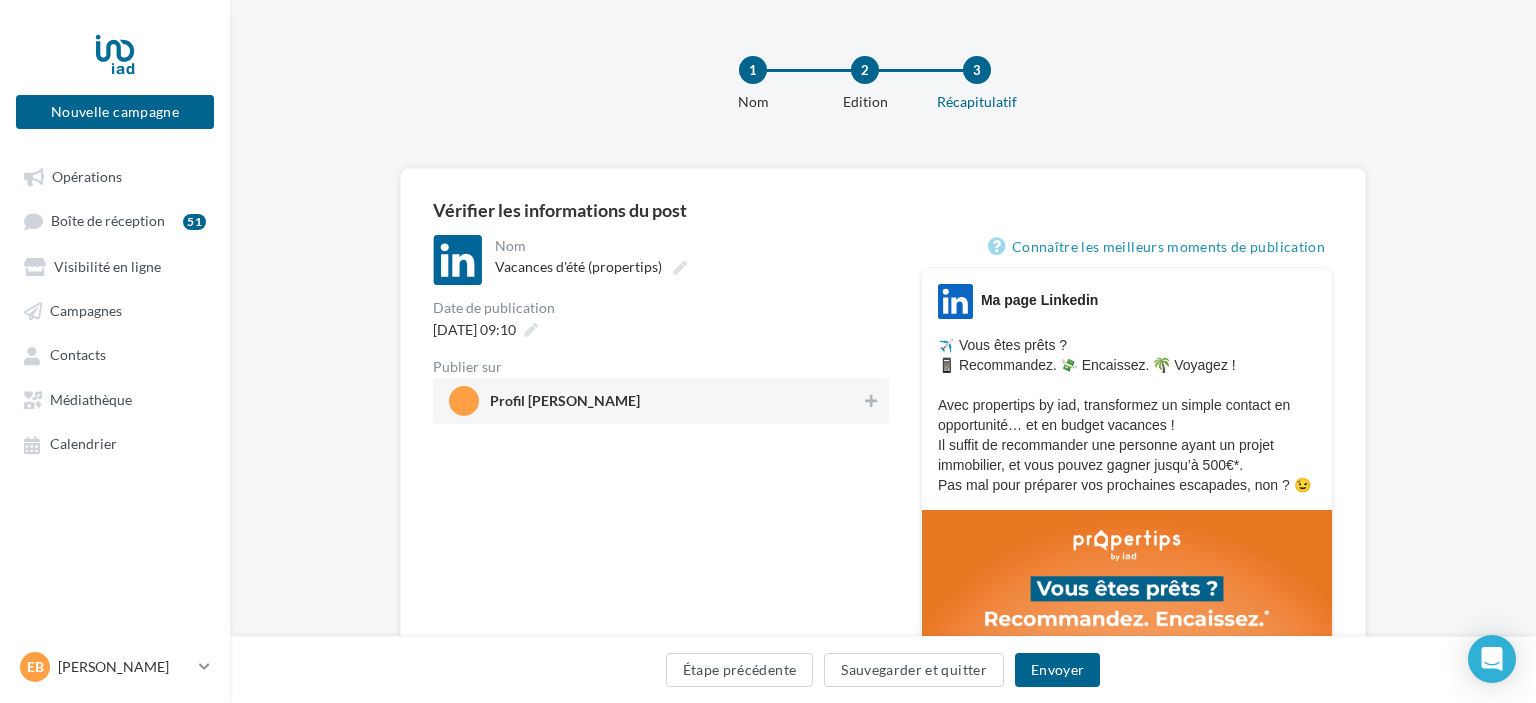 click on "Profil Stéphanie BOUTOUMOU" at bounding box center (655, 401) 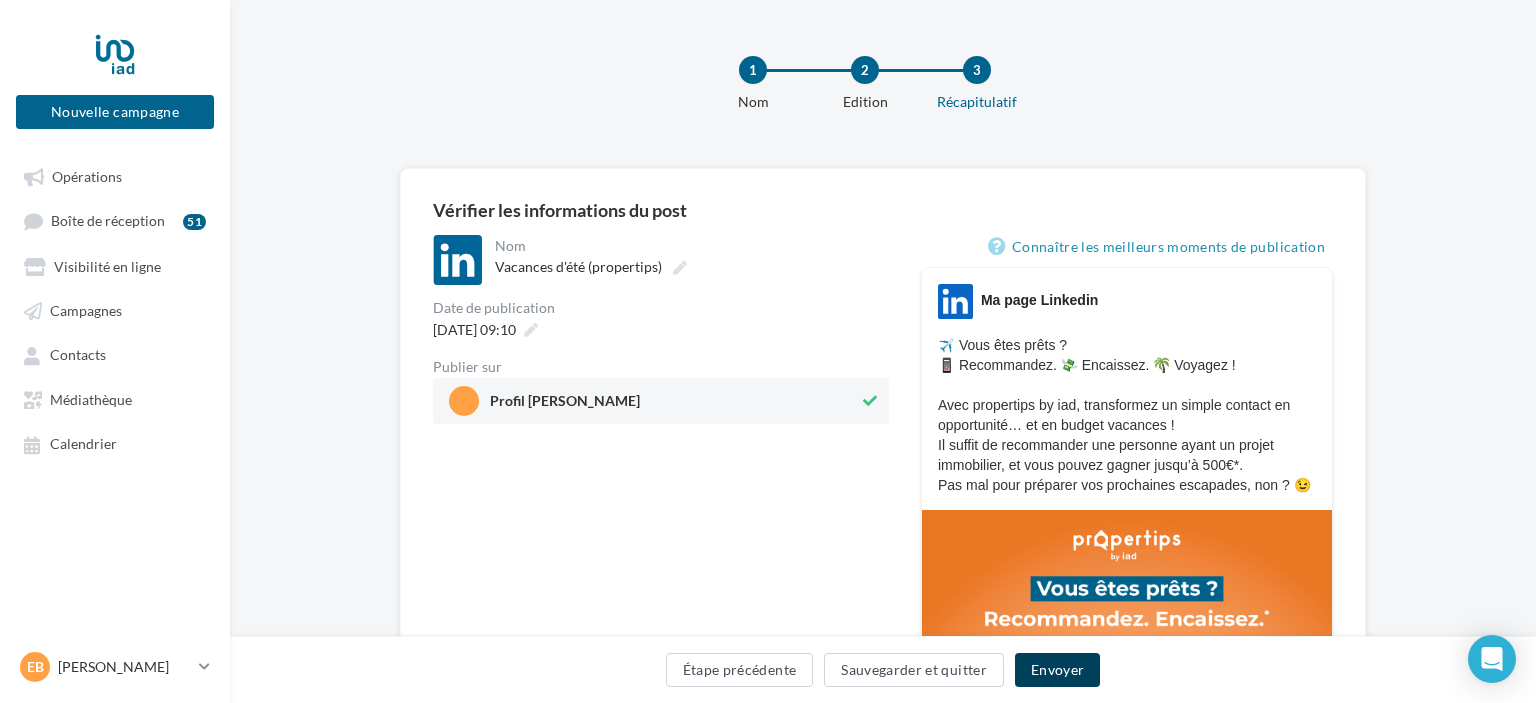 click on "Envoyer" at bounding box center [1057, 670] 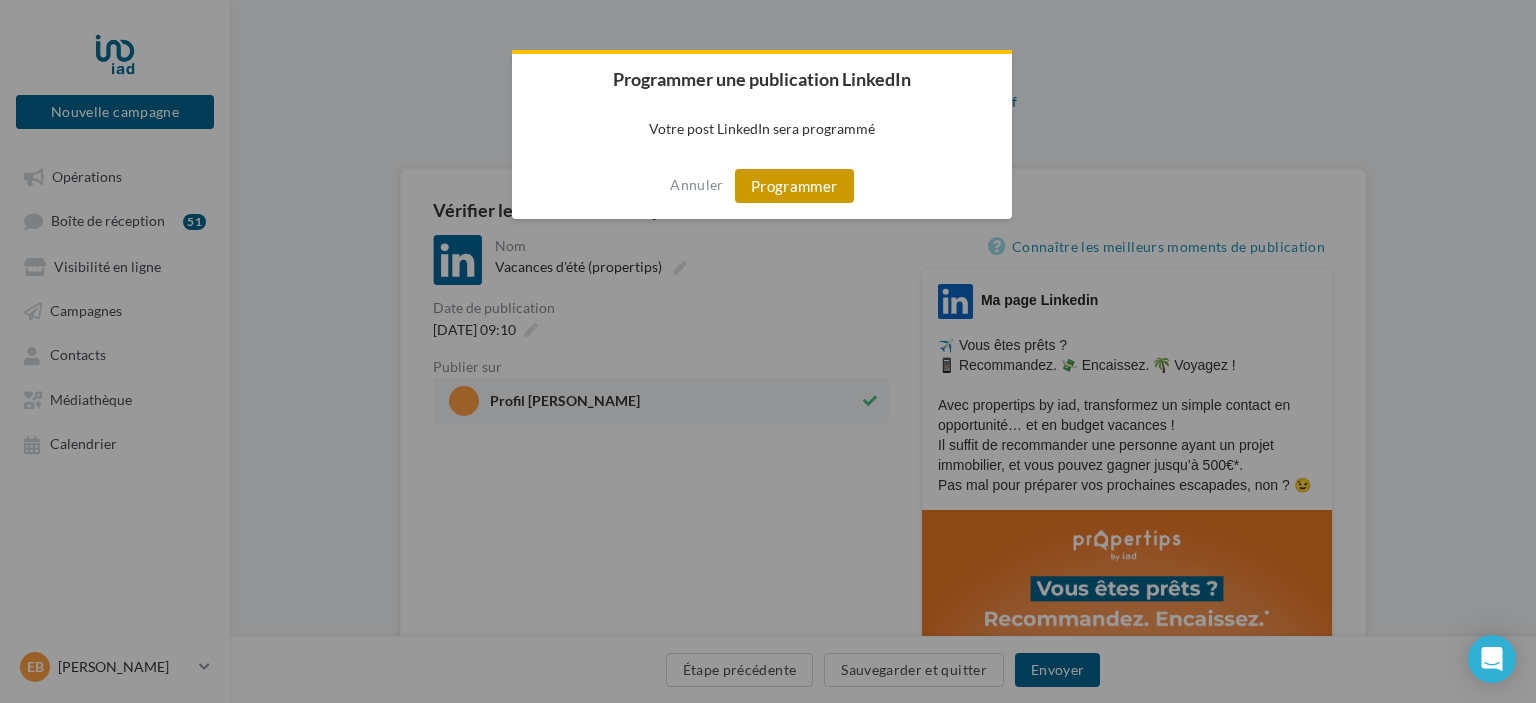 click on "Programmer" at bounding box center [794, 186] 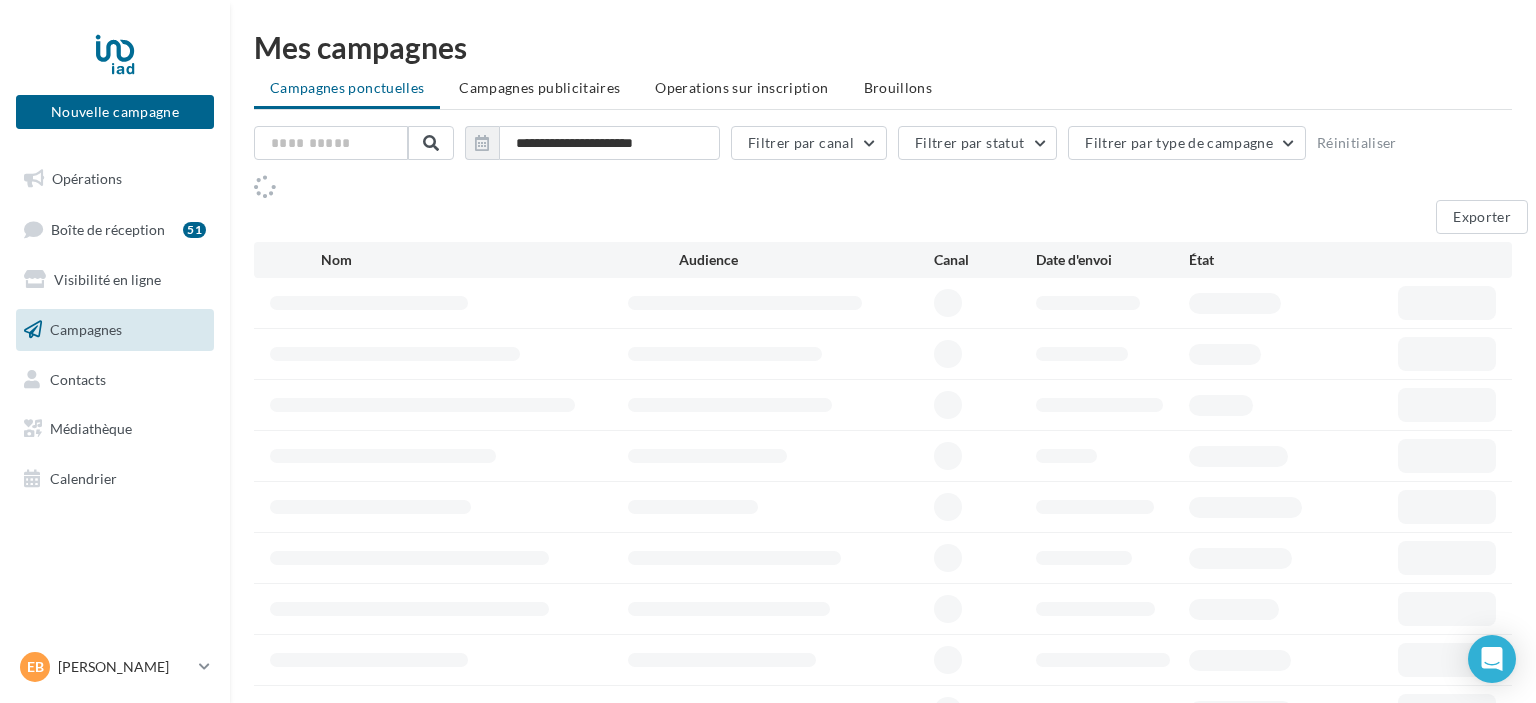 scroll, scrollTop: 0, scrollLeft: 0, axis: both 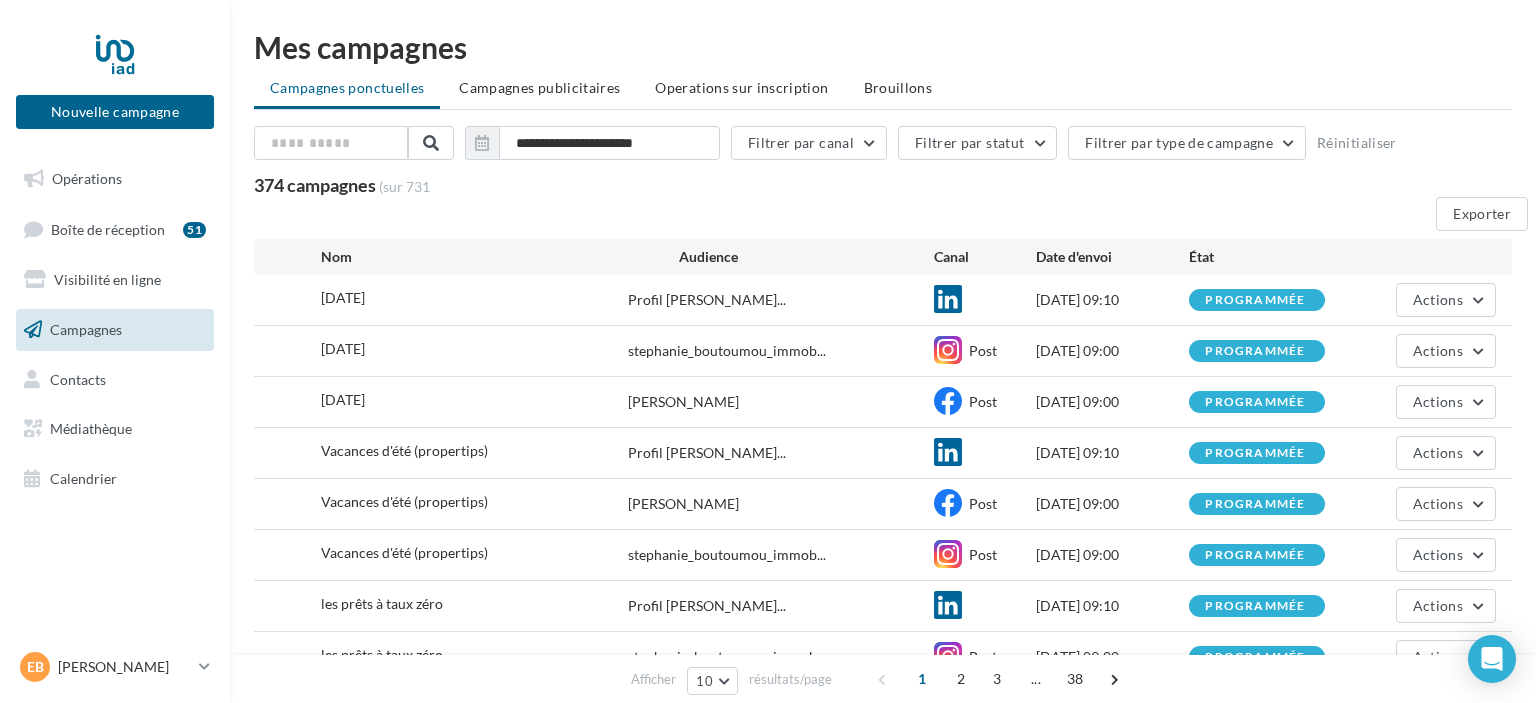 click on "Opérations" at bounding box center (87, 178) 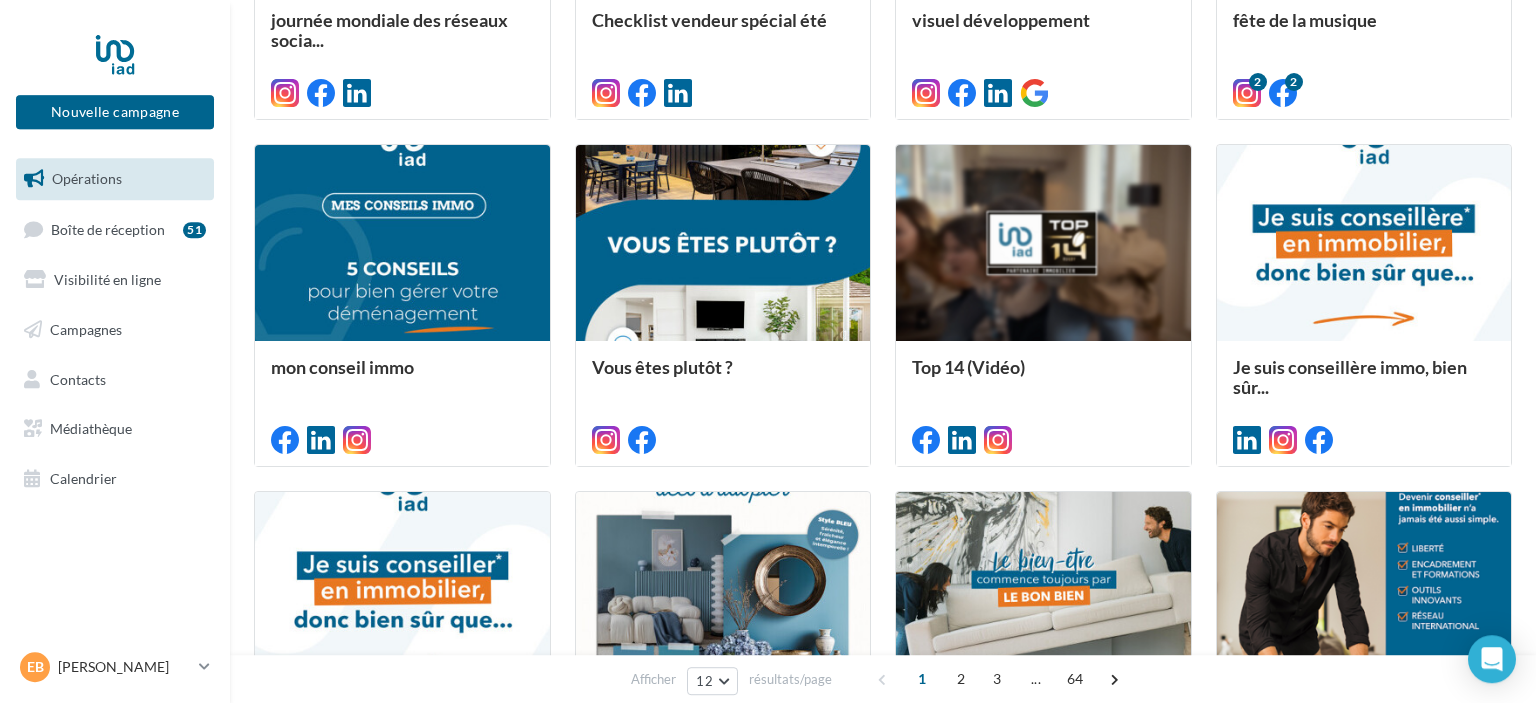 scroll, scrollTop: 912, scrollLeft: 0, axis: vertical 